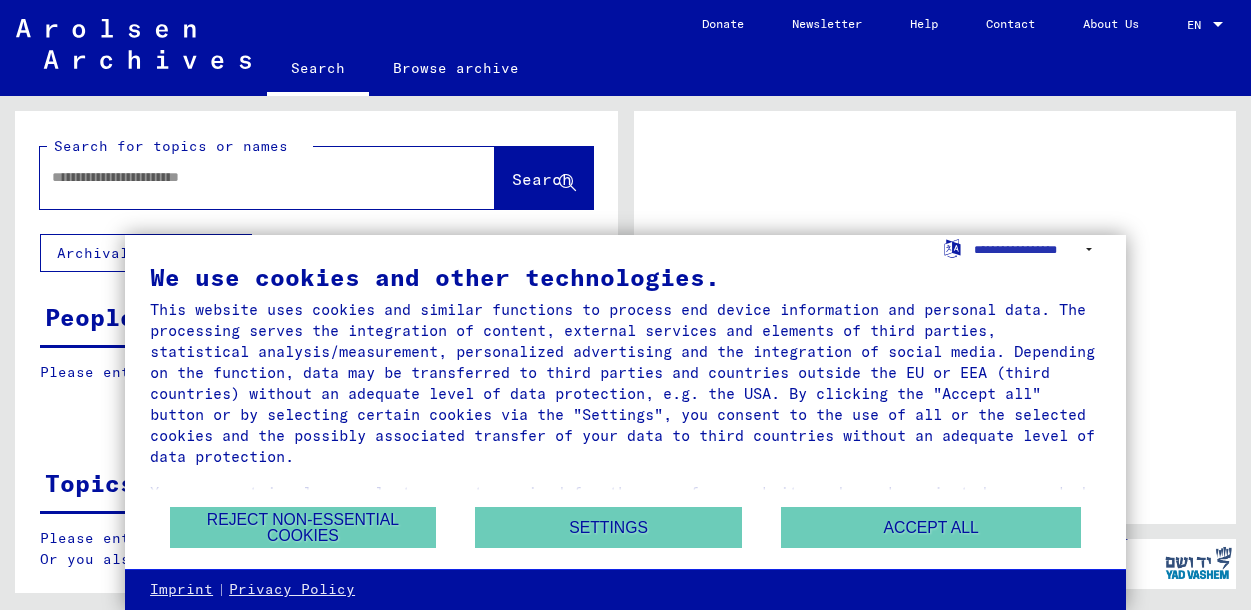 scroll, scrollTop: 0, scrollLeft: 0, axis: both 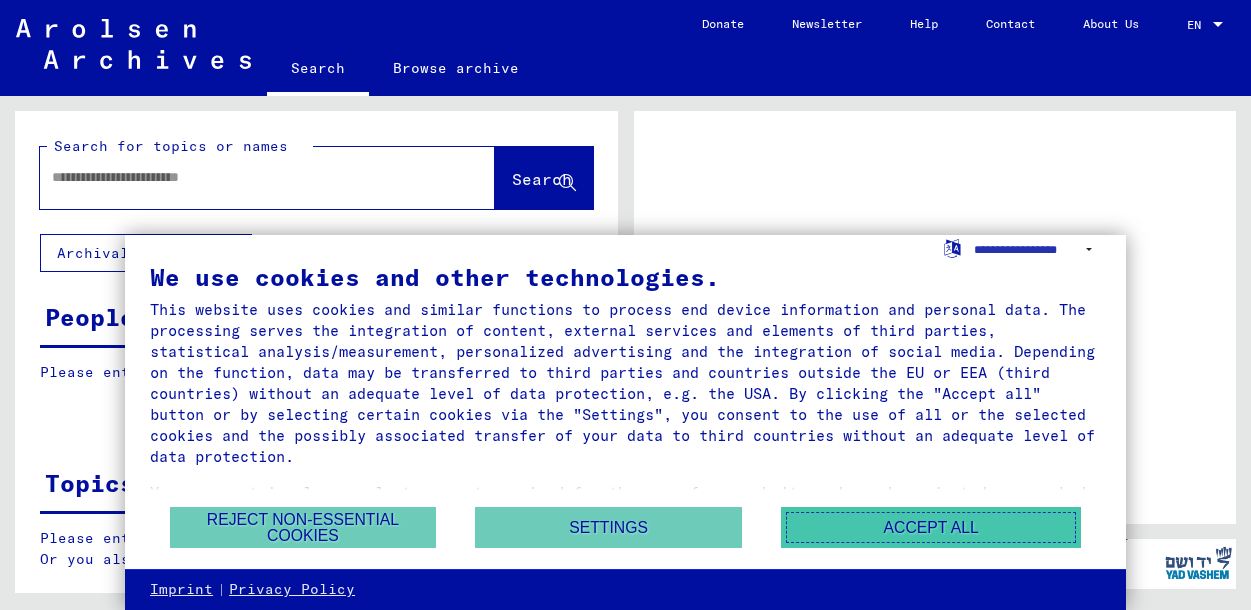 click on "Accept all" at bounding box center [931, 527] 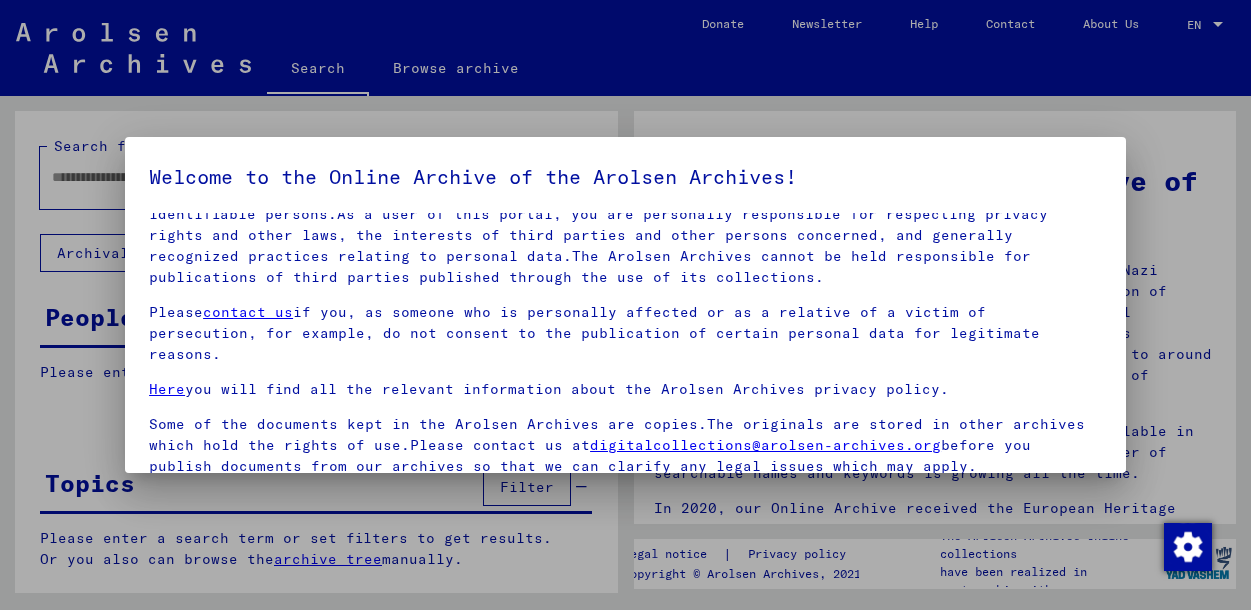 scroll, scrollTop: 104, scrollLeft: 0, axis: vertical 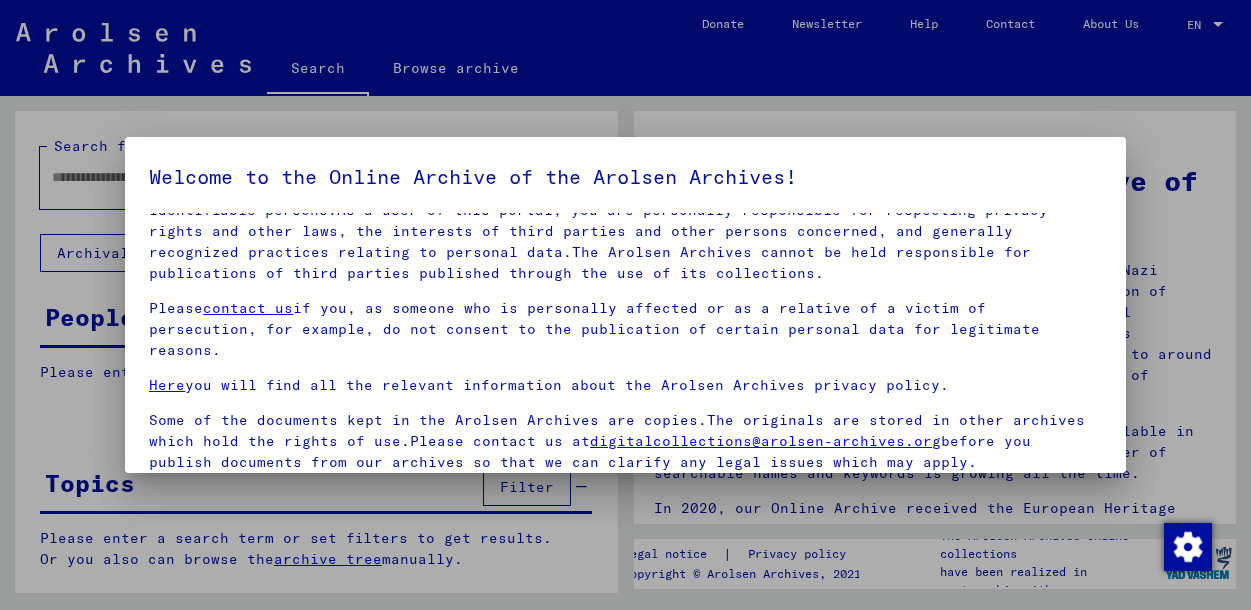 click at bounding box center [625, 305] 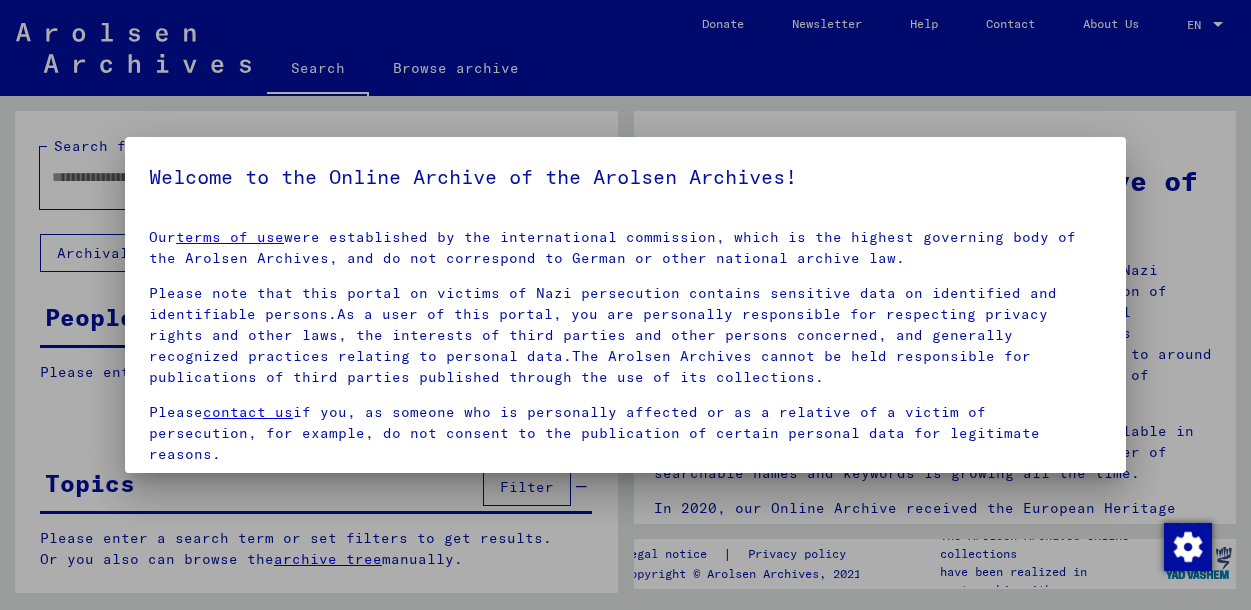 click at bounding box center (625, 305) 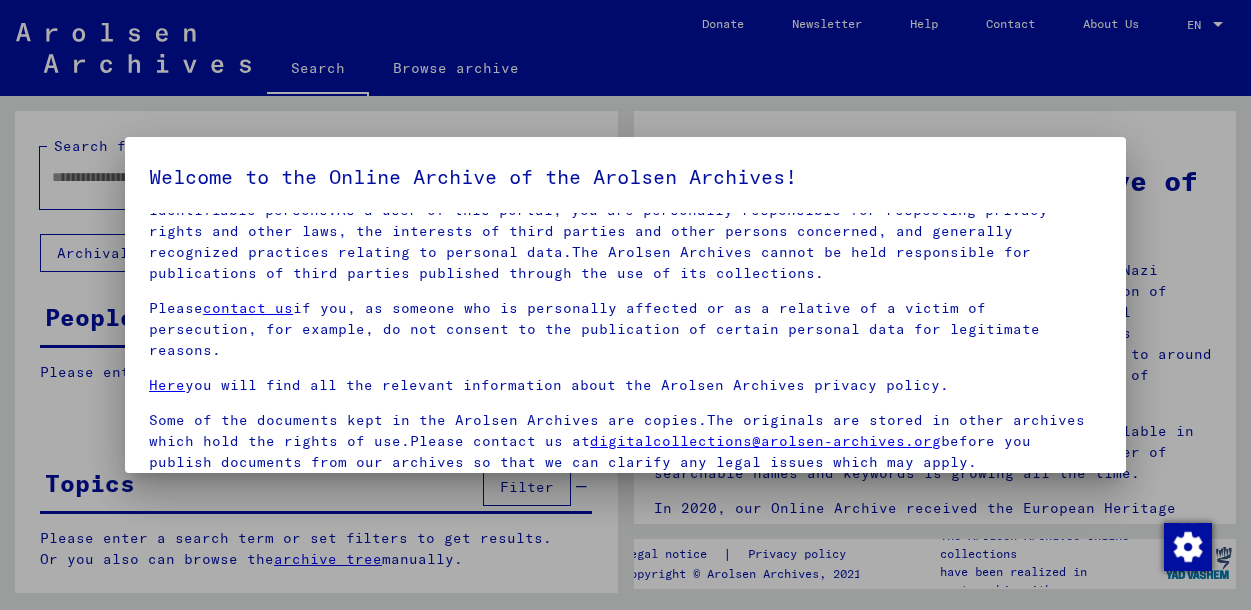scroll, scrollTop: 161, scrollLeft: 0, axis: vertical 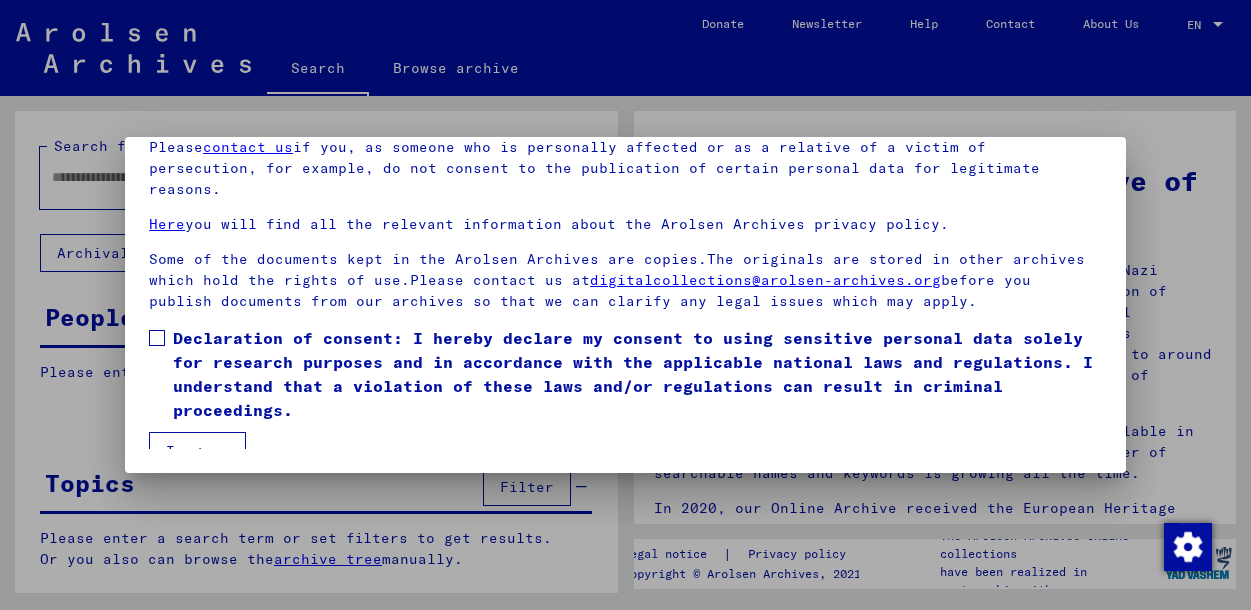 click at bounding box center (157, 338) 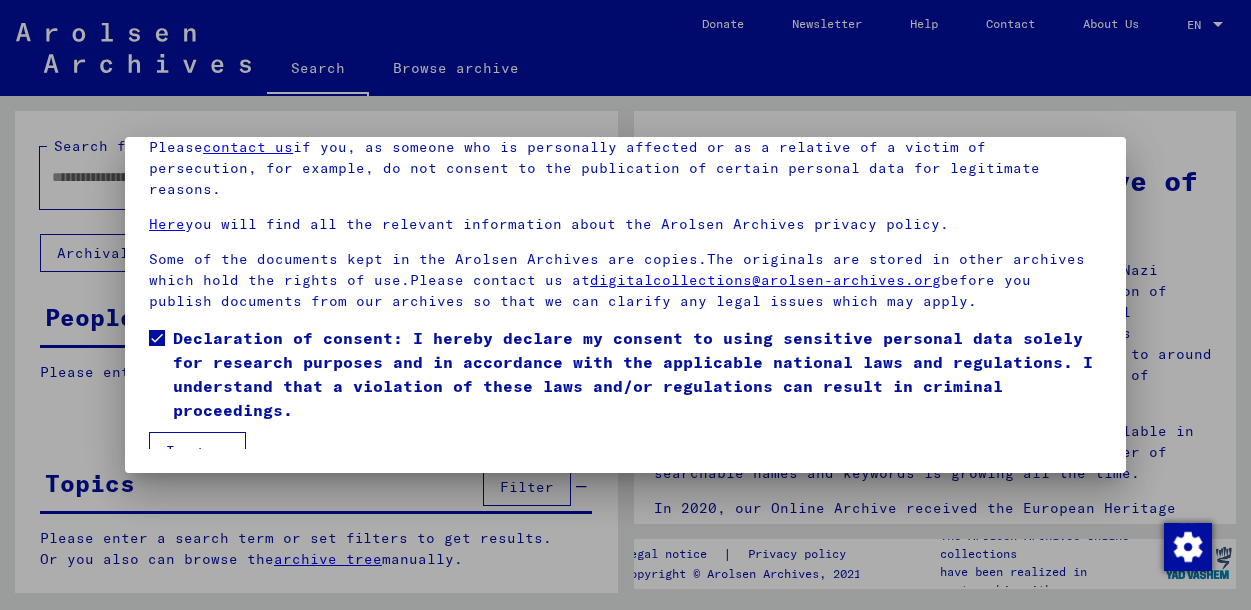 click on "Declaration of consent: I hereby declare my consent to using sensitive personal data solely for research purposes and in accordance with the applicable national laws and regulations. I understand that a violation of these laws and/or regulations can result in criminal proceedings." at bounding box center [625, 379] 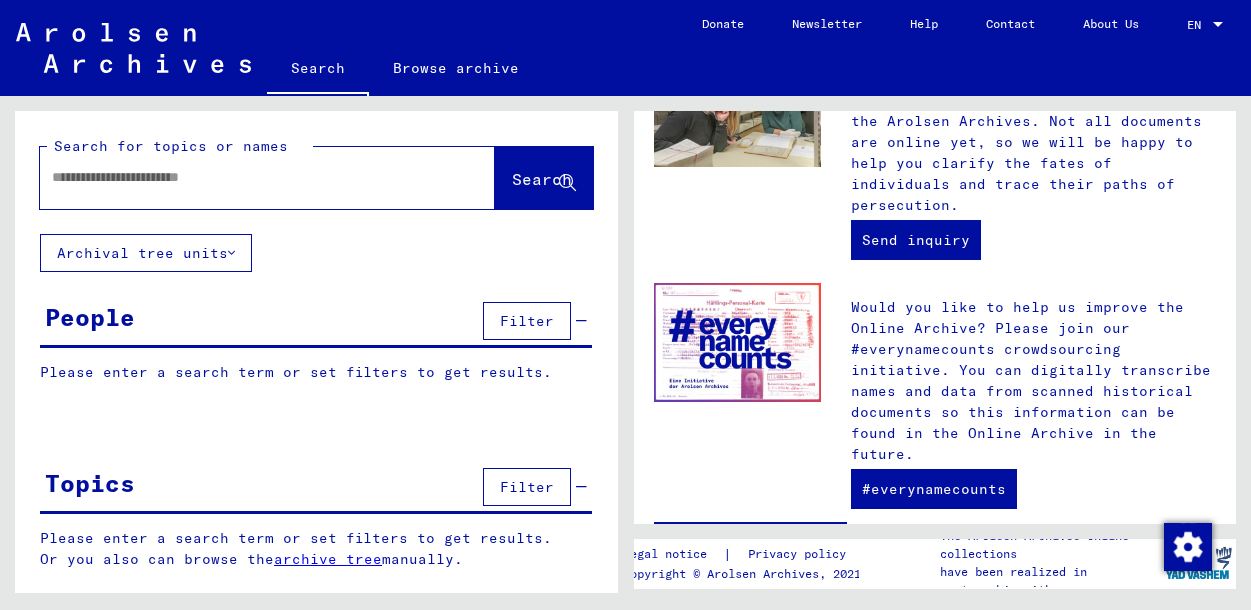 scroll, scrollTop: 921, scrollLeft: 0, axis: vertical 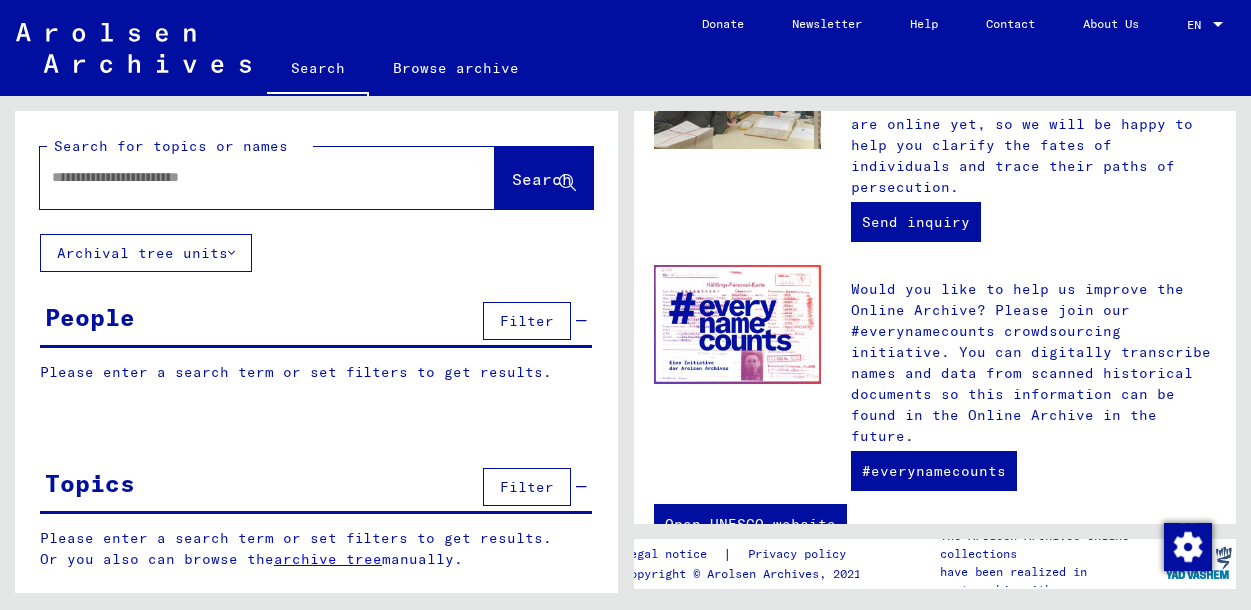 click at bounding box center [243, 177] 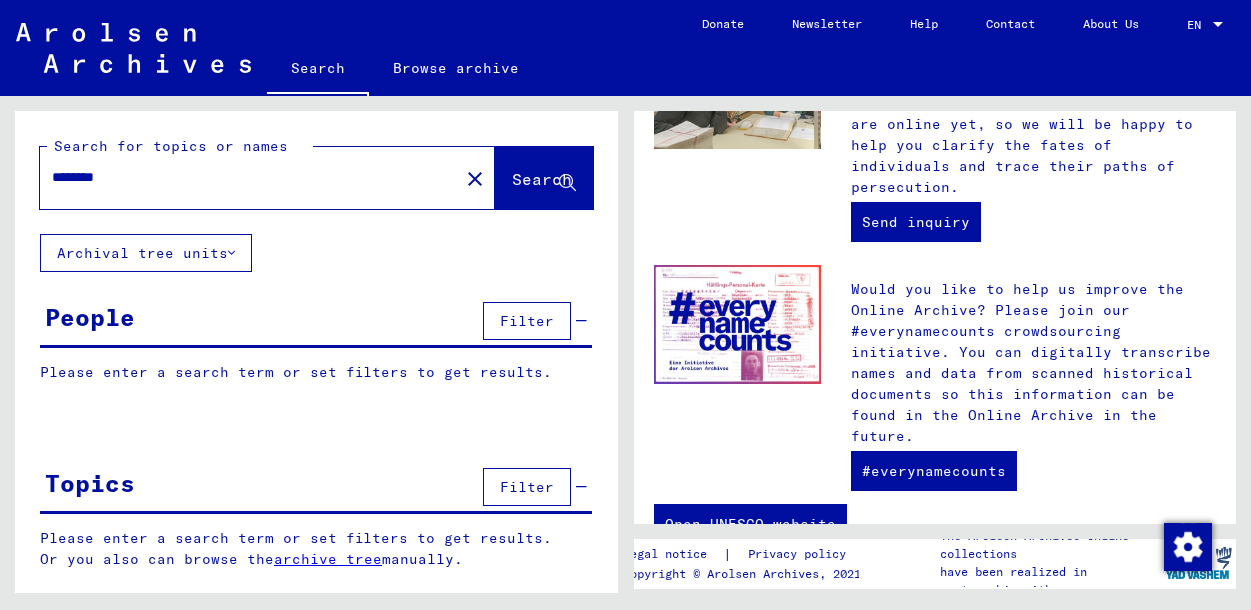 type on "********" 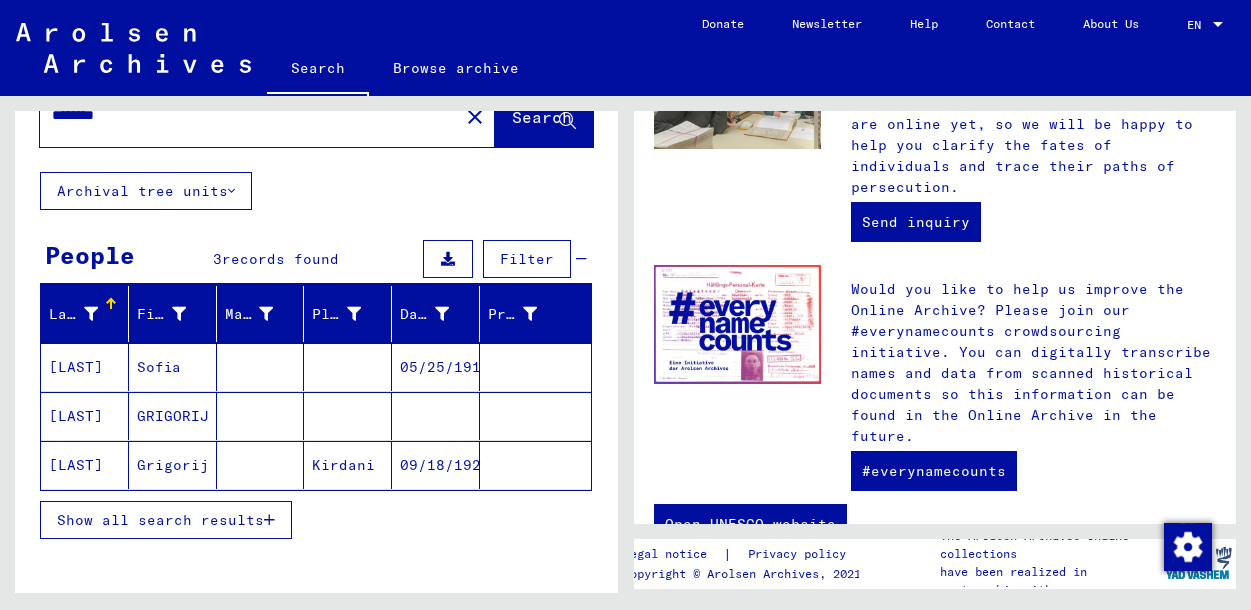 scroll, scrollTop: 63, scrollLeft: 0, axis: vertical 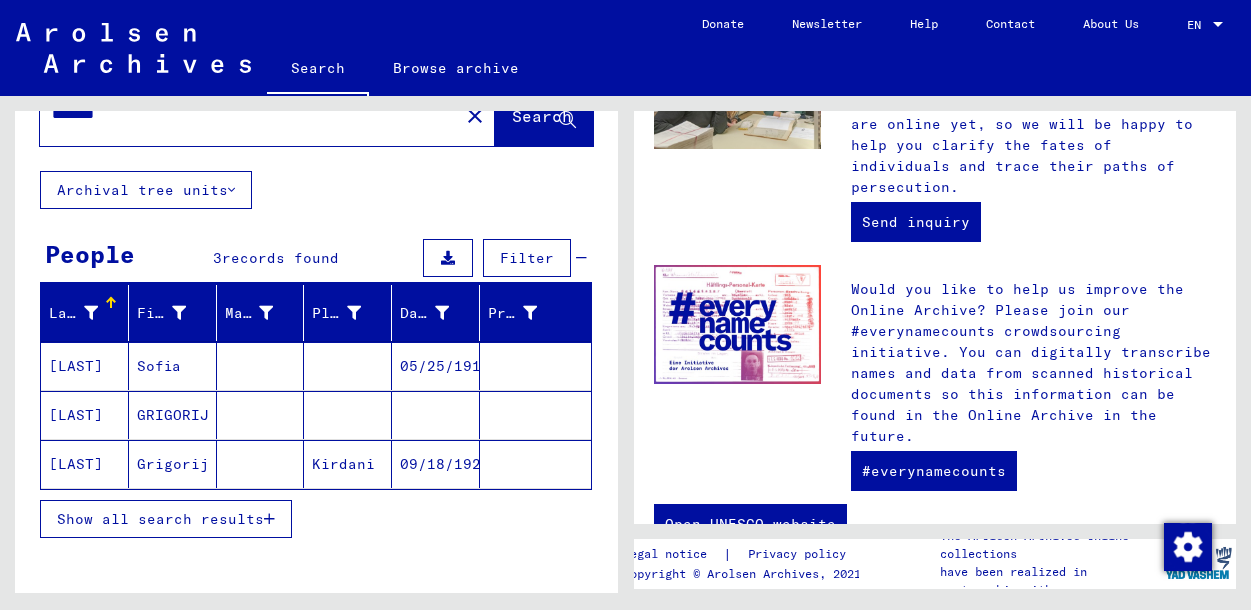click on "[LAST]" at bounding box center (85, 464) 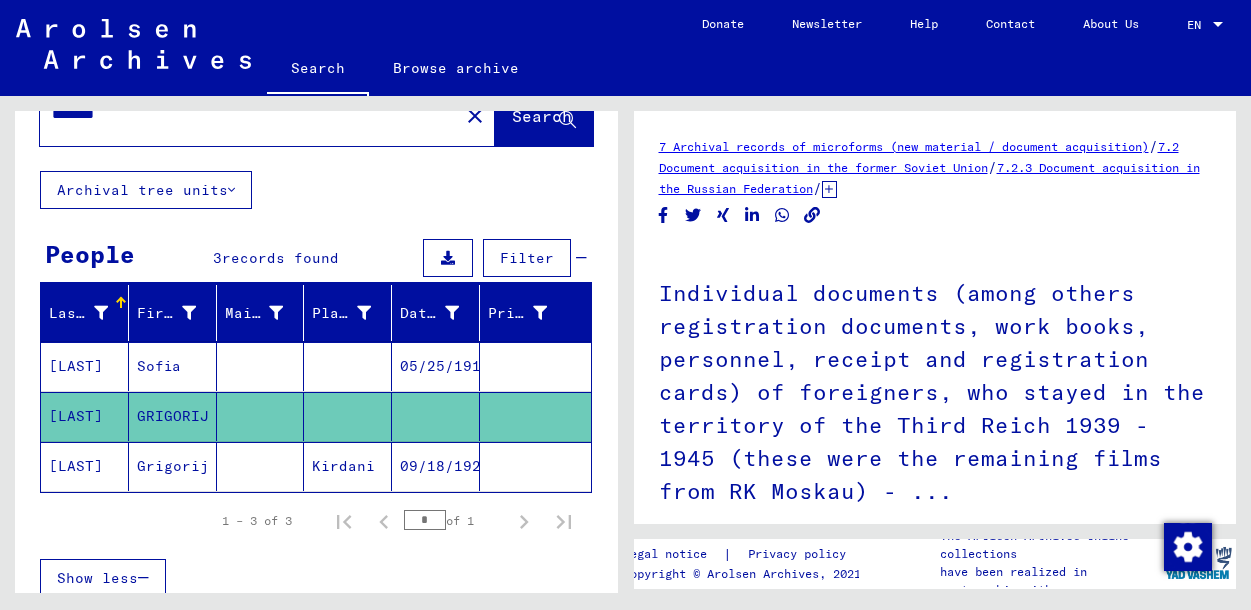 scroll, scrollTop: 0, scrollLeft: 0, axis: both 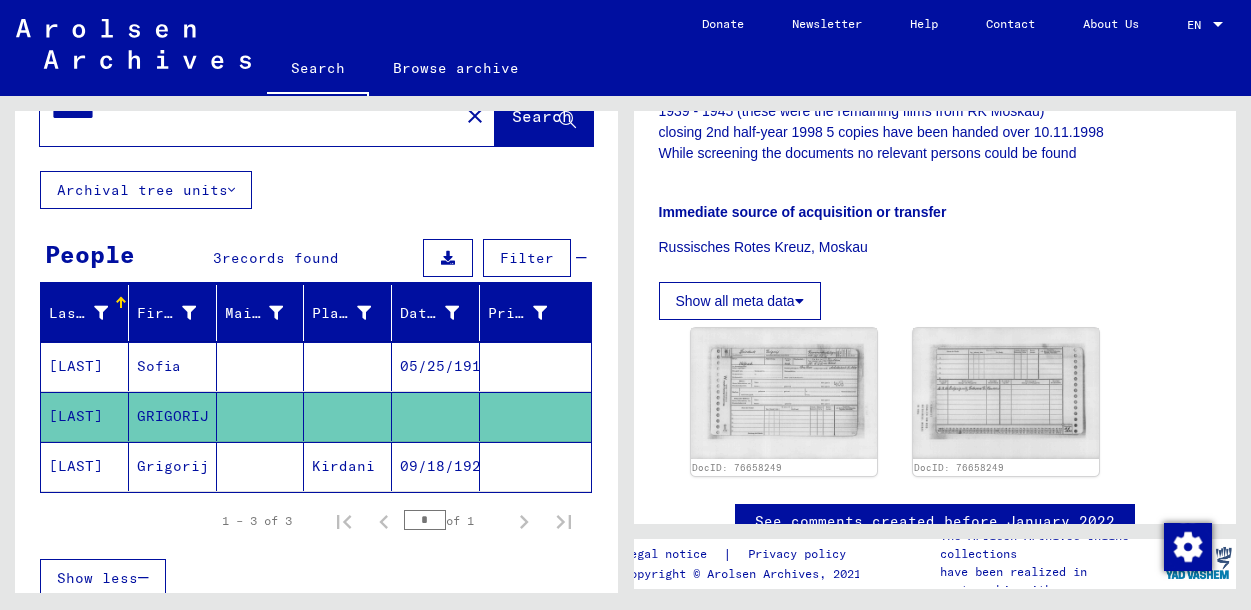 click on "[LAST]" 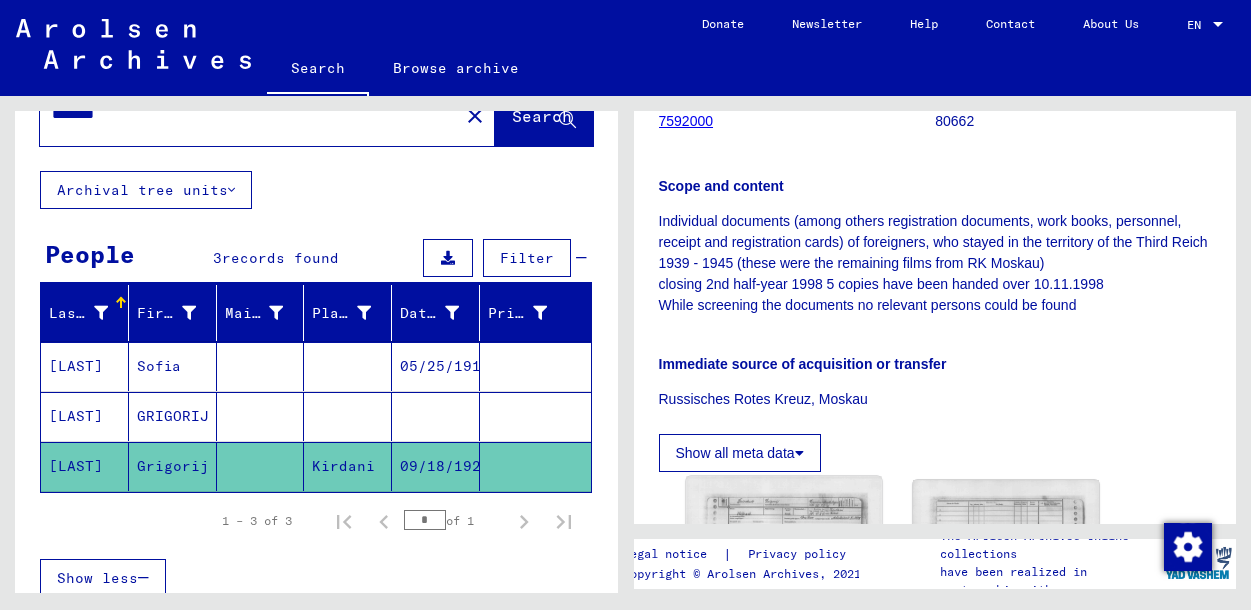 scroll, scrollTop: 486, scrollLeft: 0, axis: vertical 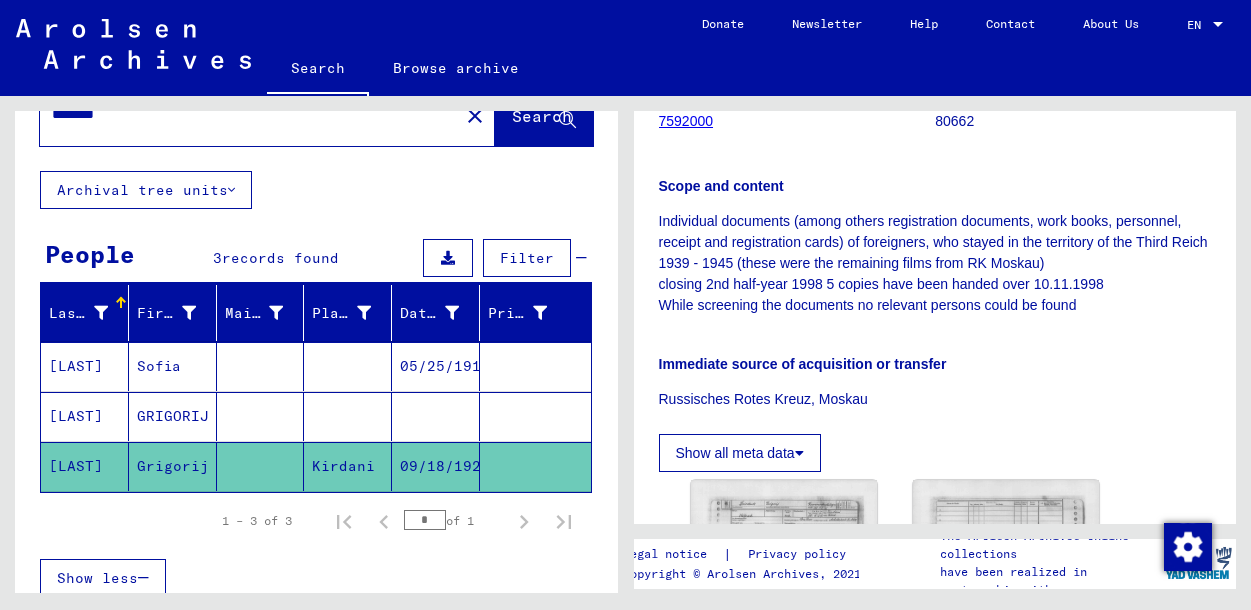 click on "Individual documents (among others registration documents, work books, personnel, receipt and registration cards) of foreigners, who stayed in the territory of the Third Reich 1939 - 1945 (these were the remaining films from RK Moskau) closing 2nd half-year 1998 5 copies have been handed over 10.11.1998 While screening the documents no relevant persons could be found" 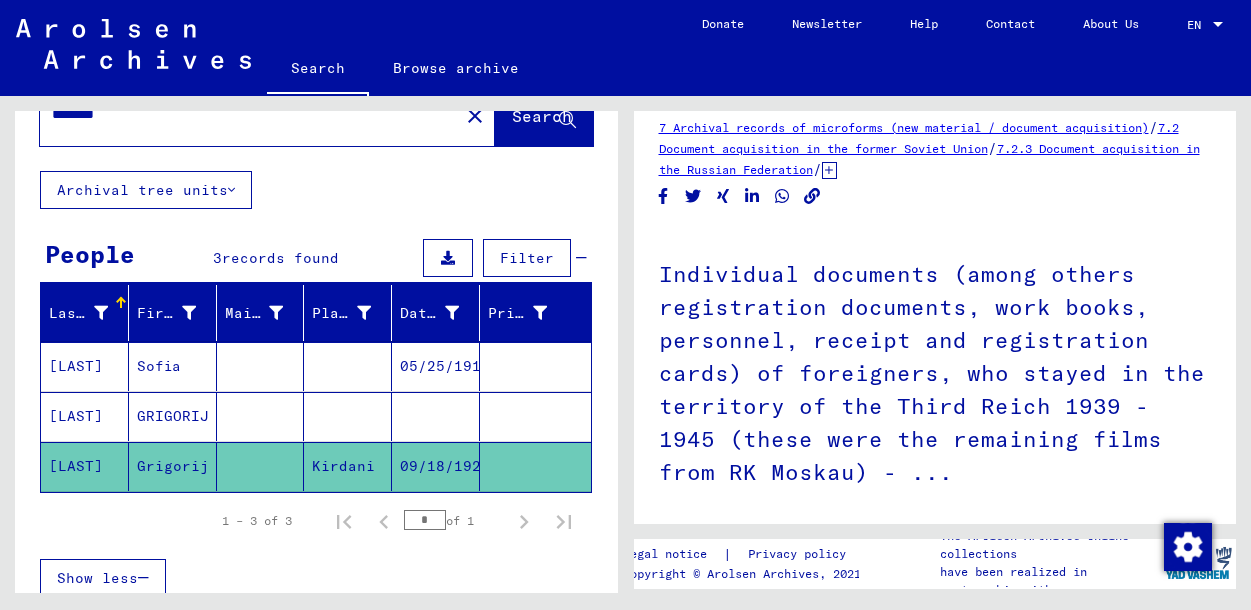 scroll, scrollTop: 0, scrollLeft: 0, axis: both 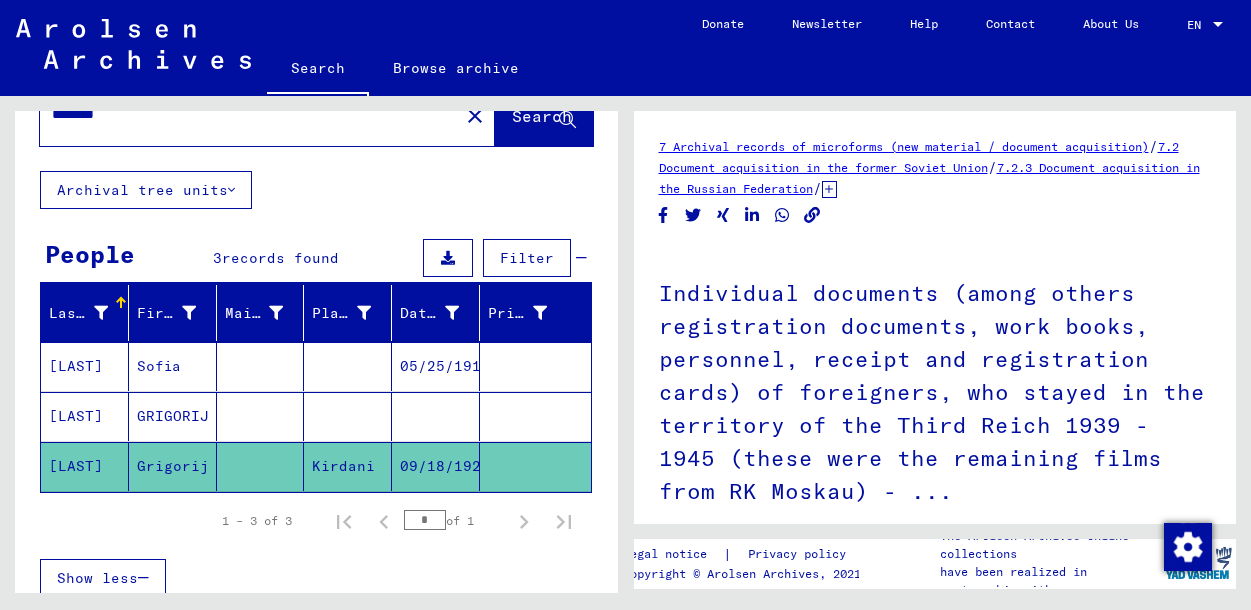click on "[LAST]" 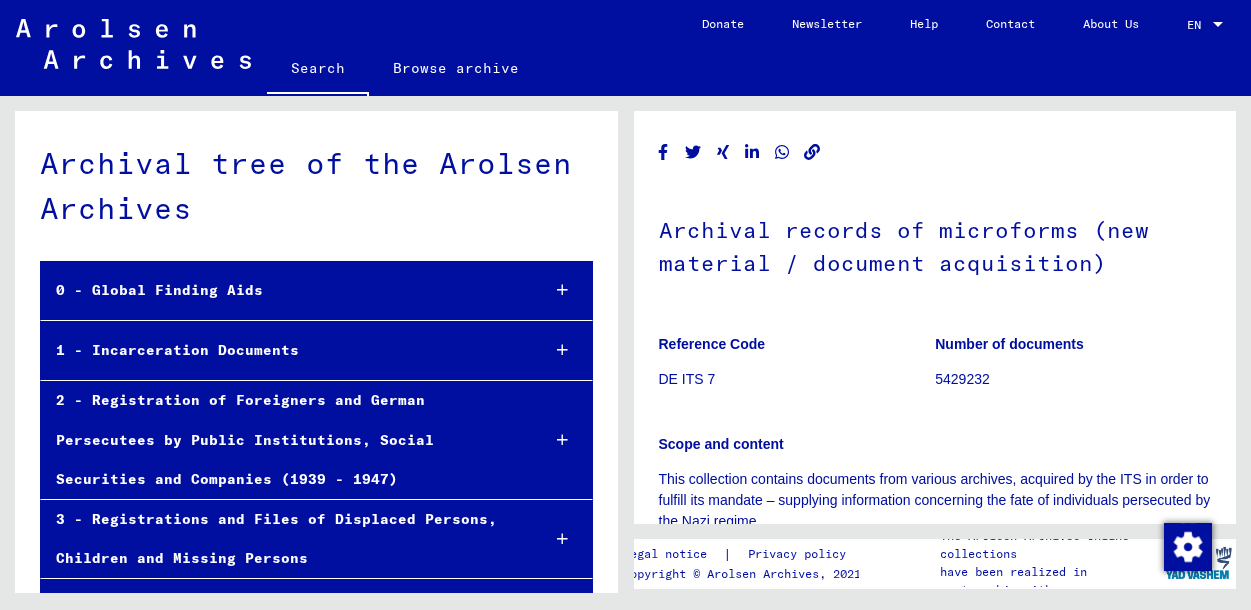scroll, scrollTop: 331, scrollLeft: 0, axis: vertical 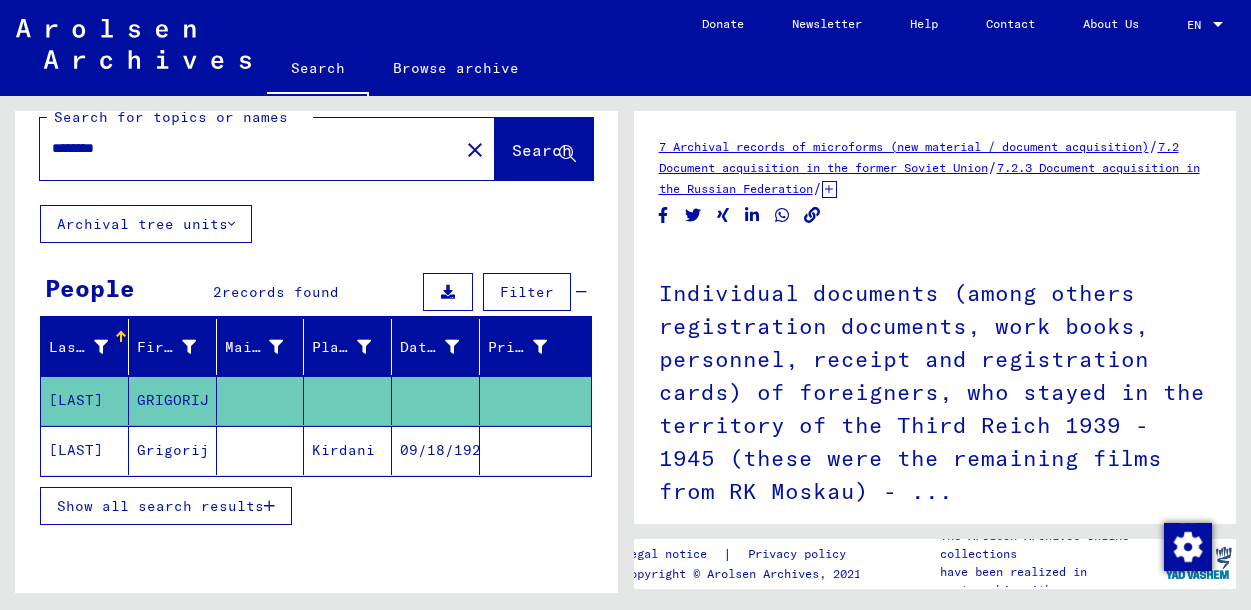 click on "Grigorij" 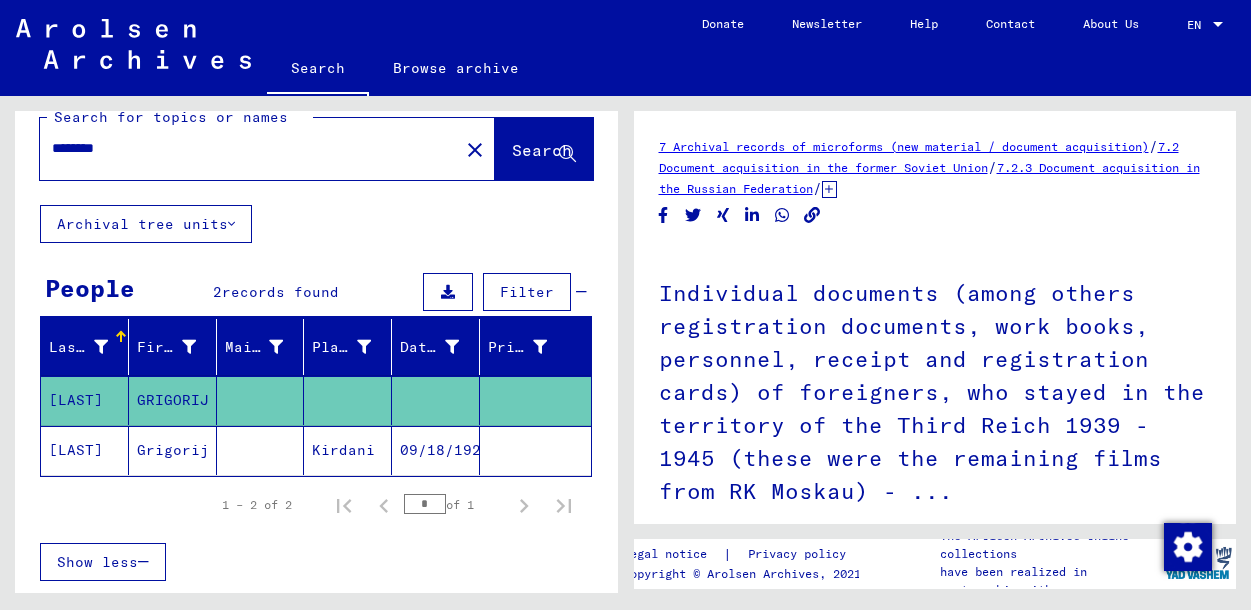 click on "Grigorij" 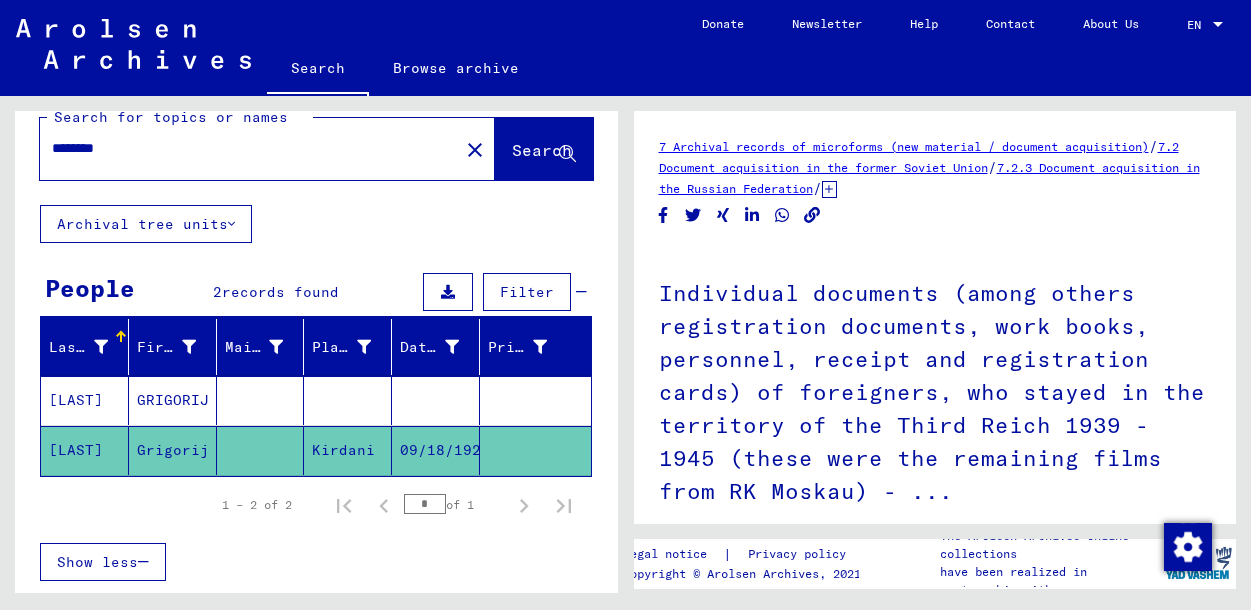 scroll, scrollTop: 0, scrollLeft: 0, axis: both 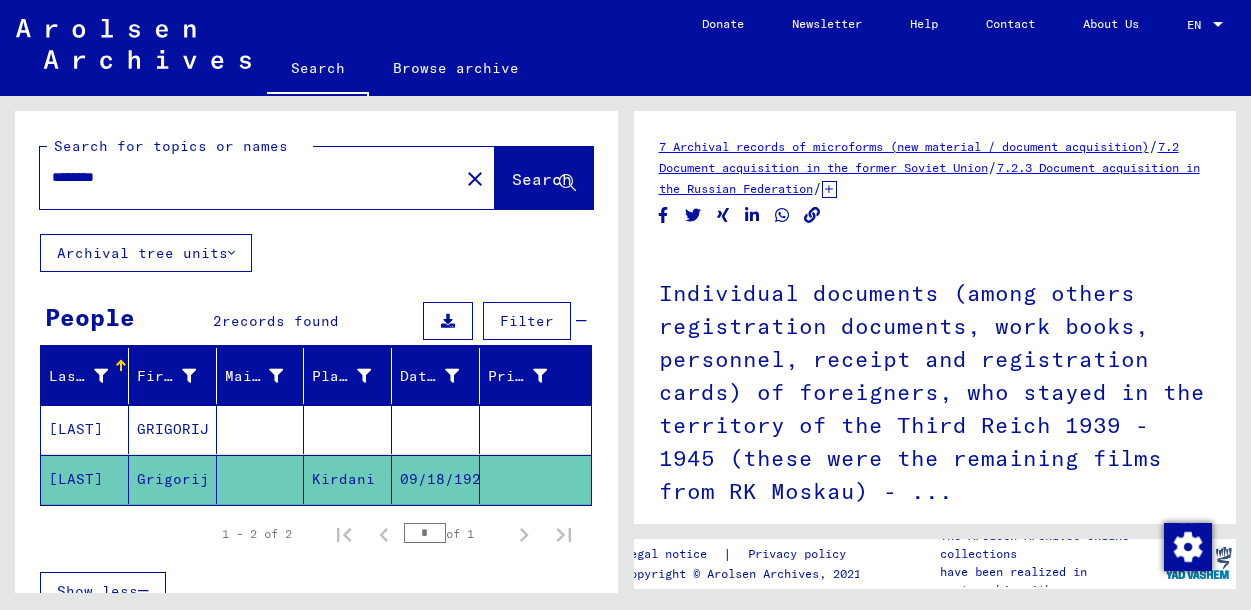 drag, startPoint x: 120, startPoint y: 175, endPoint x: 43, endPoint y: 150, distance: 80.95678 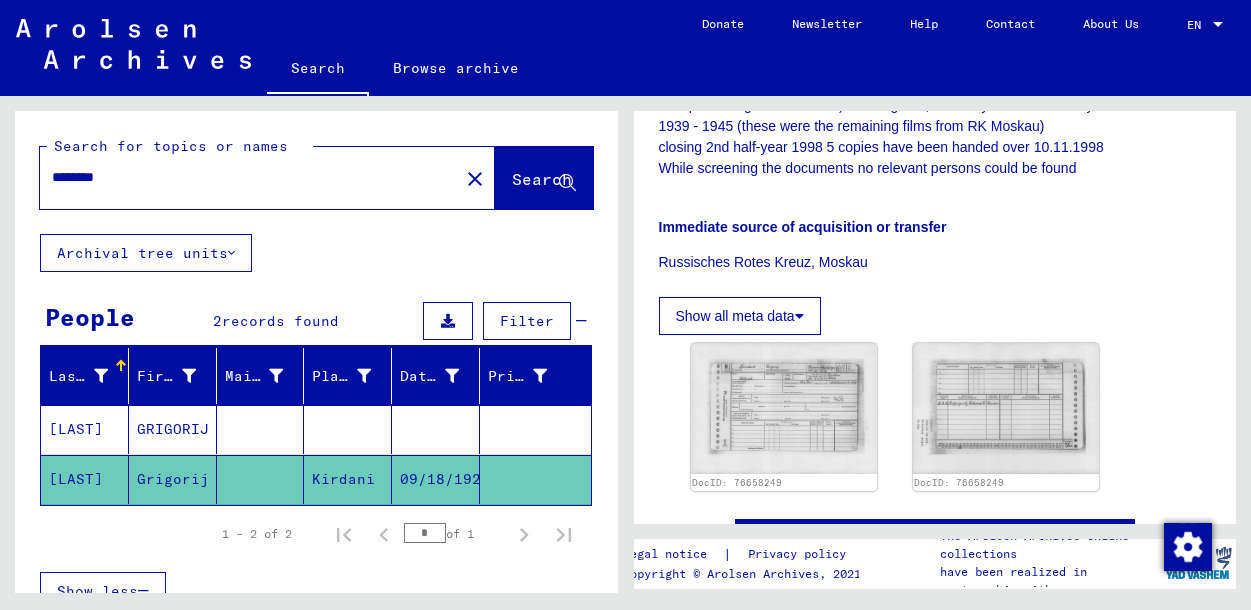scroll, scrollTop: 626, scrollLeft: 0, axis: vertical 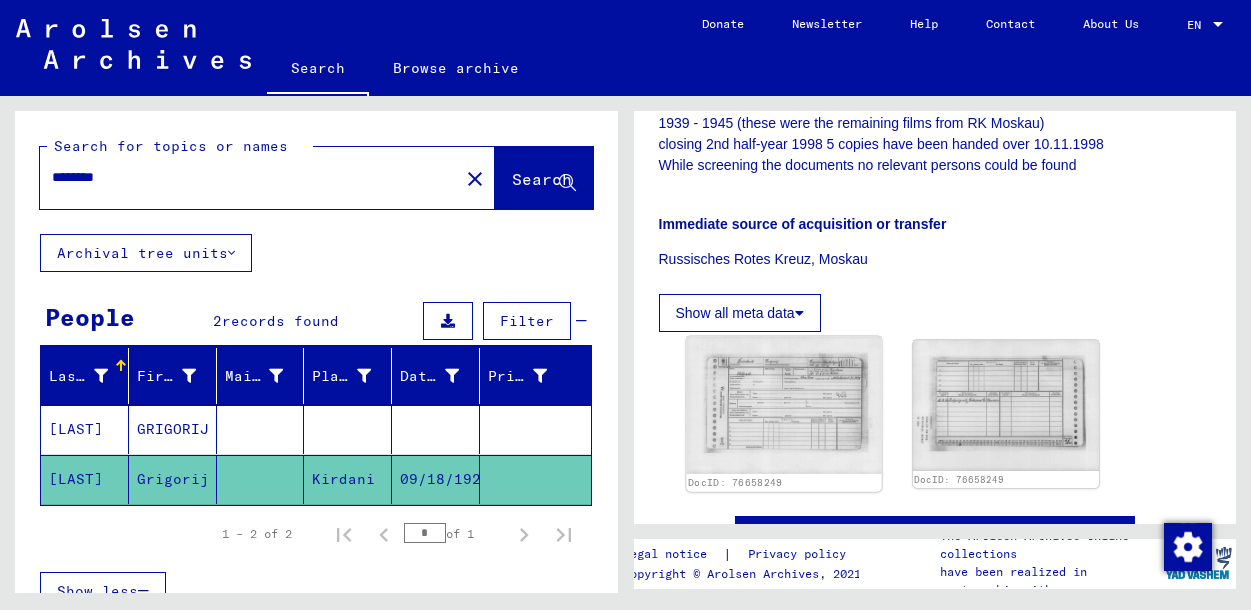 click 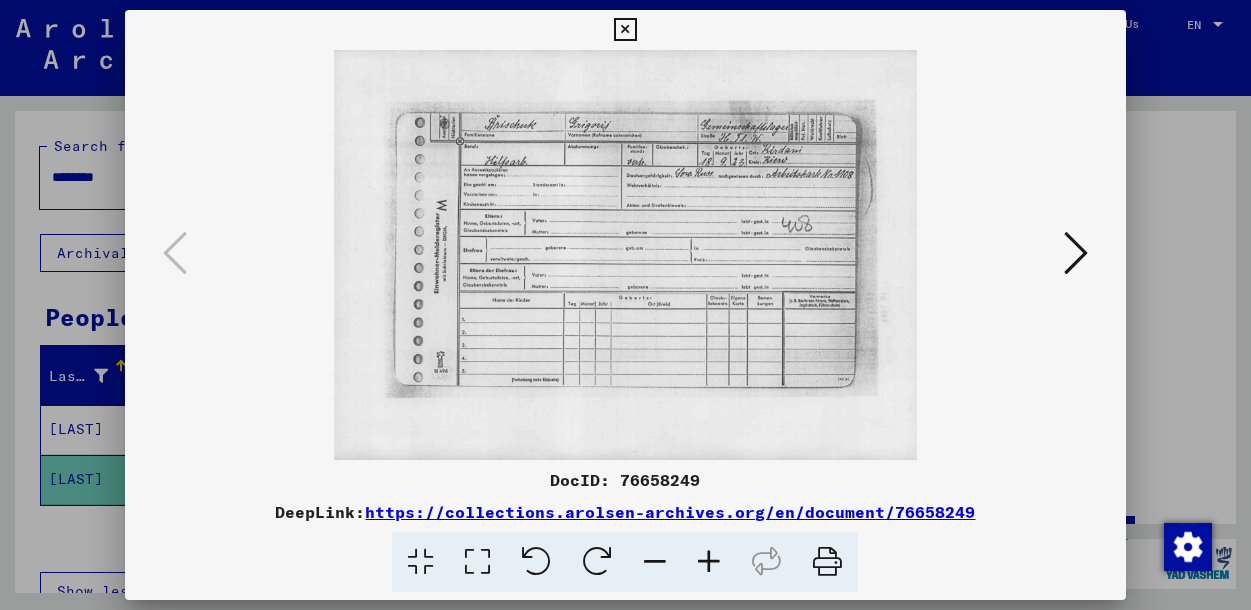 click at bounding box center [625, 30] 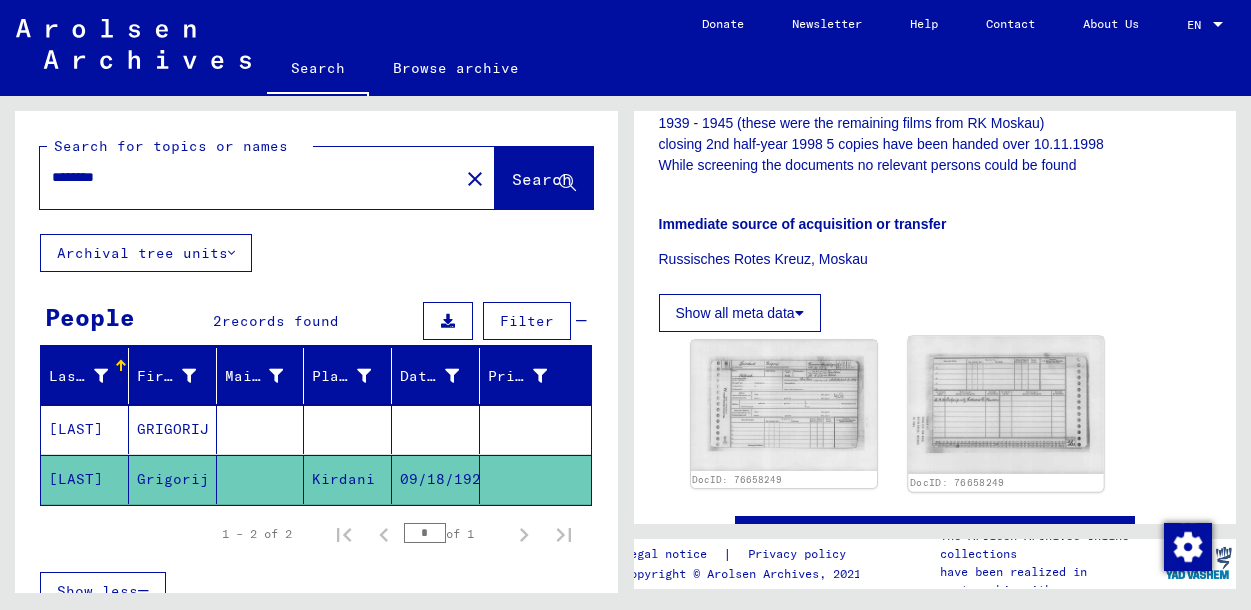 click 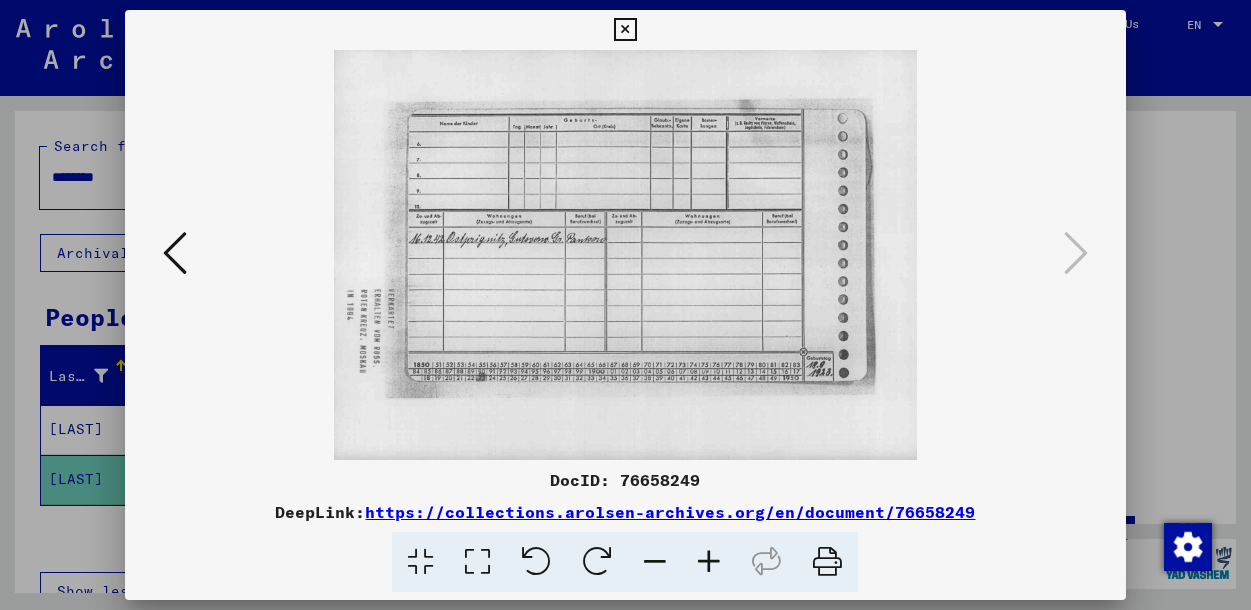 click at bounding box center (625, 30) 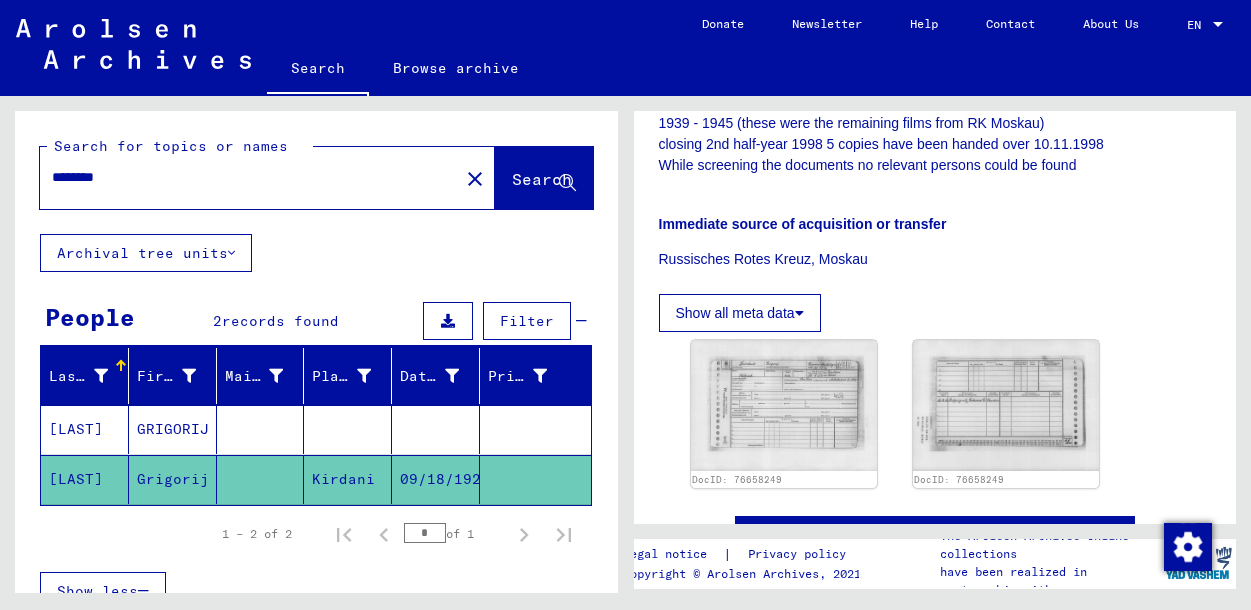 click on "Kirdani" 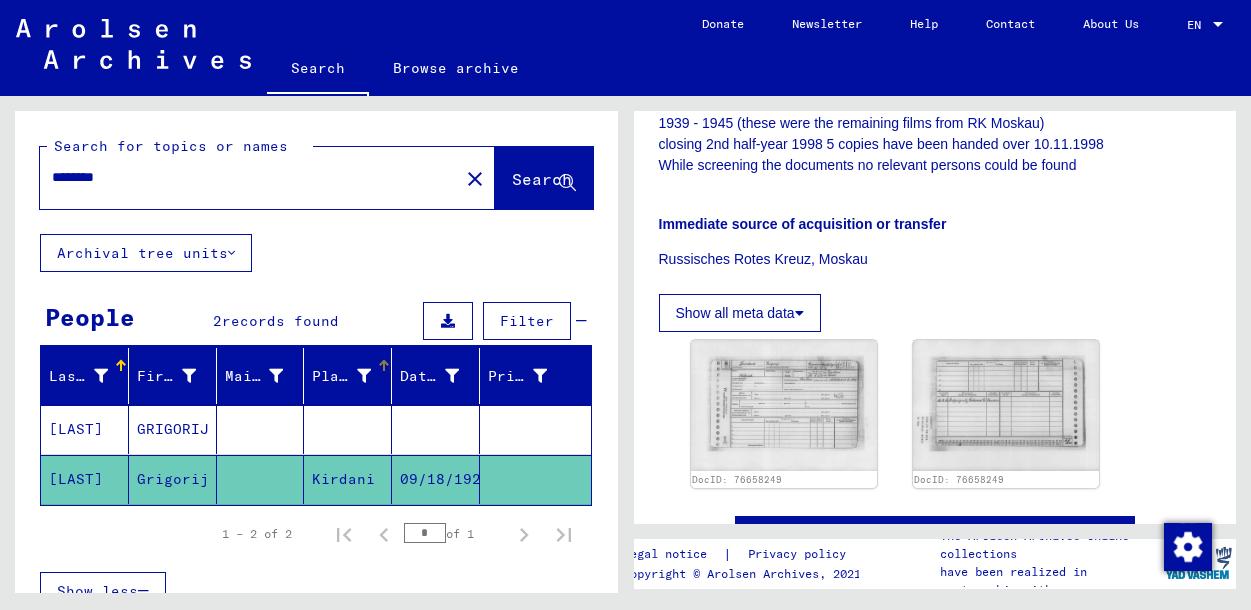 click on "Place of Birth" at bounding box center (341, 376) 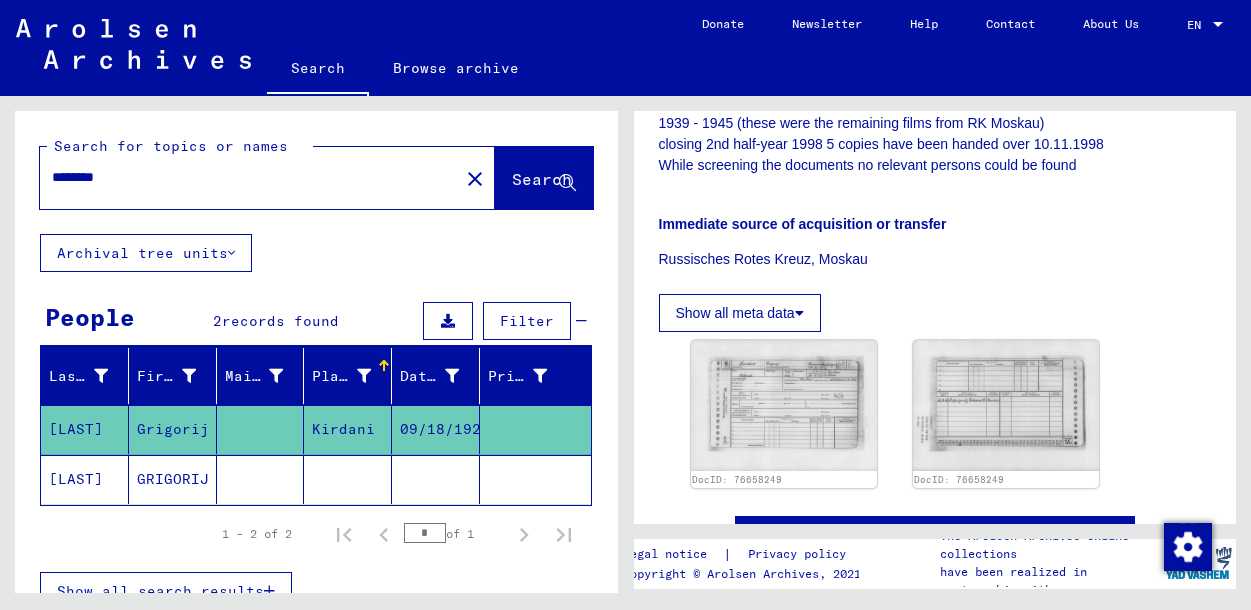 click on "Kirdani" 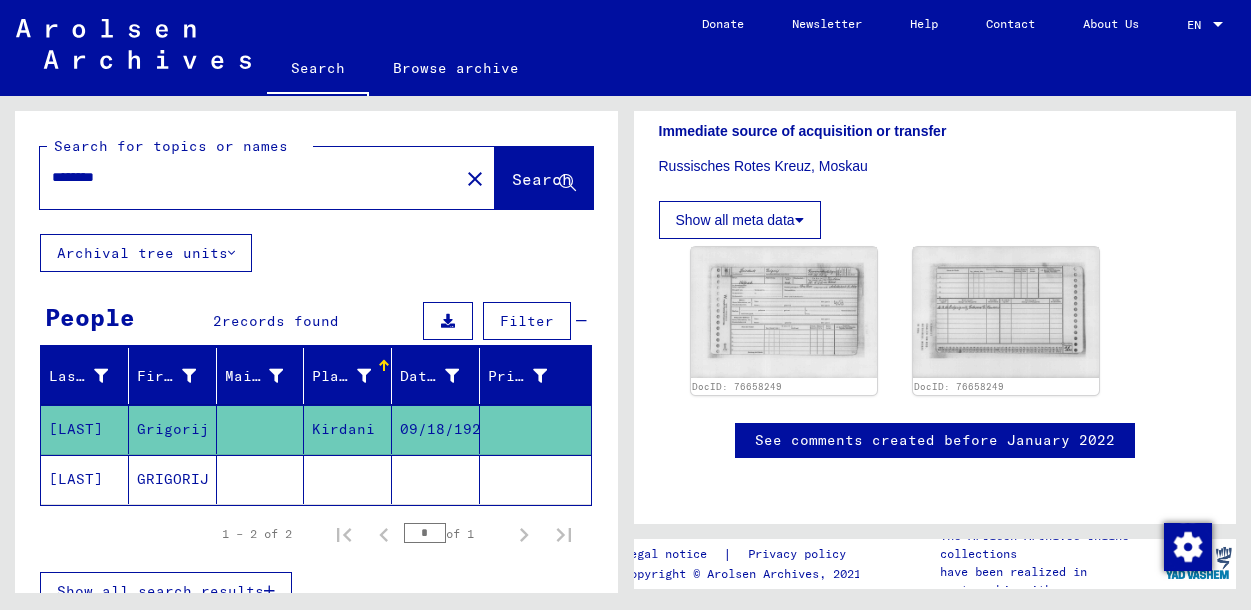 scroll, scrollTop: 1427, scrollLeft: 0, axis: vertical 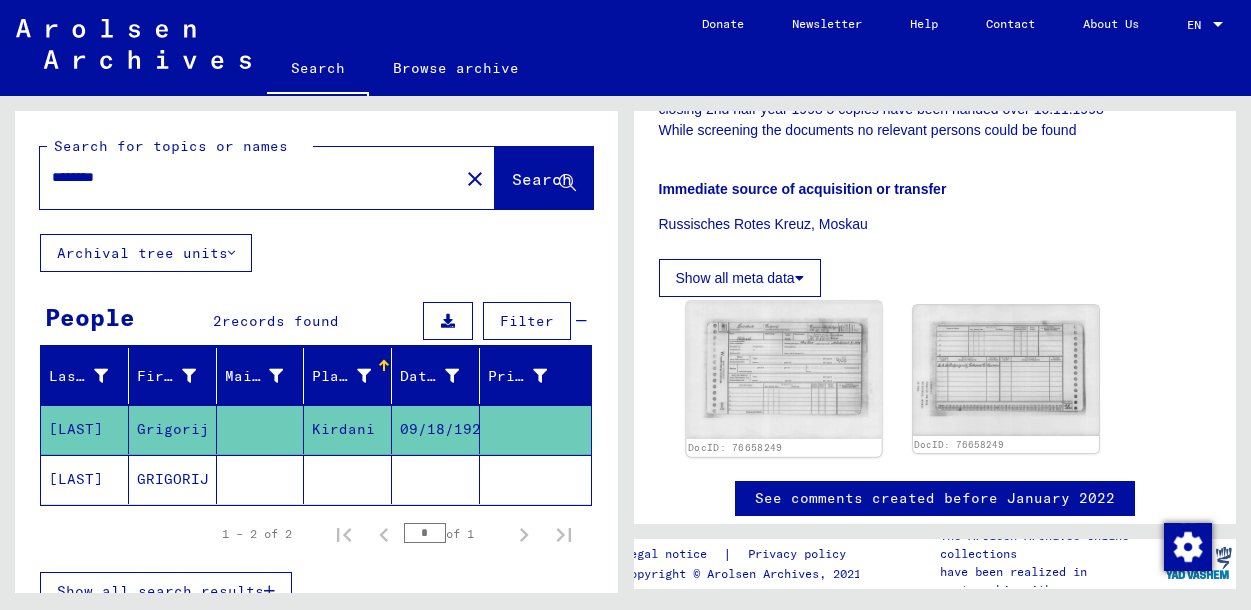 click 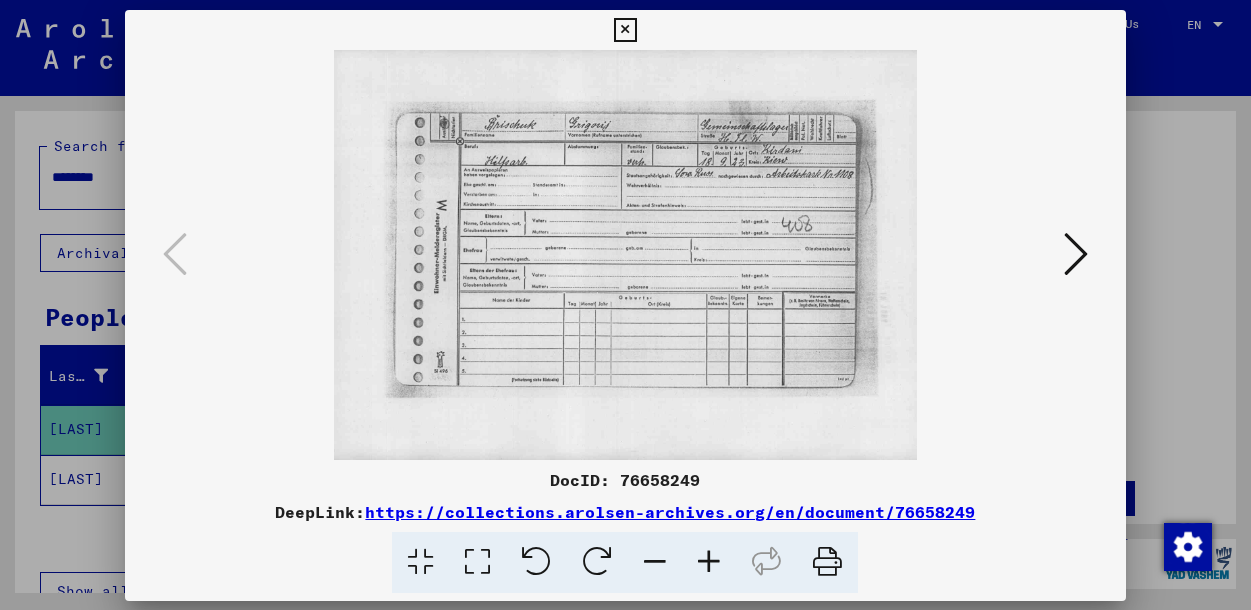 type 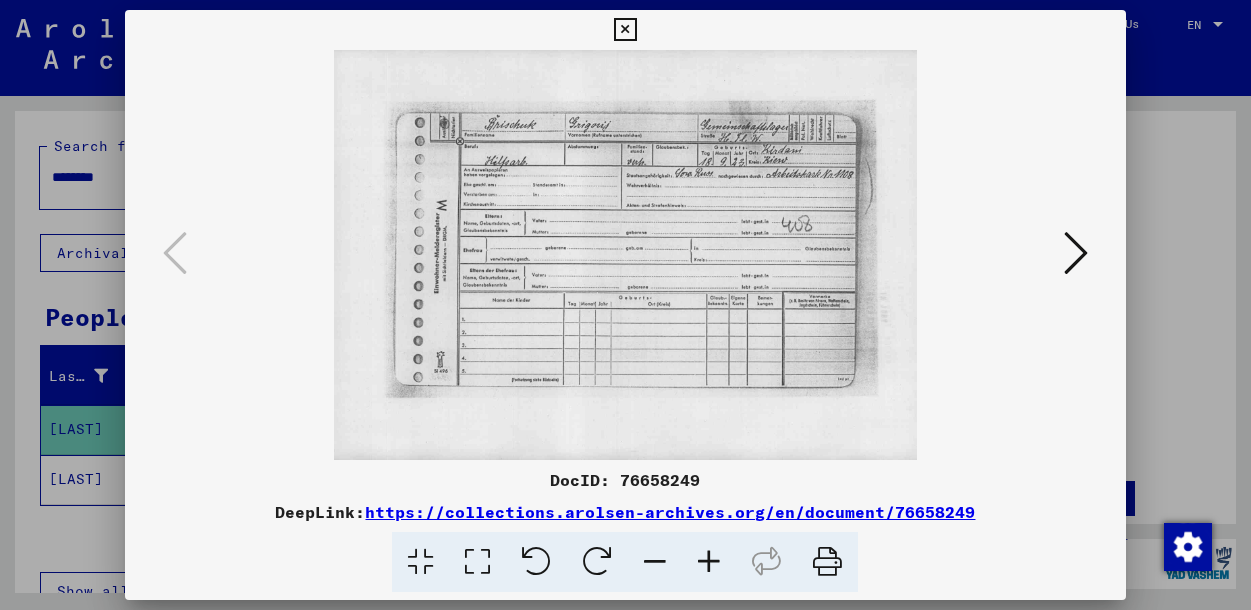 click at bounding box center [625, 30] 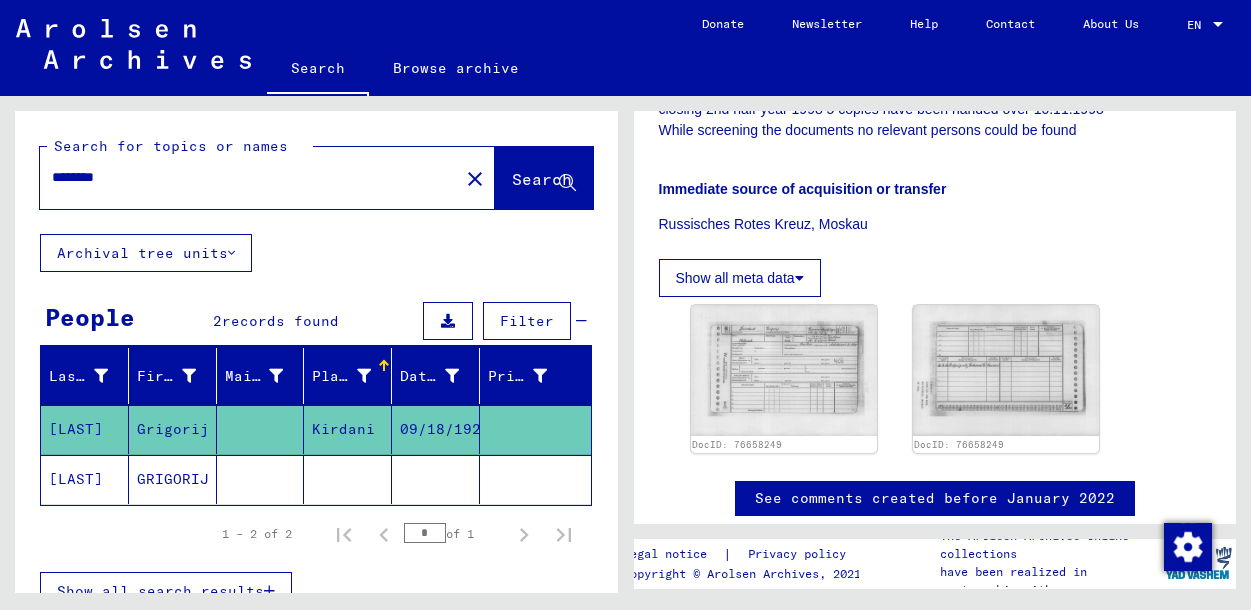 click on "Archival tree units" 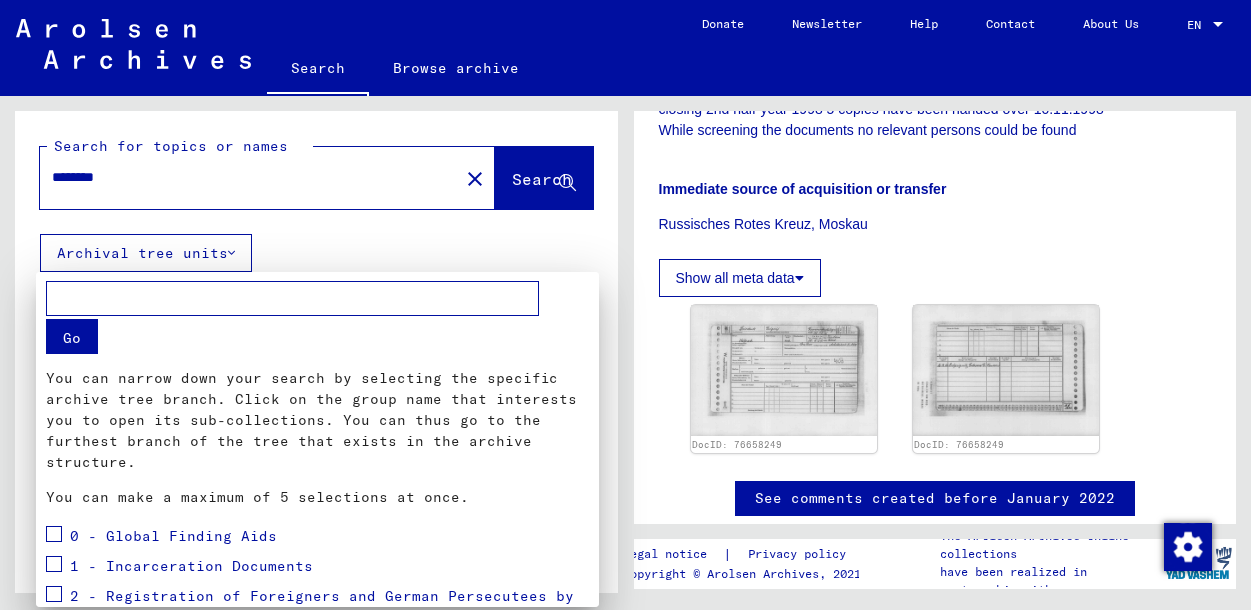 click at bounding box center (625, 305) 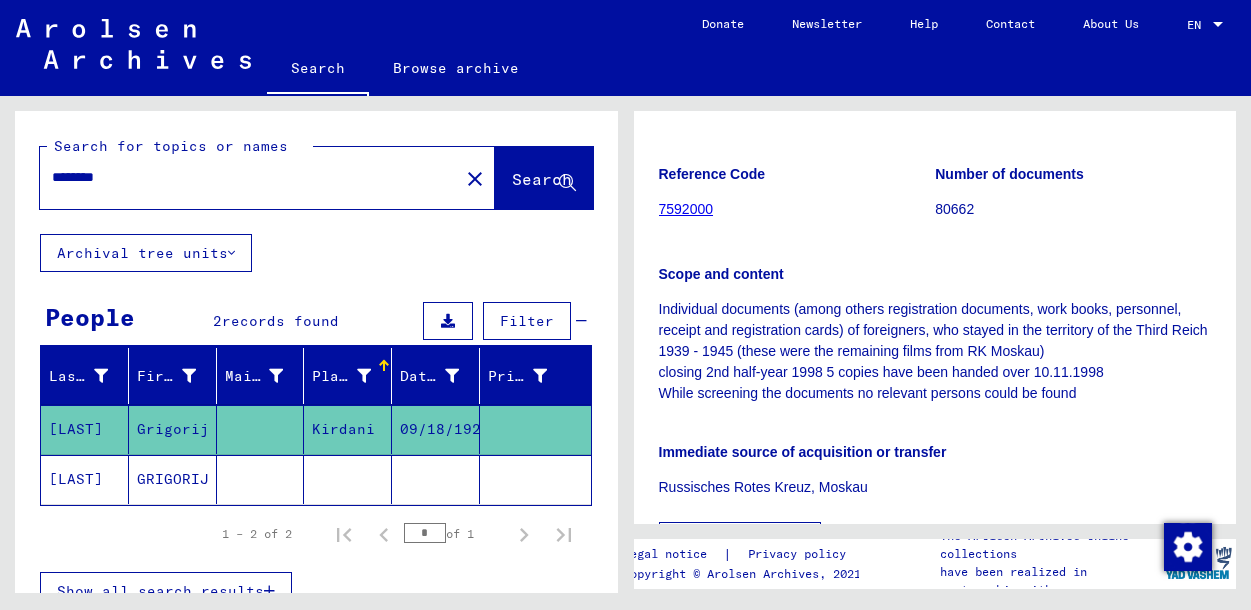scroll, scrollTop: 0, scrollLeft: 0, axis: both 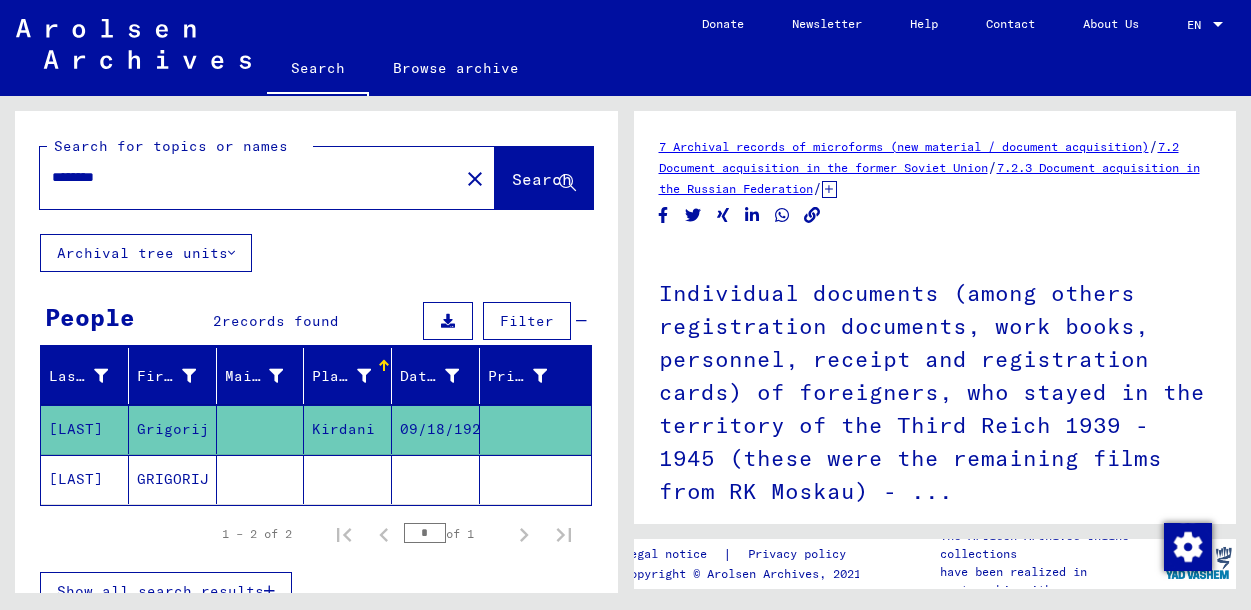 click on "GRIGORIJ" 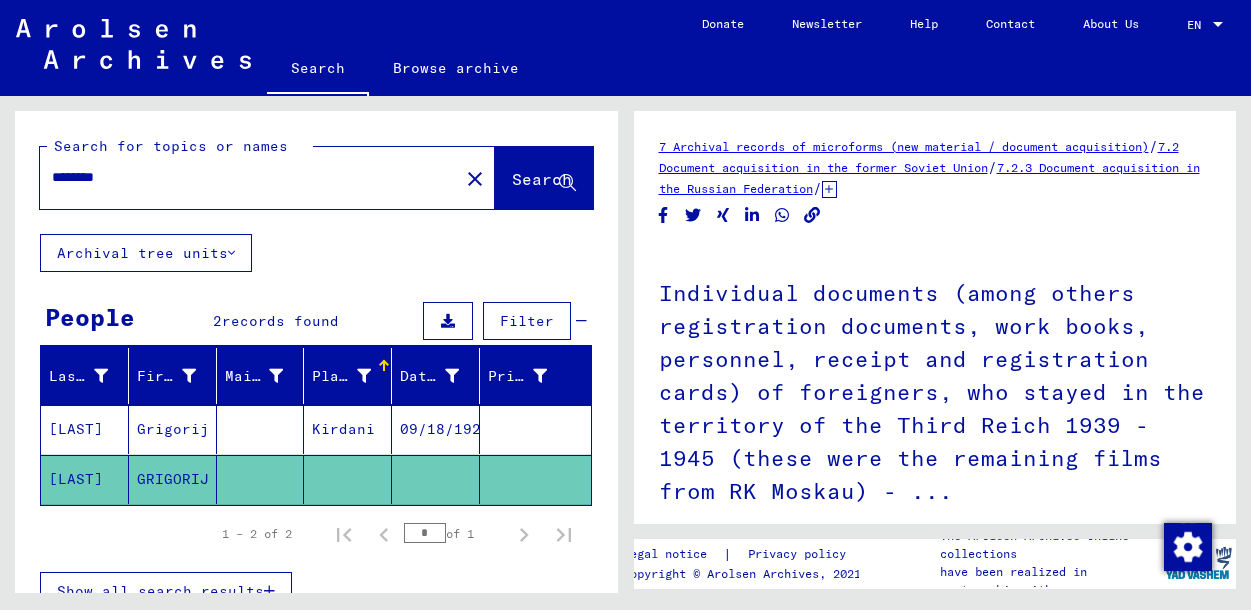 click on "GRIGORIJ" 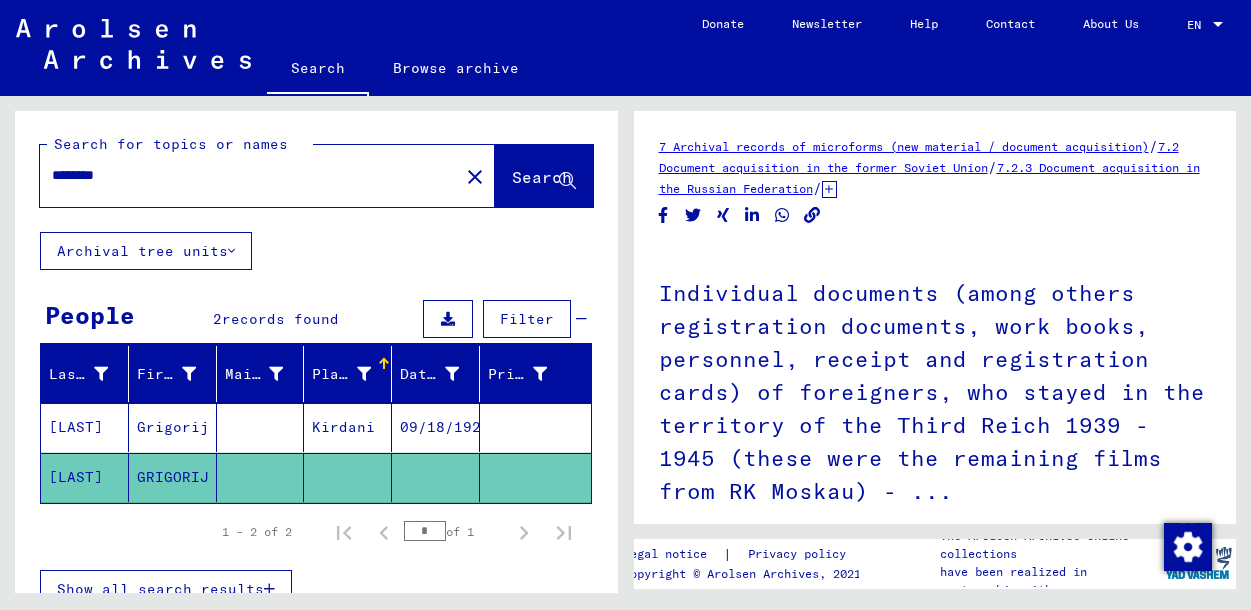 scroll, scrollTop: 0, scrollLeft: 0, axis: both 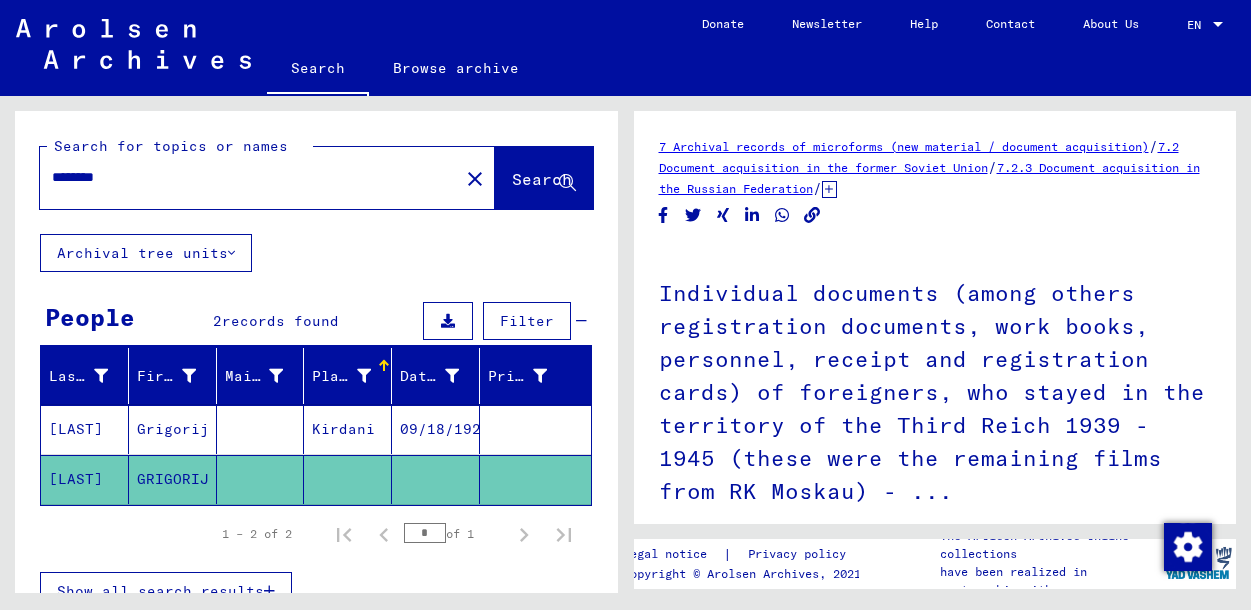 click on "7.2 Document acquisition in the former Soviet Union" 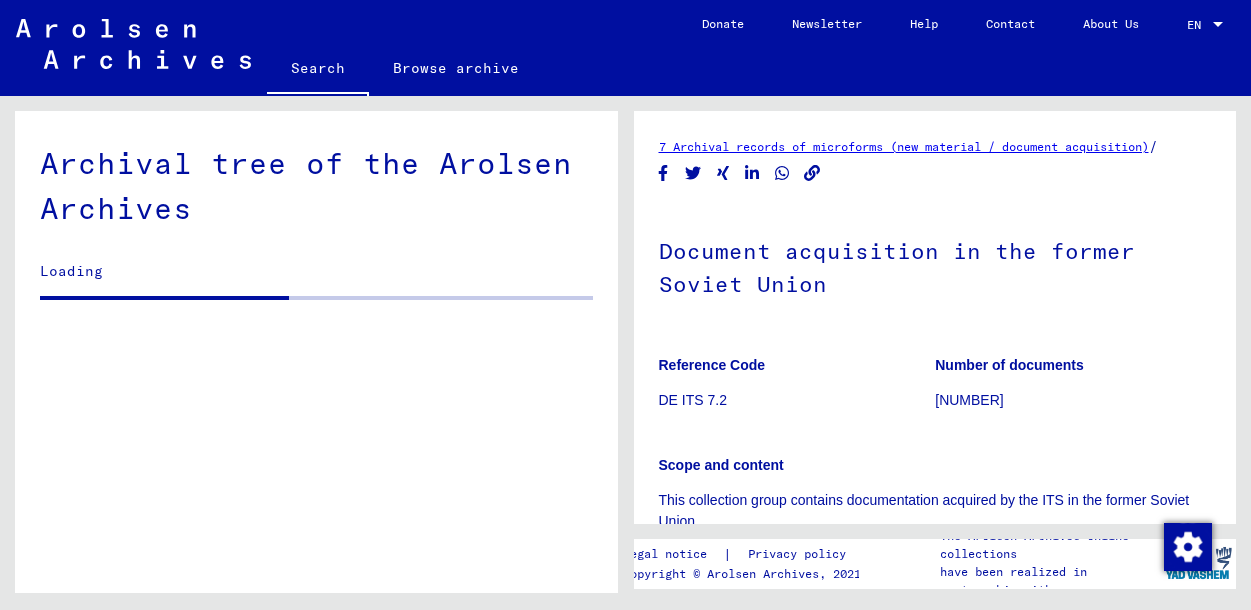 scroll, scrollTop: 619, scrollLeft: 0, axis: vertical 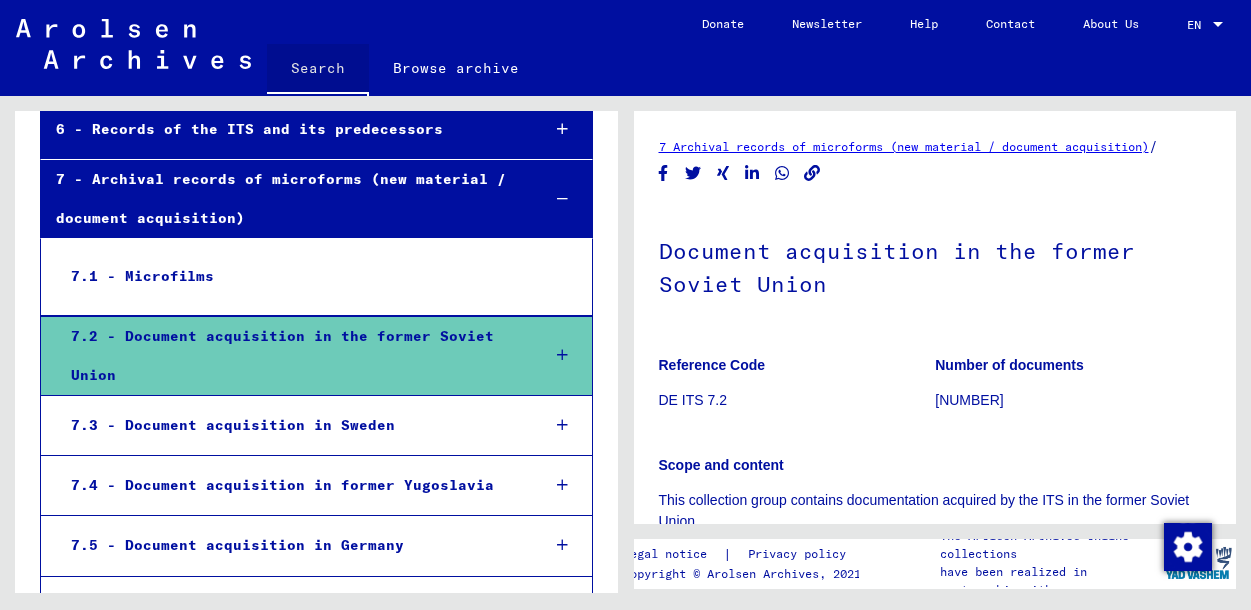 click on "Search" 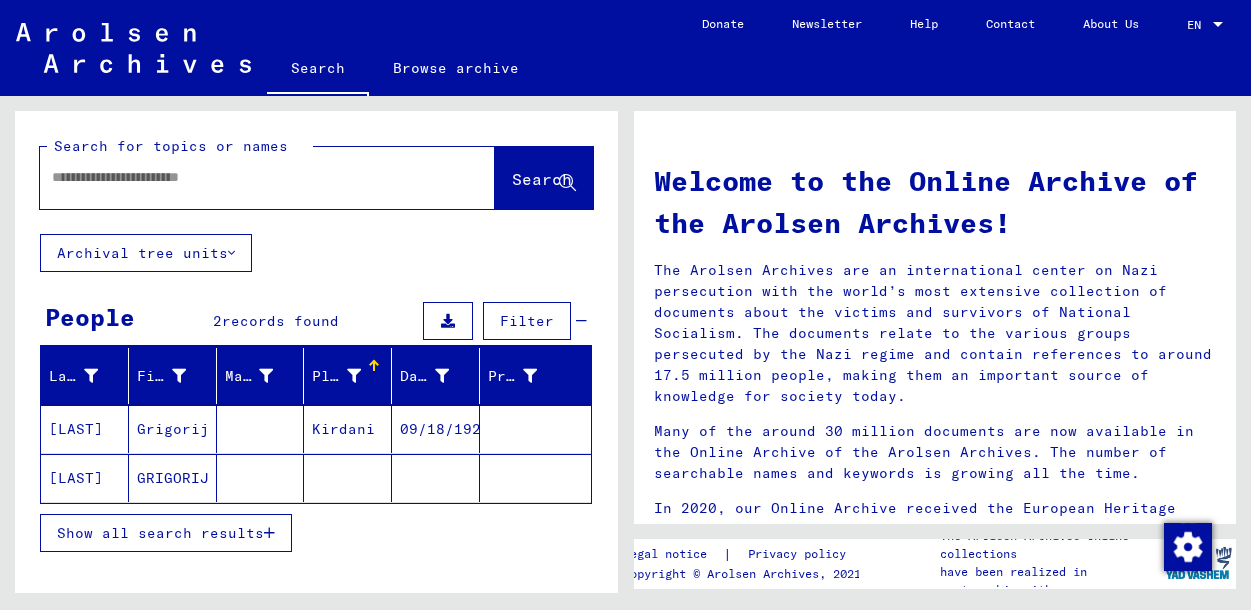 click at bounding box center (243, 177) 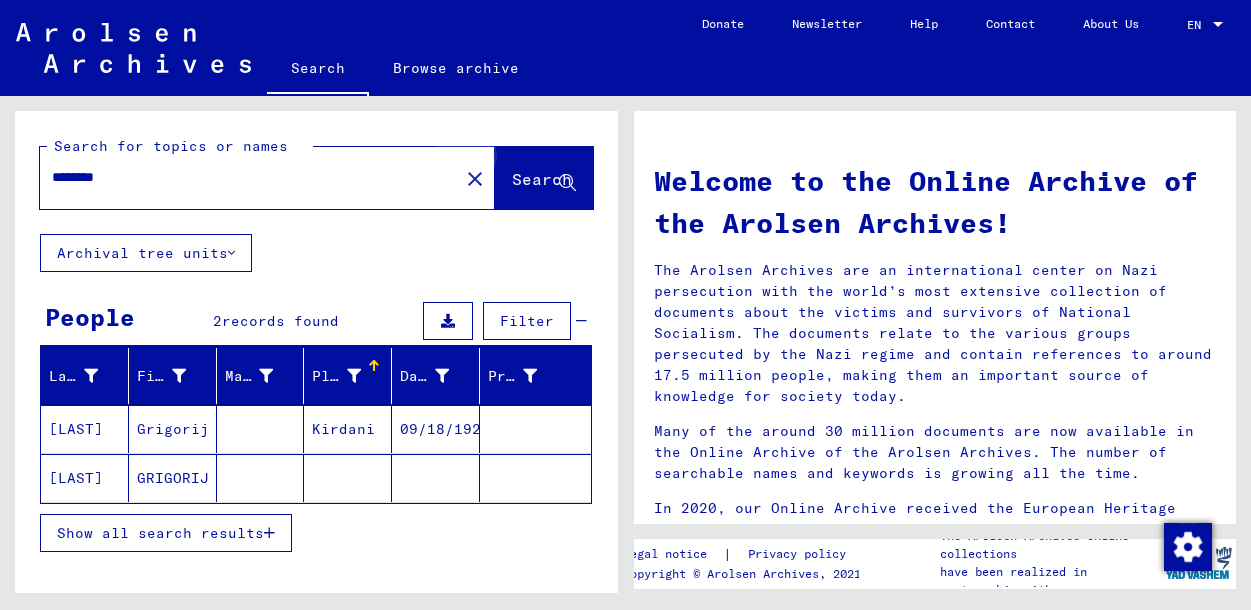 click on "Search" 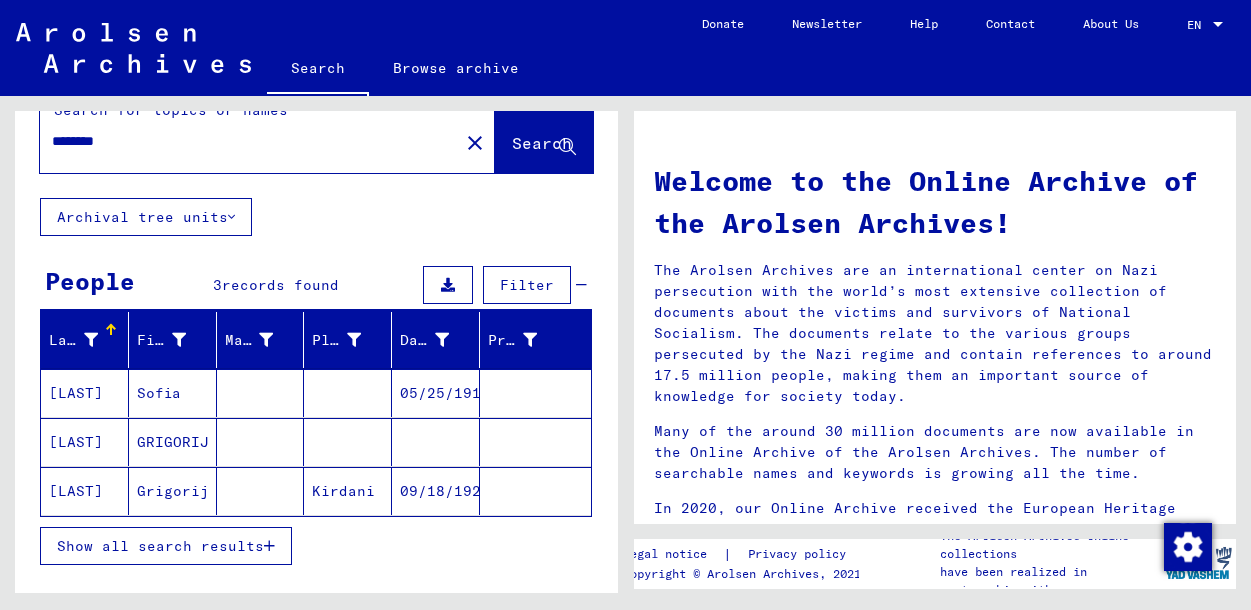 scroll, scrollTop: 49, scrollLeft: 0, axis: vertical 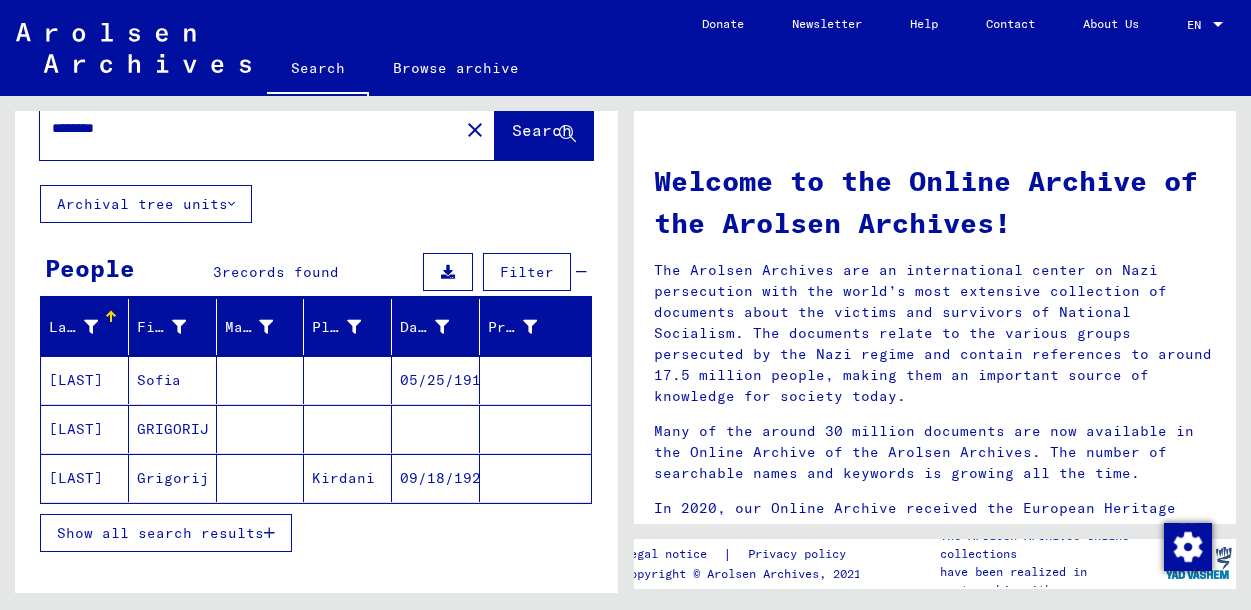 click on "Sofia" at bounding box center [173, 429] 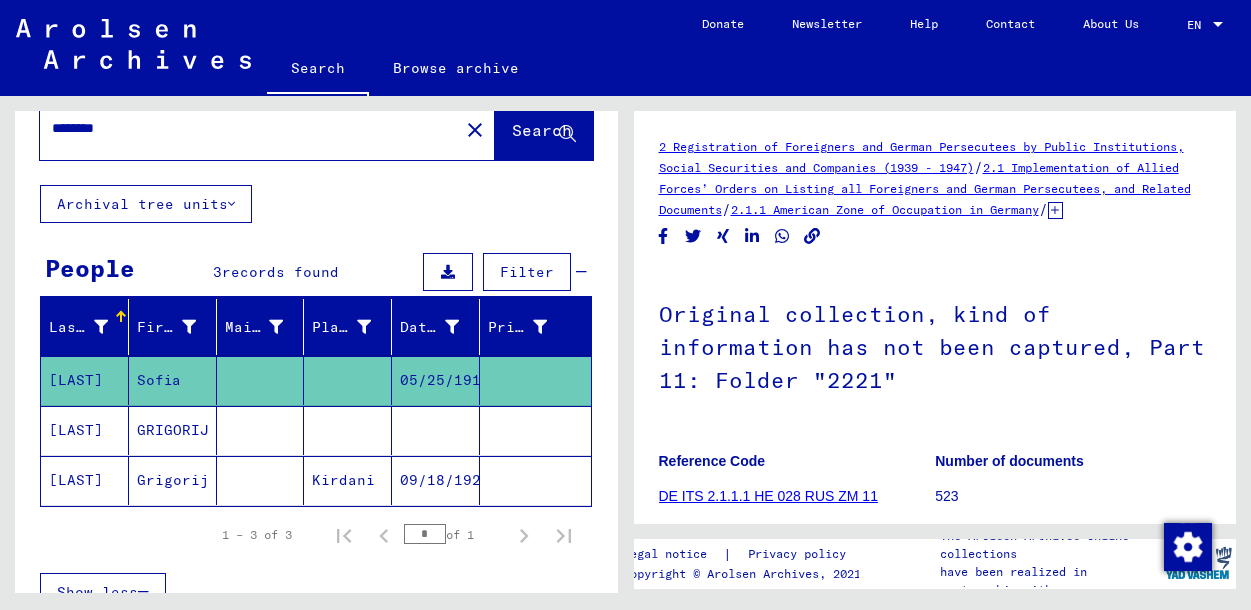 scroll, scrollTop: 0, scrollLeft: 0, axis: both 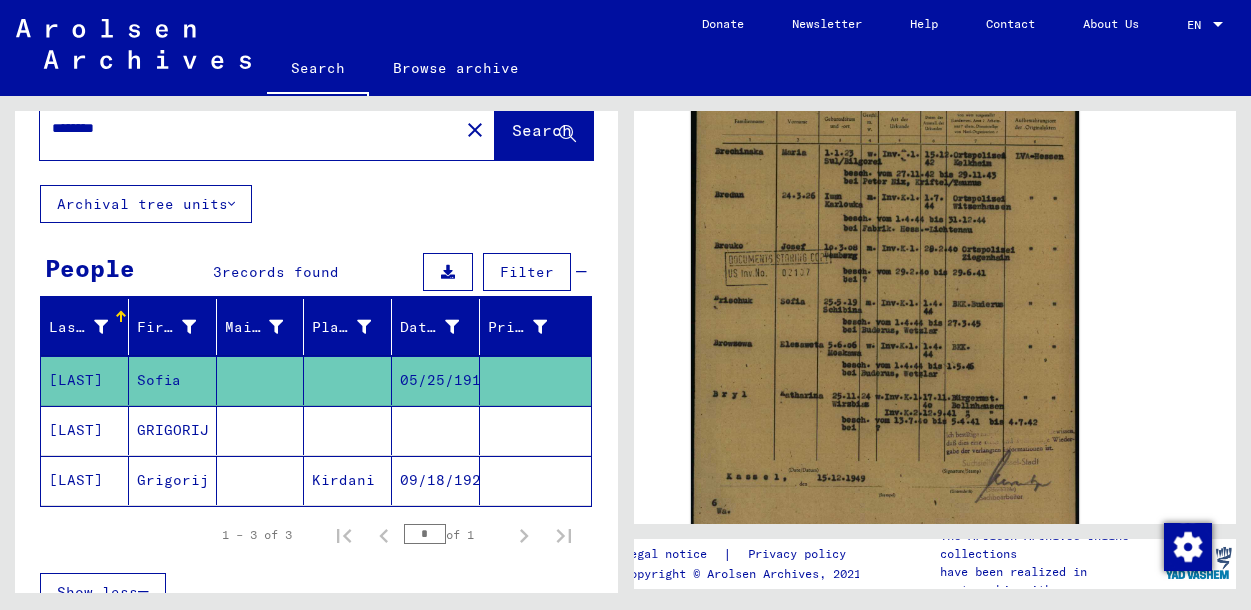 click on "GRIGORIJ" at bounding box center (173, 480) 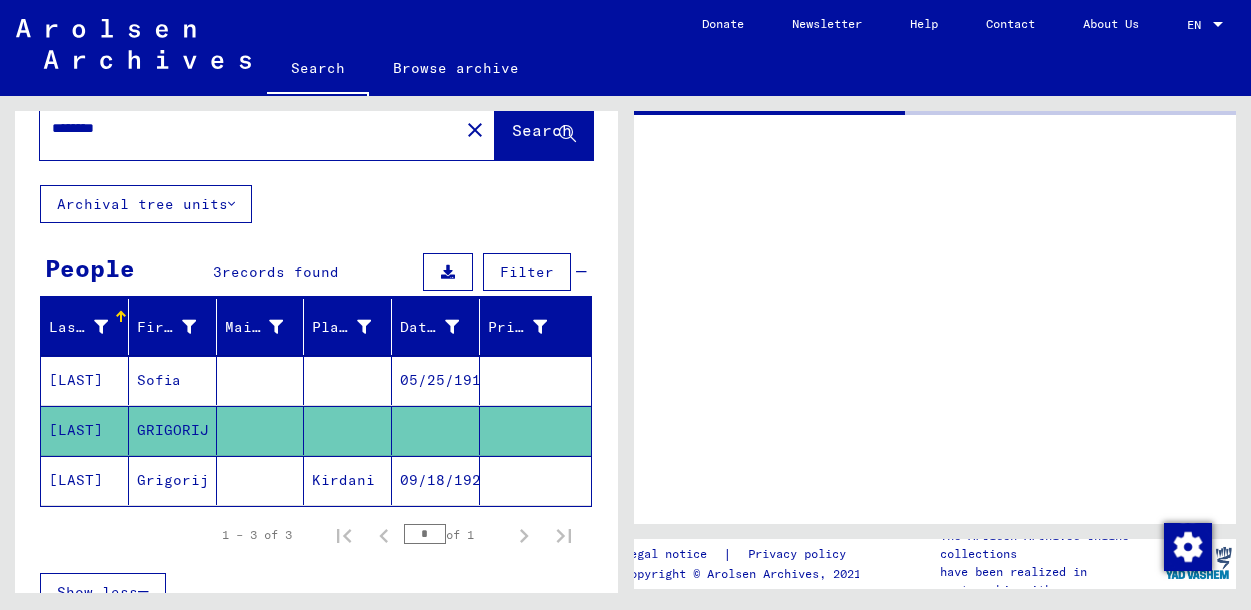 scroll, scrollTop: 0, scrollLeft: 0, axis: both 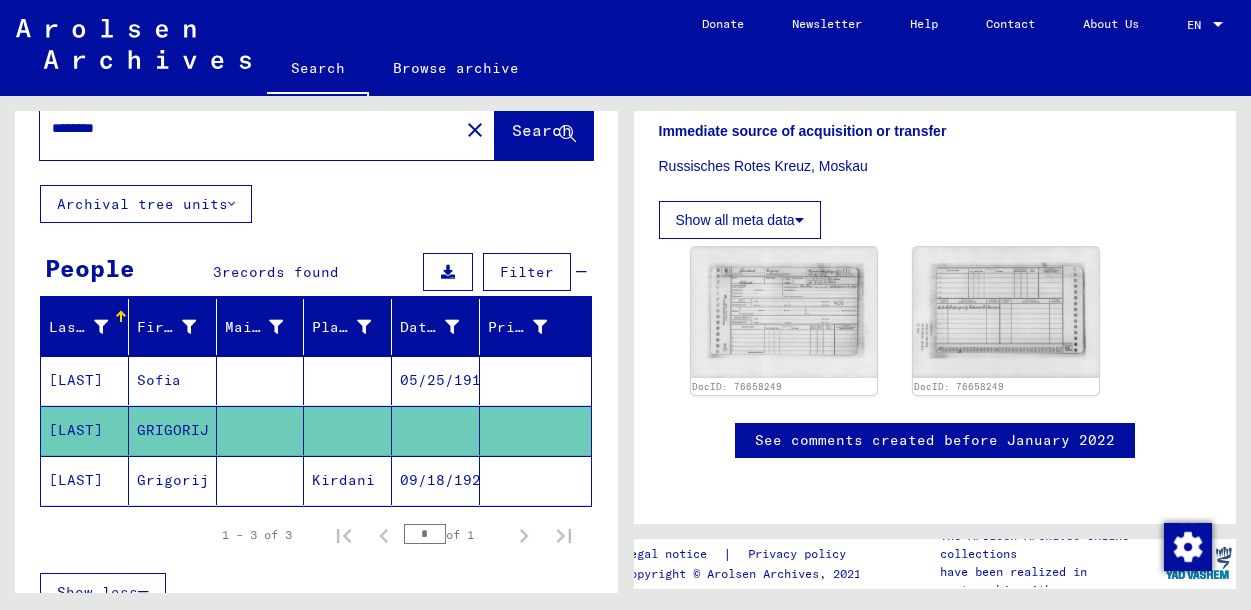 click on "See comments created before January 2022" 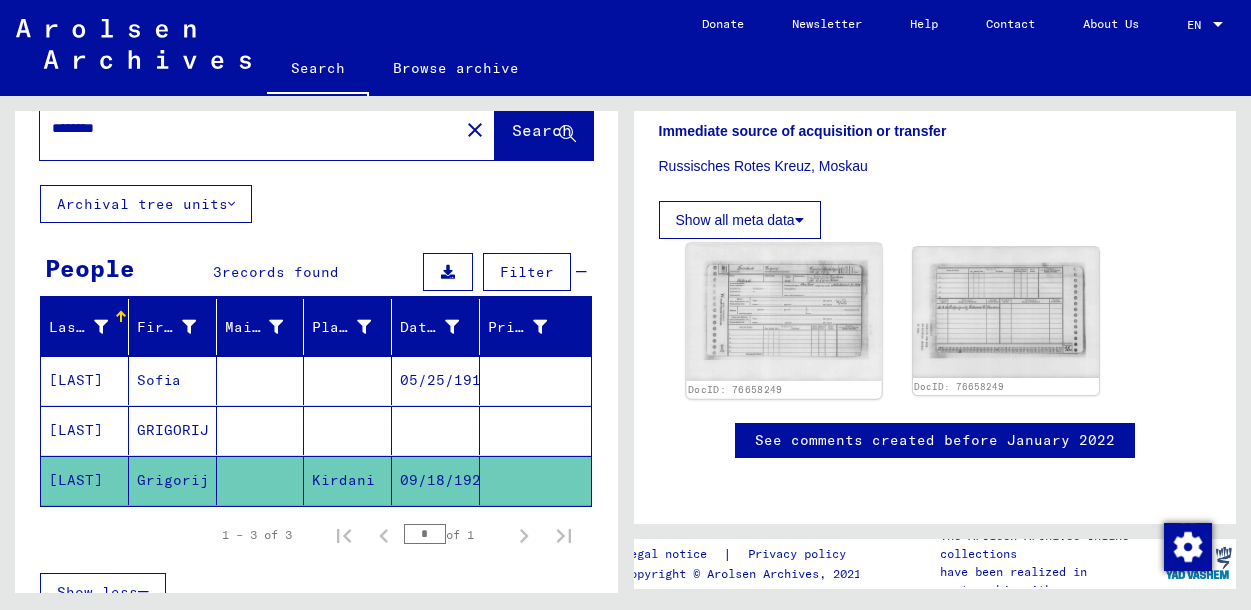 click 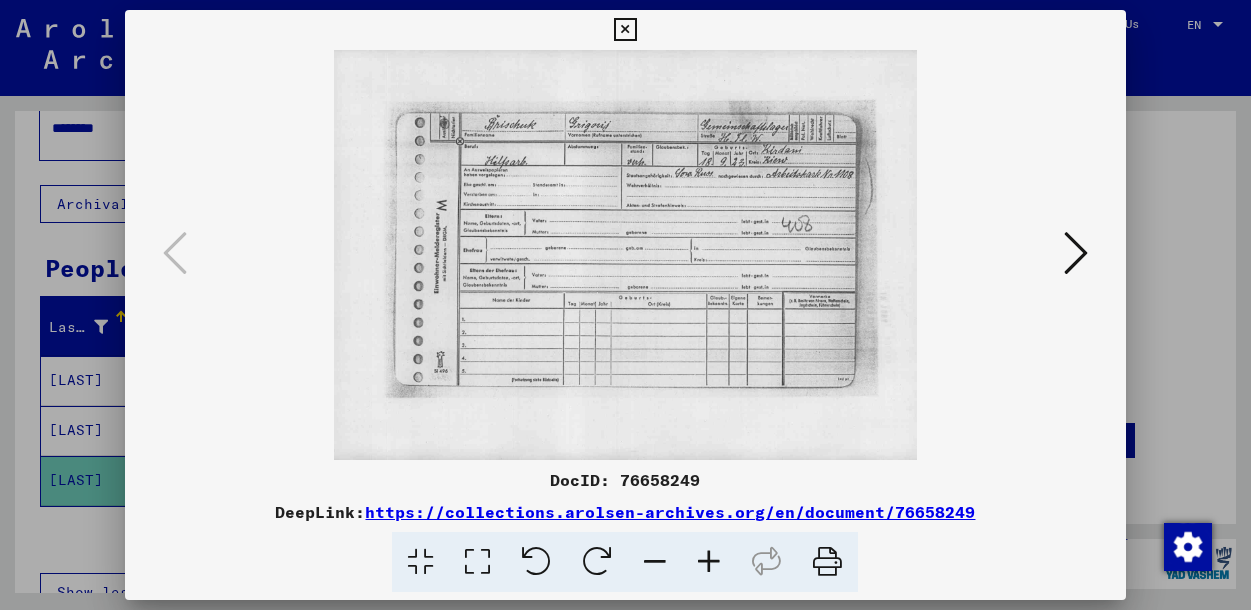 click at bounding box center [625, 30] 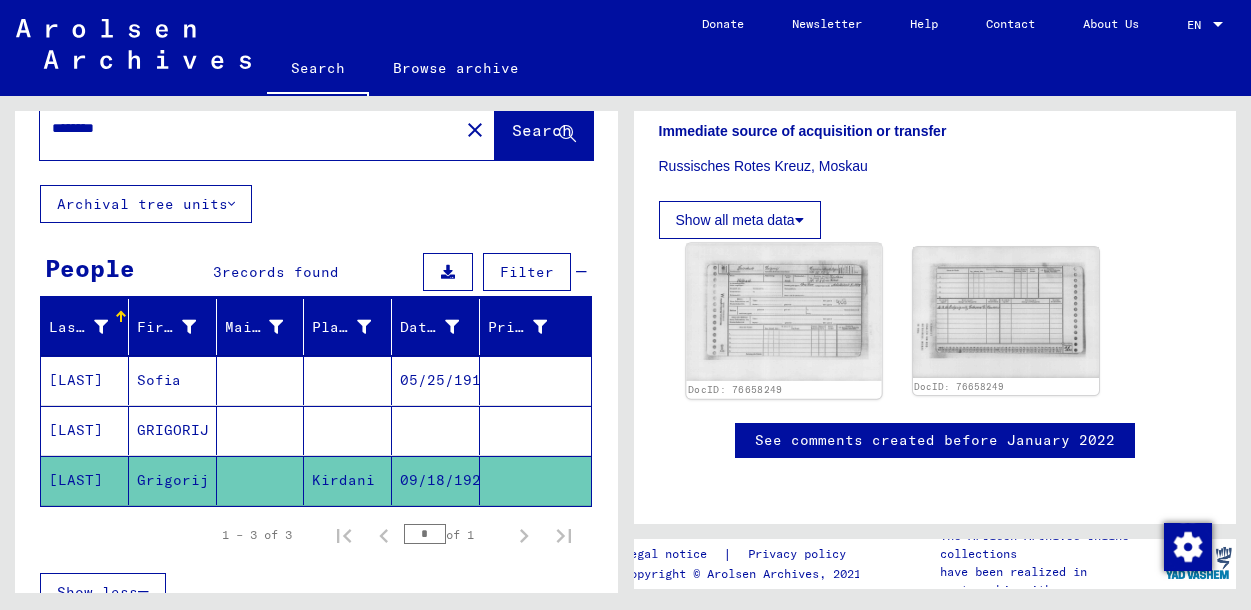 click 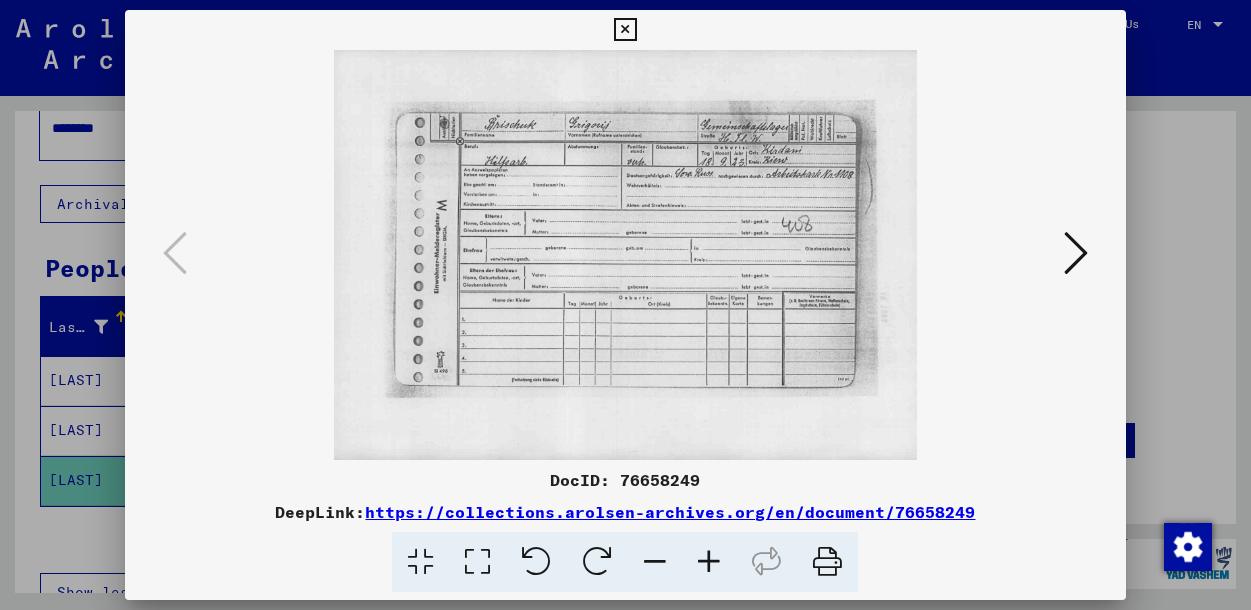 click at bounding box center [625, 30] 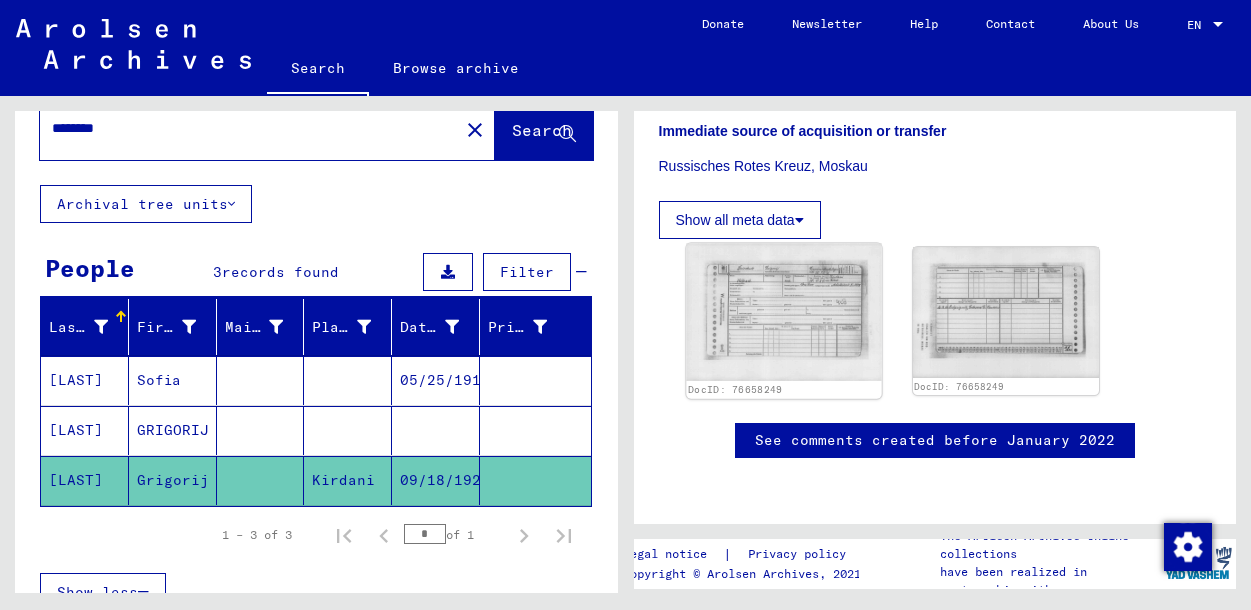 scroll, scrollTop: 755, scrollLeft: 0, axis: vertical 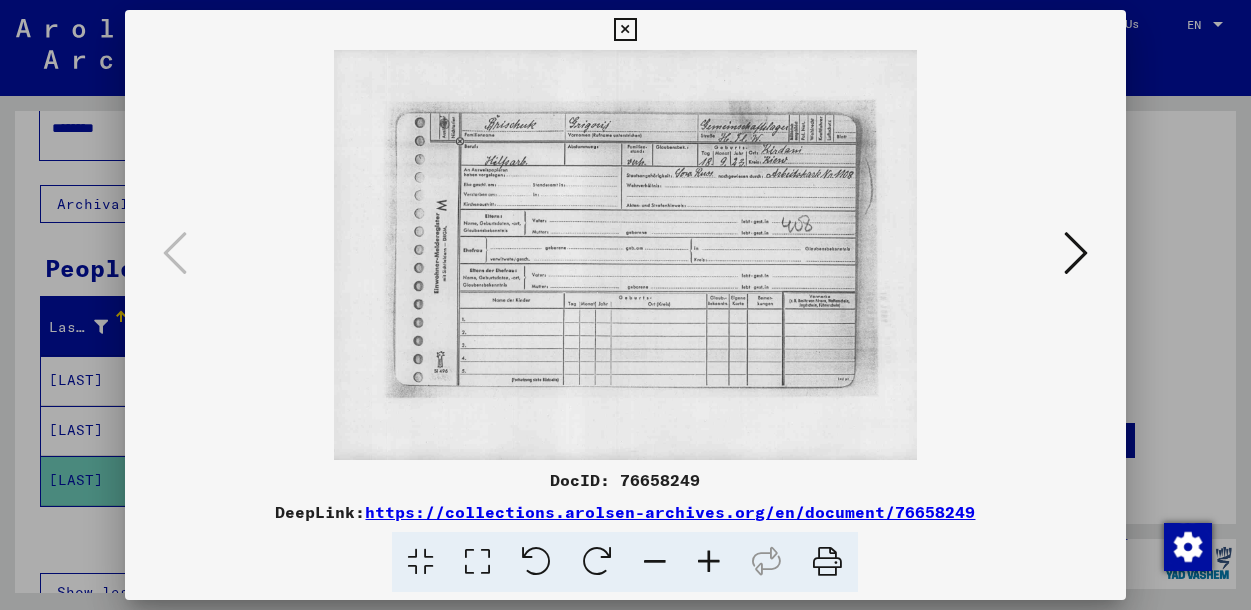 click at bounding box center (625, 30) 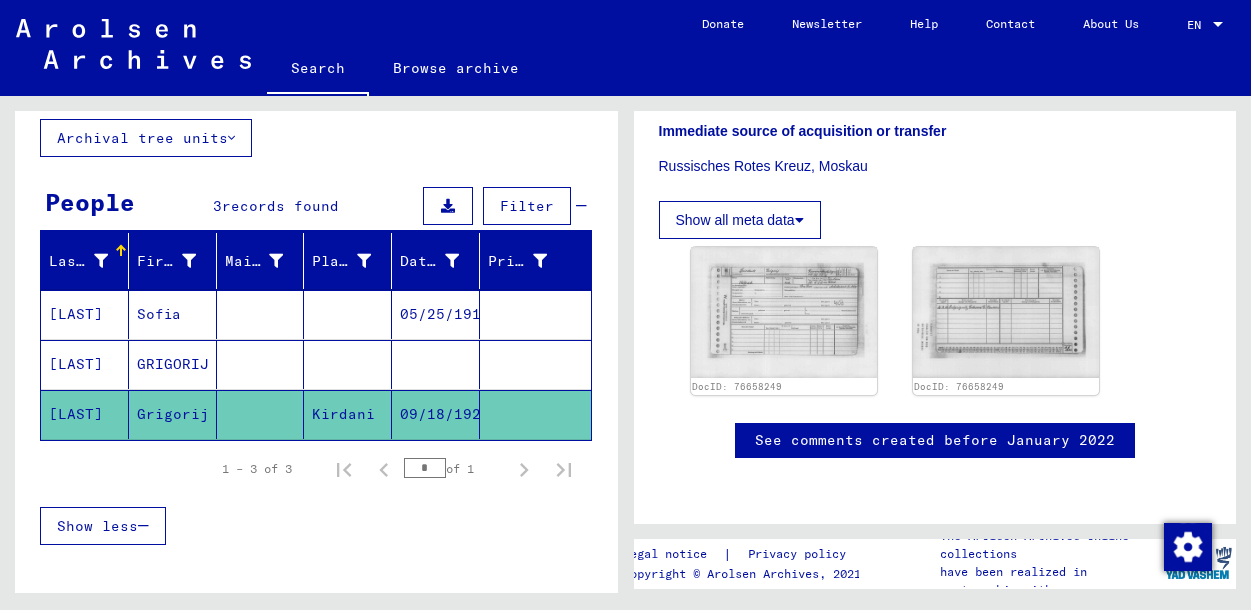 scroll, scrollTop: 116, scrollLeft: 0, axis: vertical 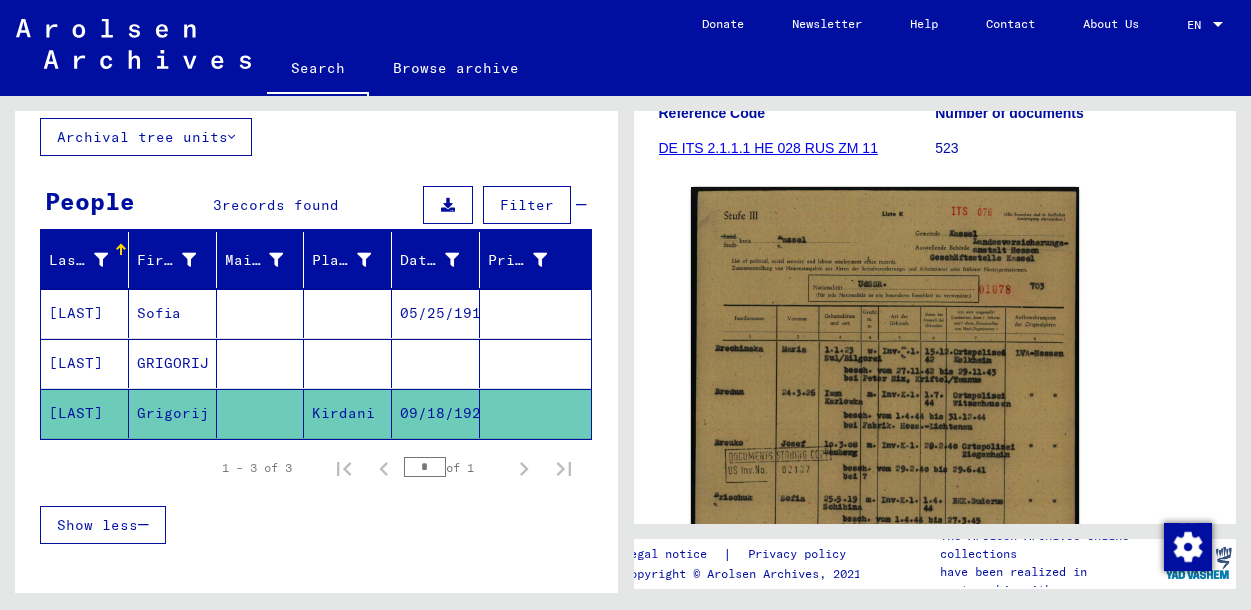 click on "Sofia" at bounding box center (173, 363) 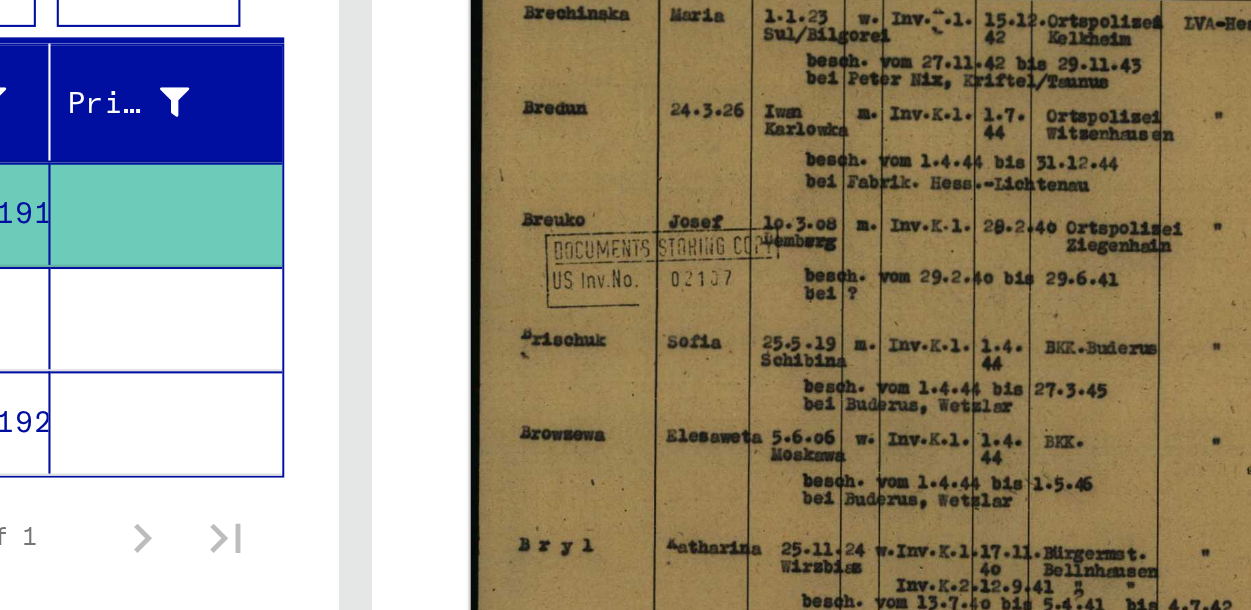 scroll, scrollTop: 479, scrollLeft: 0, axis: vertical 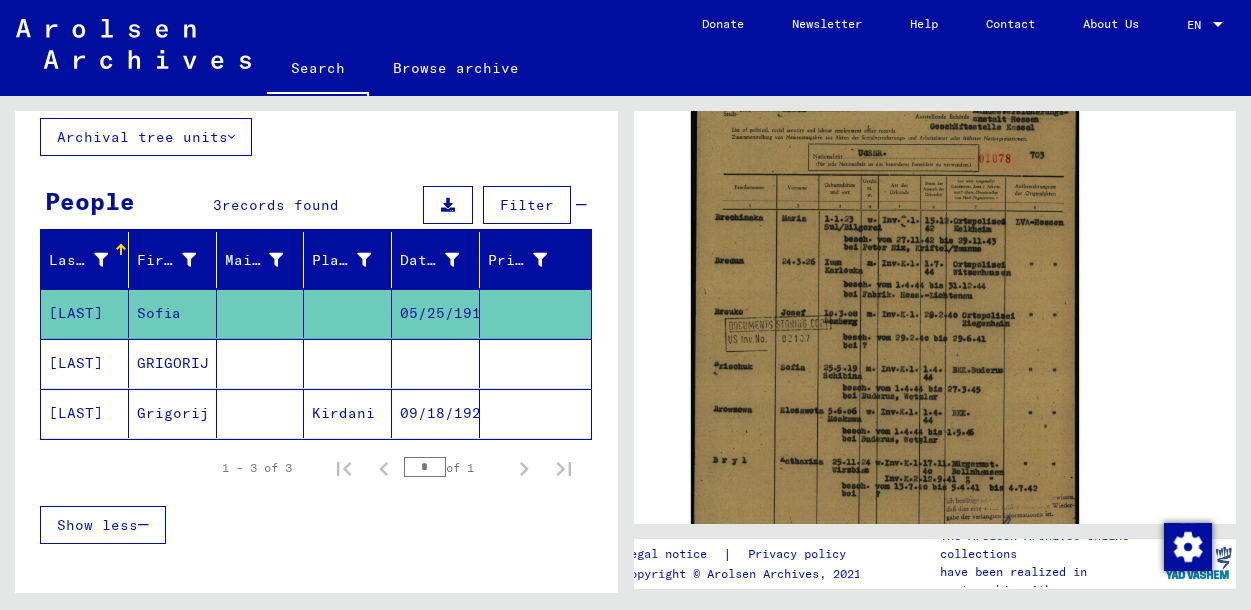 click on "Grigorij" 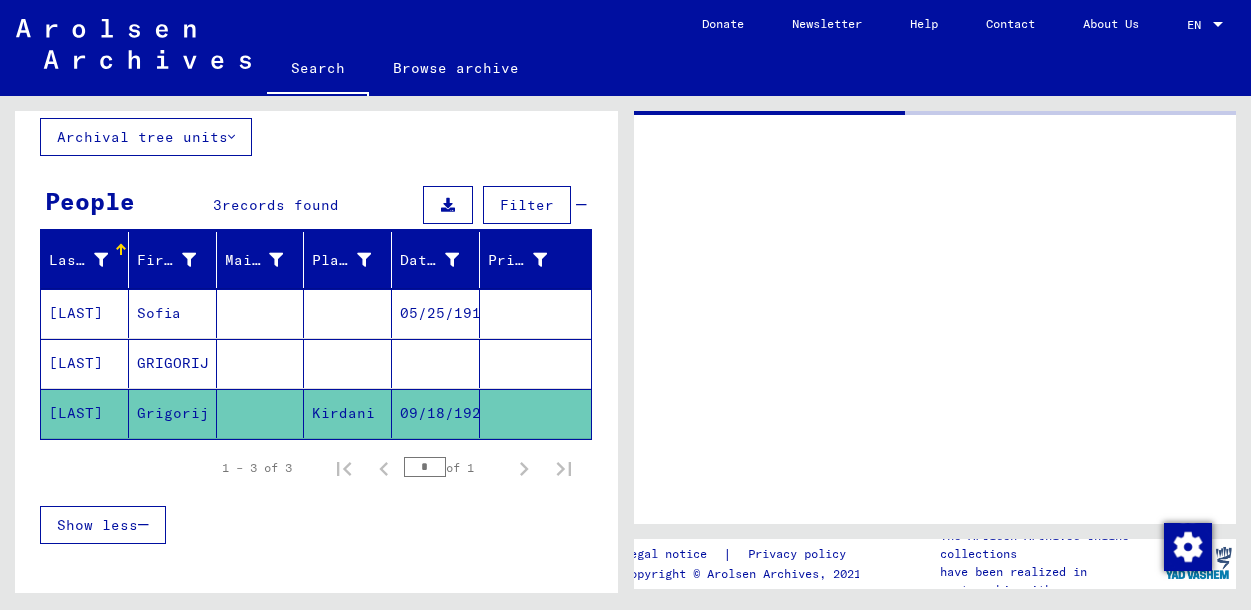 scroll, scrollTop: 0, scrollLeft: 0, axis: both 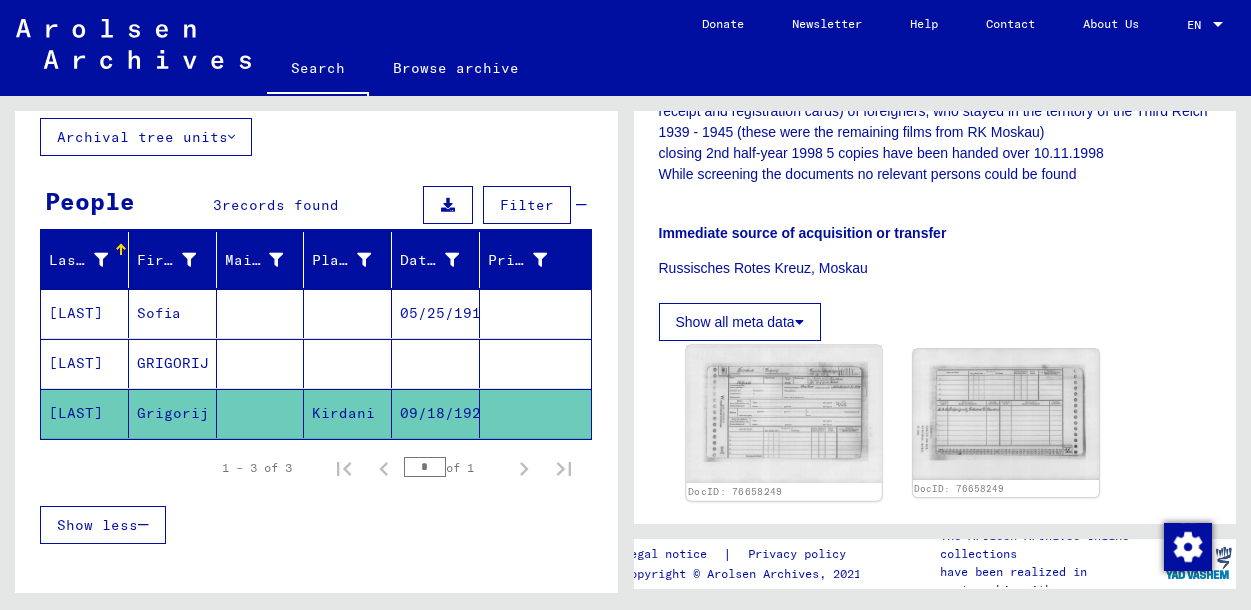 click 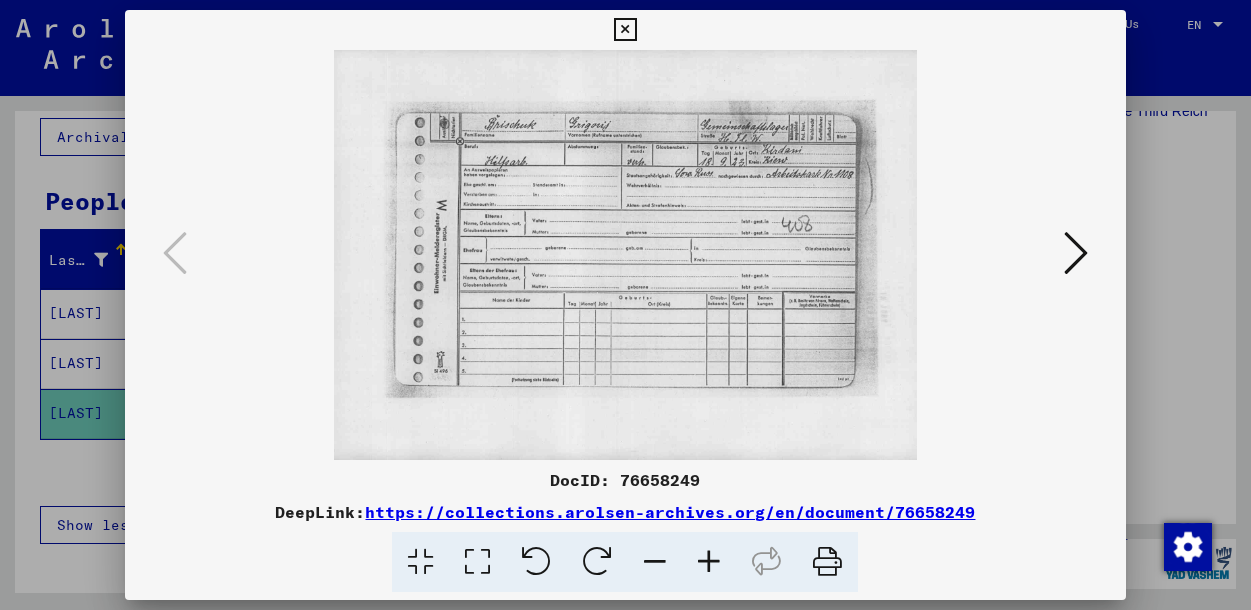 click at bounding box center [625, 30] 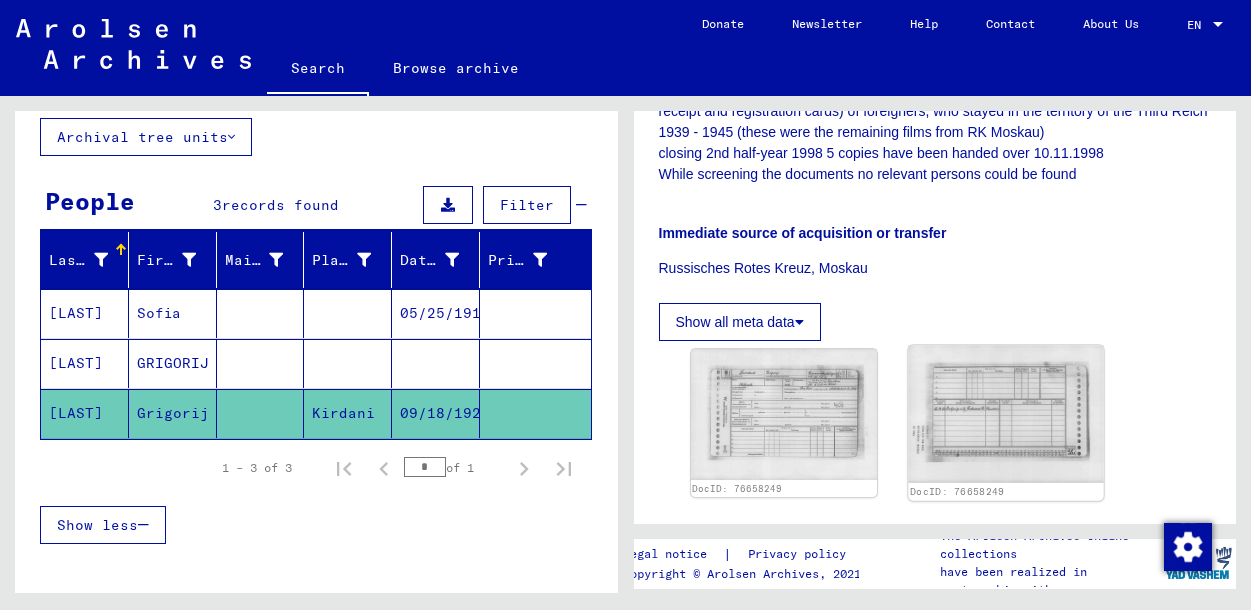 click 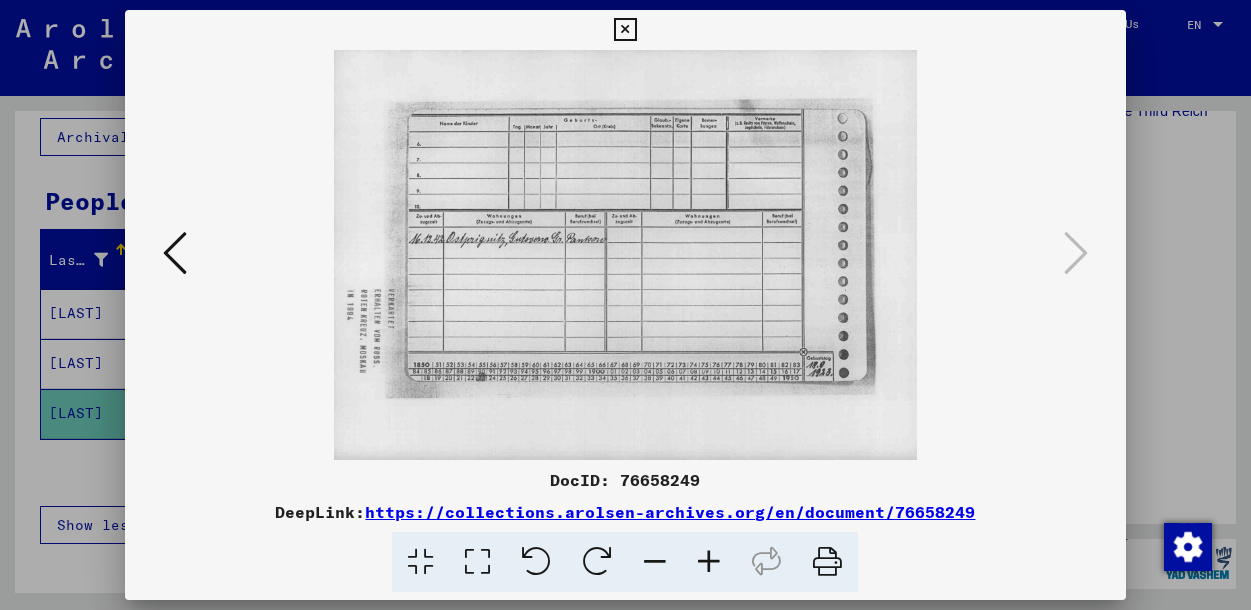 click at bounding box center (625, 30) 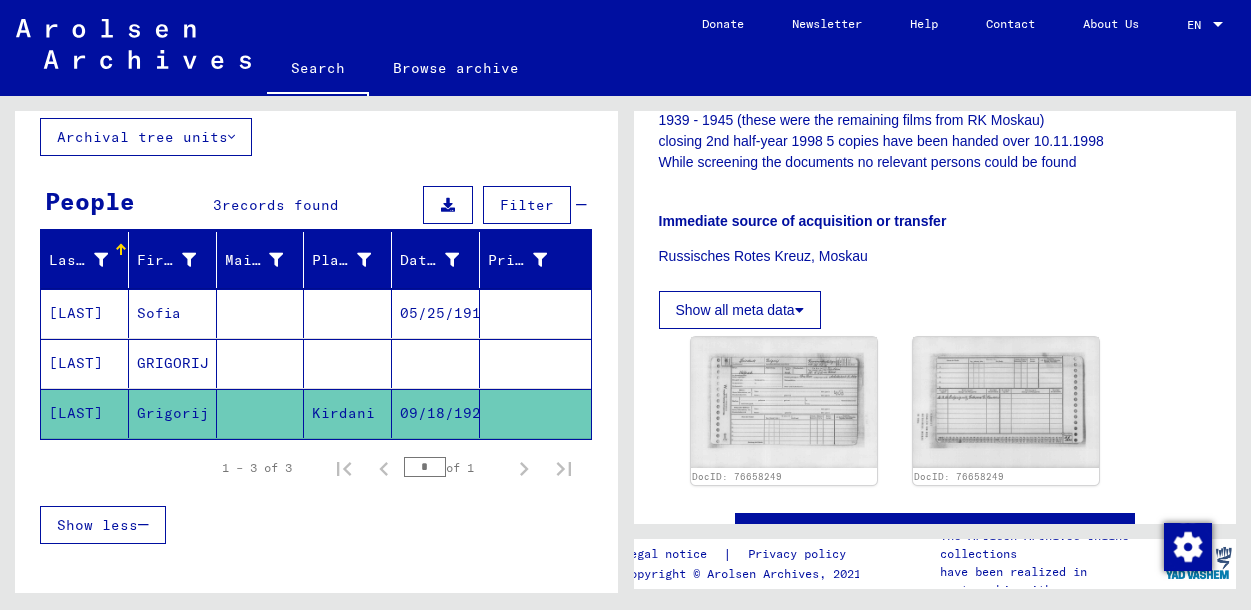 scroll, scrollTop: 642, scrollLeft: 0, axis: vertical 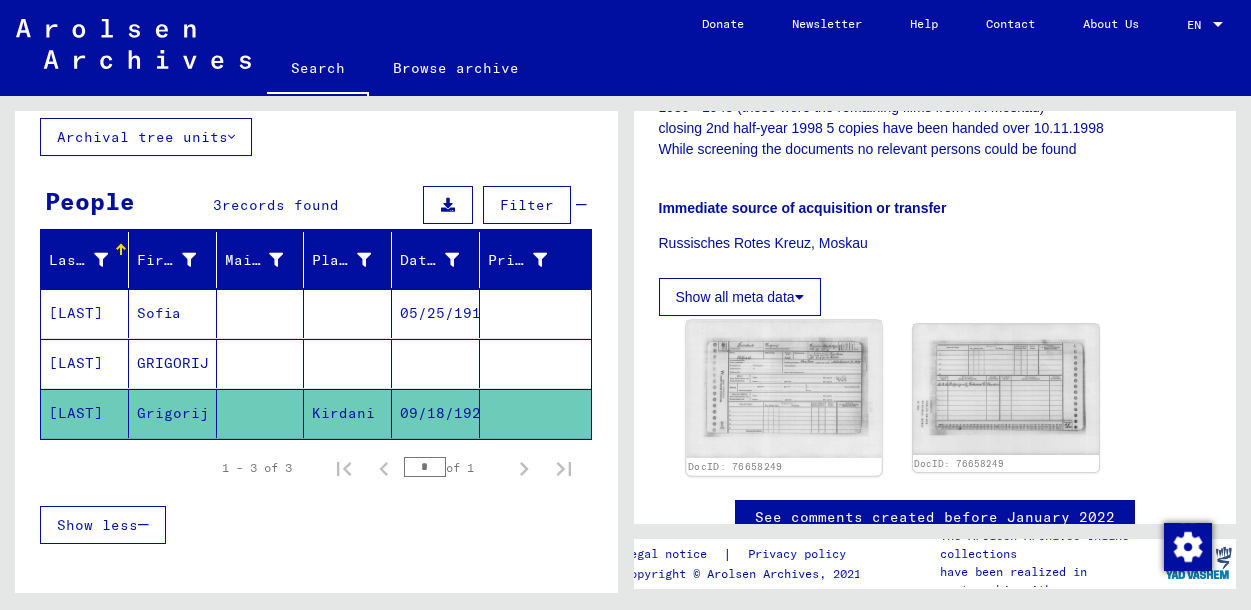 click 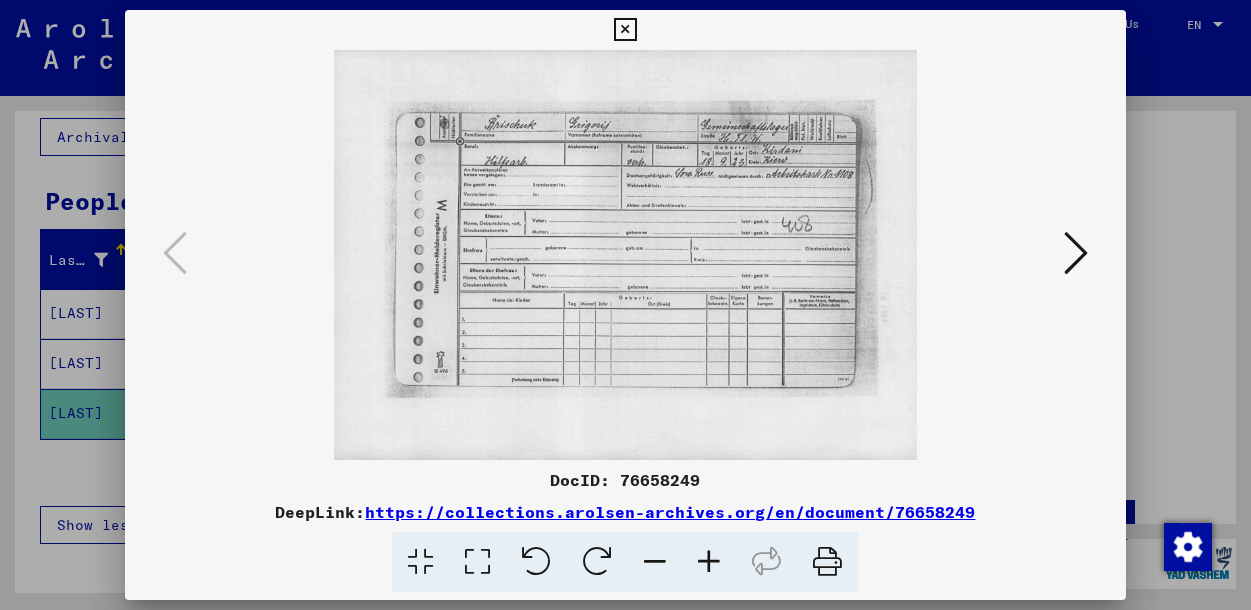 click at bounding box center (1076, 253) 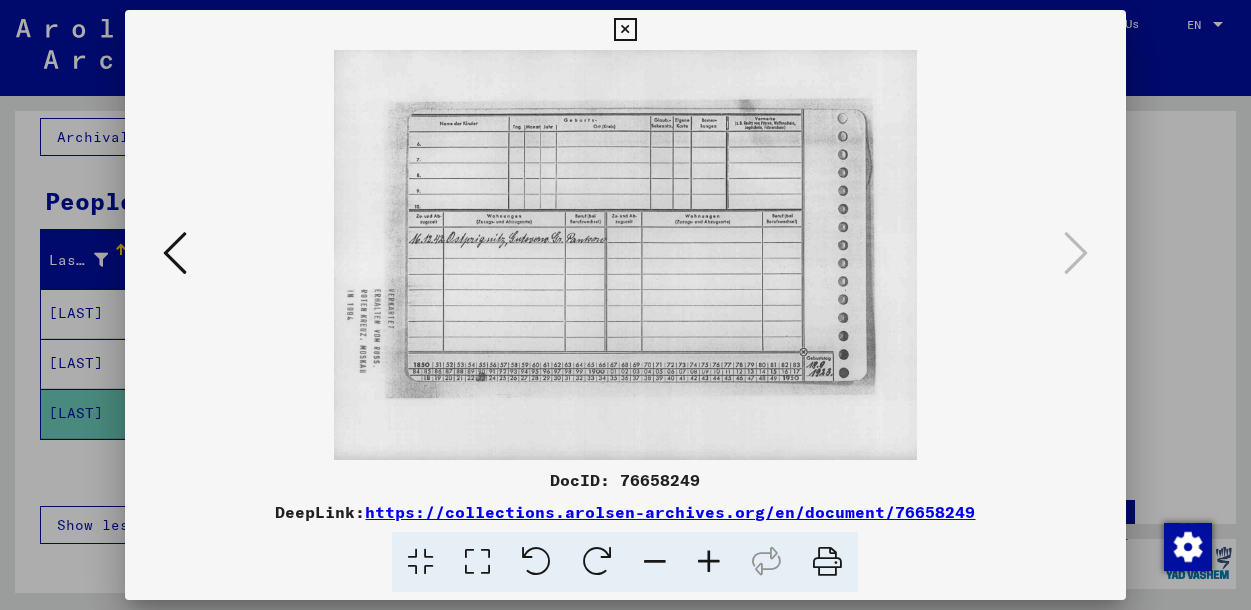 click at bounding box center (625, 30) 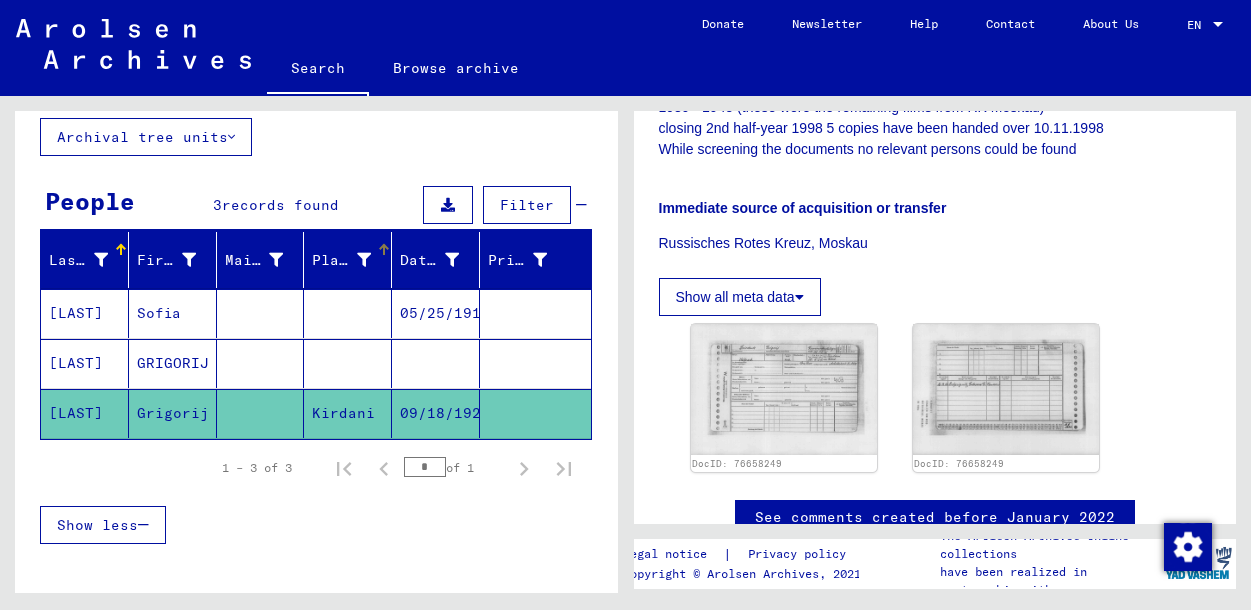 click on "Place of Birth" at bounding box center (341, 260) 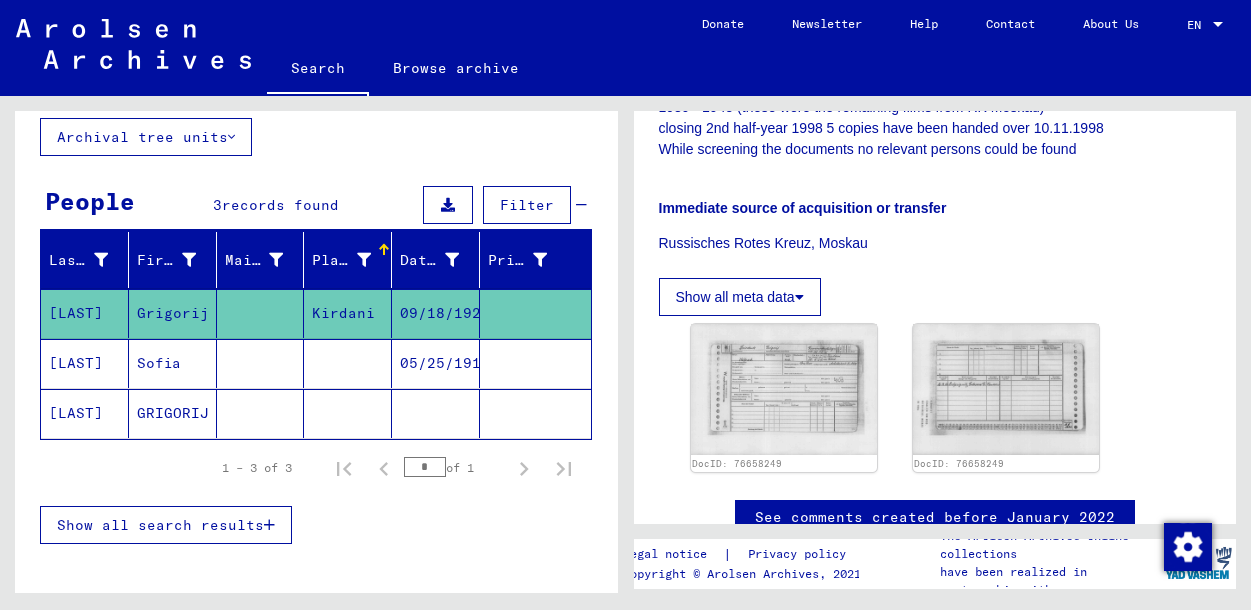 click at bounding box center (364, 260) 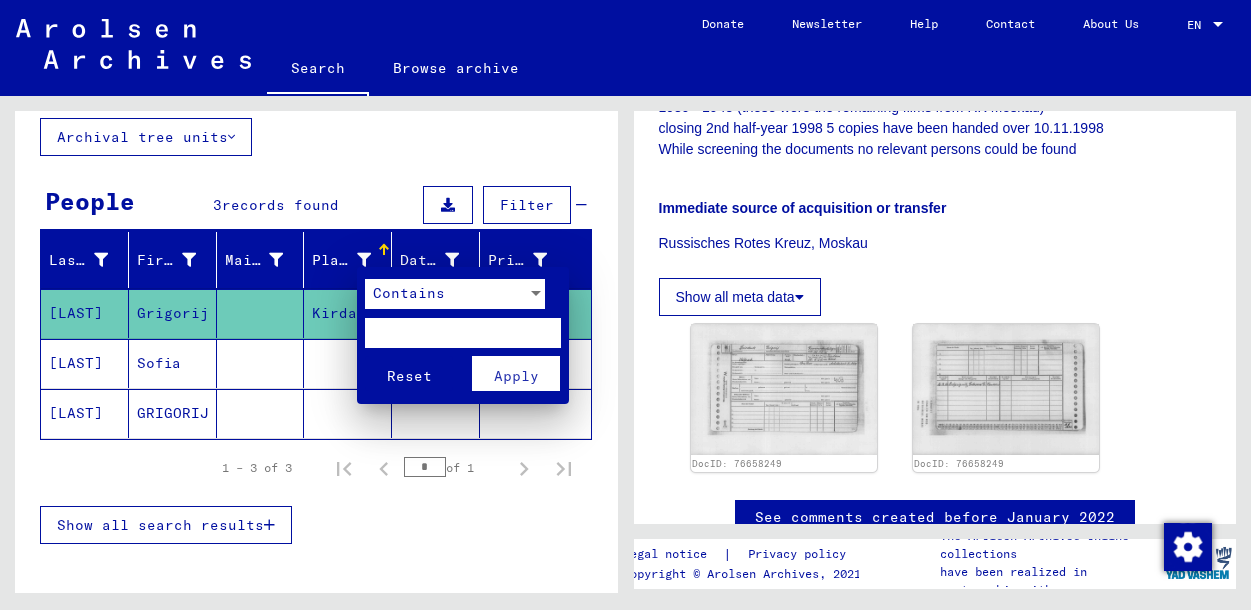 click on "Contains" at bounding box center [409, 293] 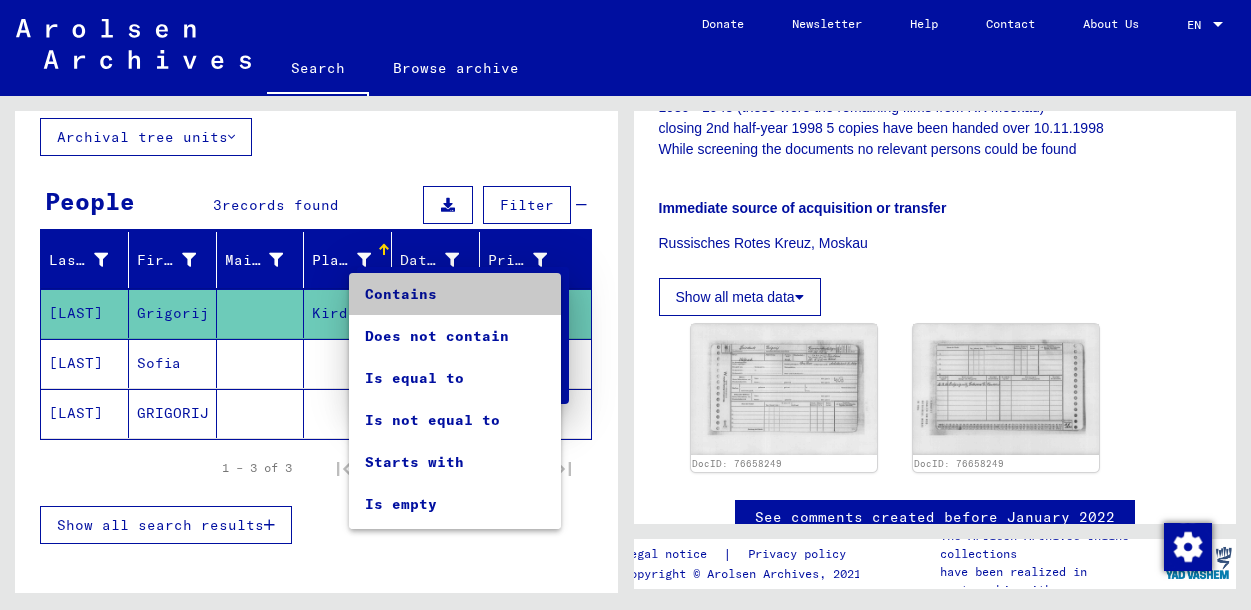 click on "Contains" at bounding box center (455, 294) 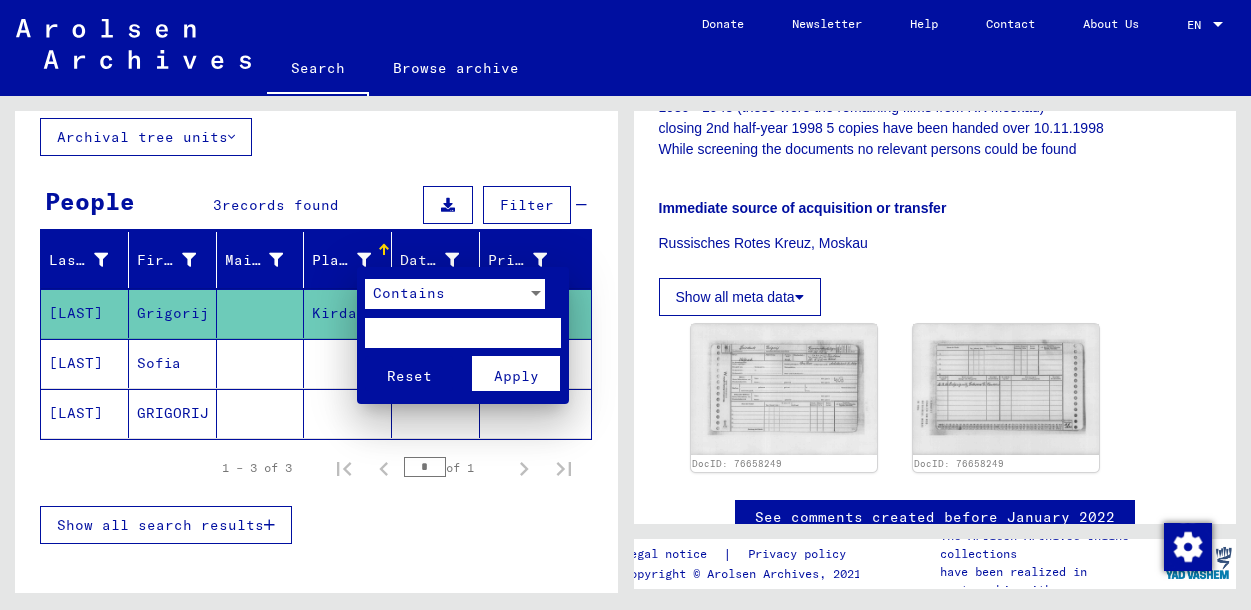 click at bounding box center (625, 305) 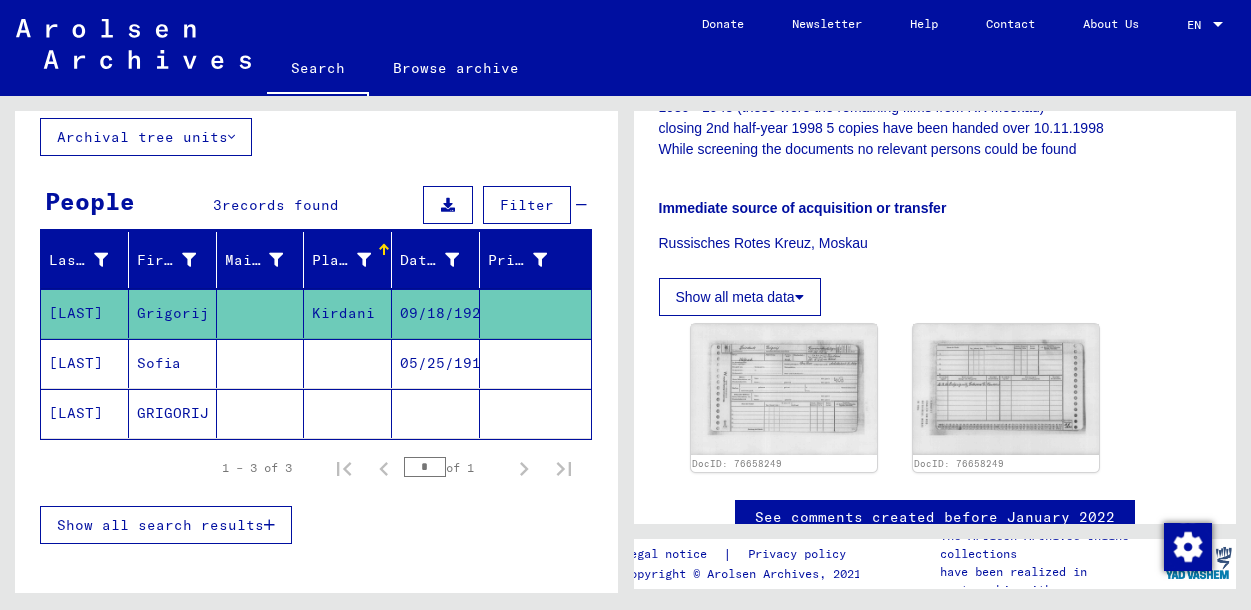 click on "Kirdani" 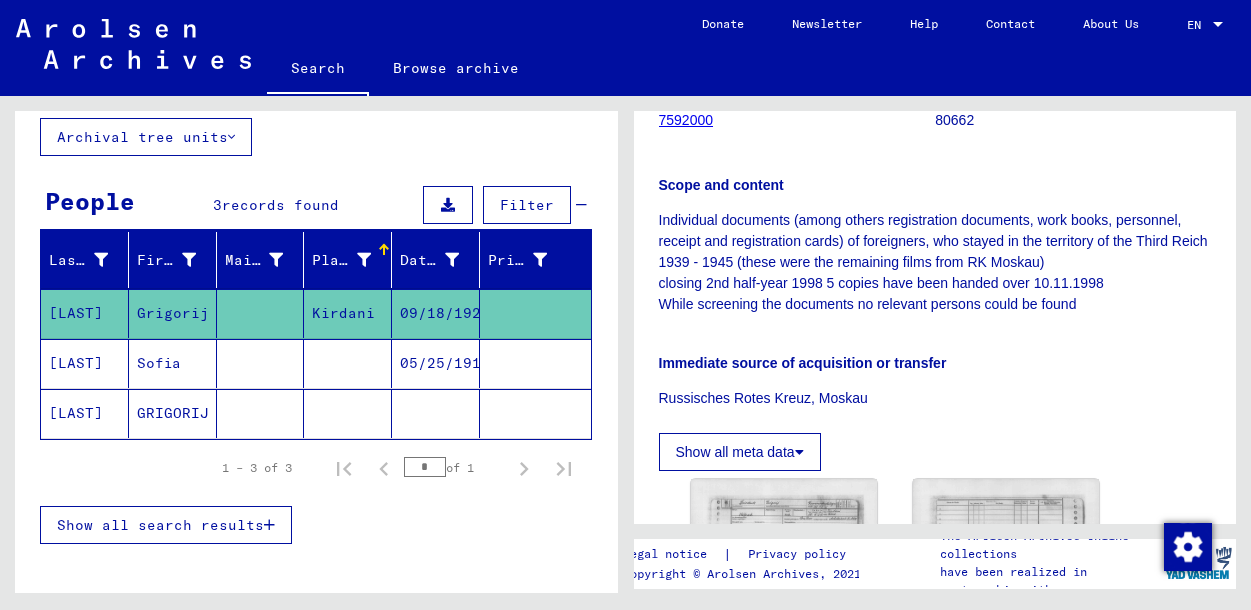 scroll, scrollTop: 510, scrollLeft: 0, axis: vertical 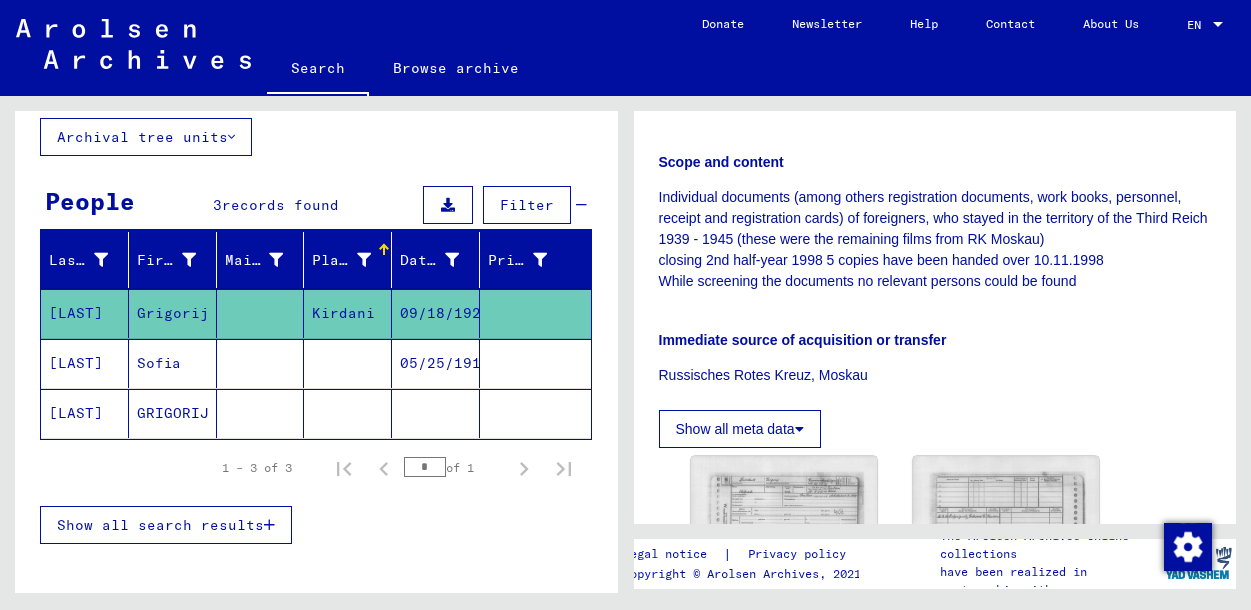 click on "Show all meta data" 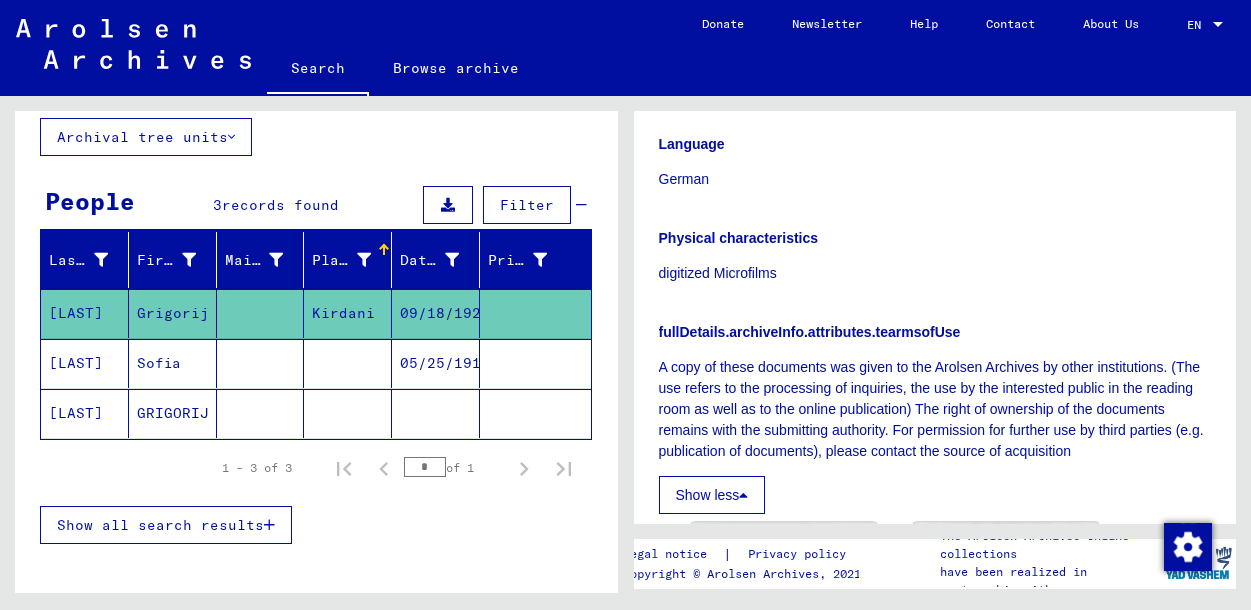 scroll, scrollTop: 877, scrollLeft: 0, axis: vertical 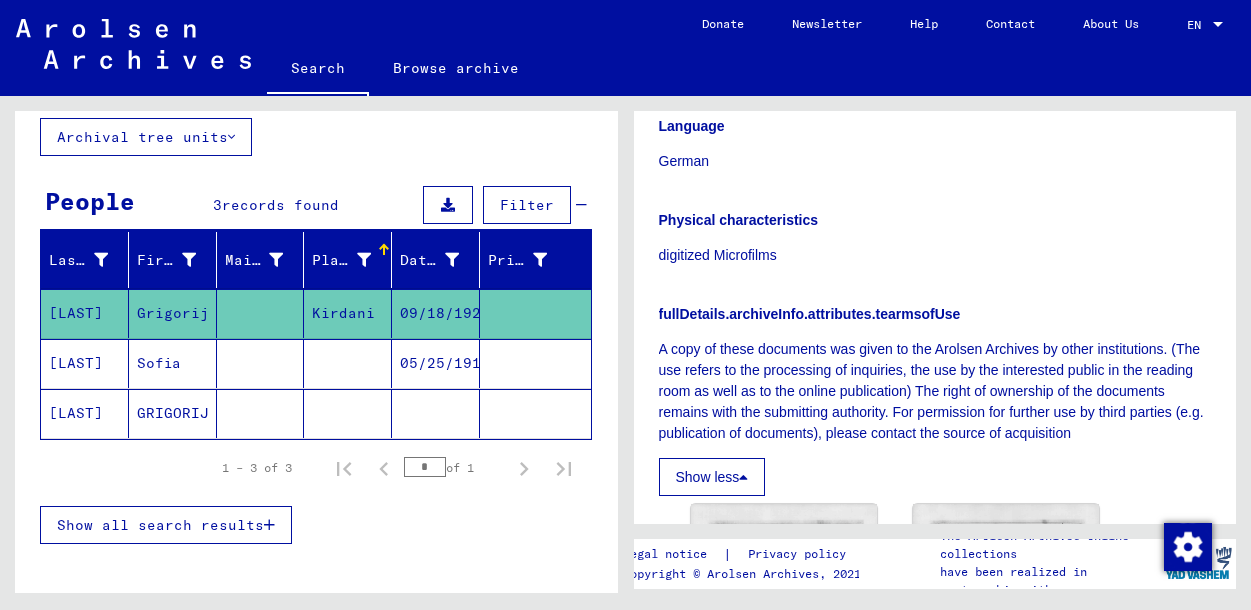 click on "Show less" at bounding box center (712, 477) 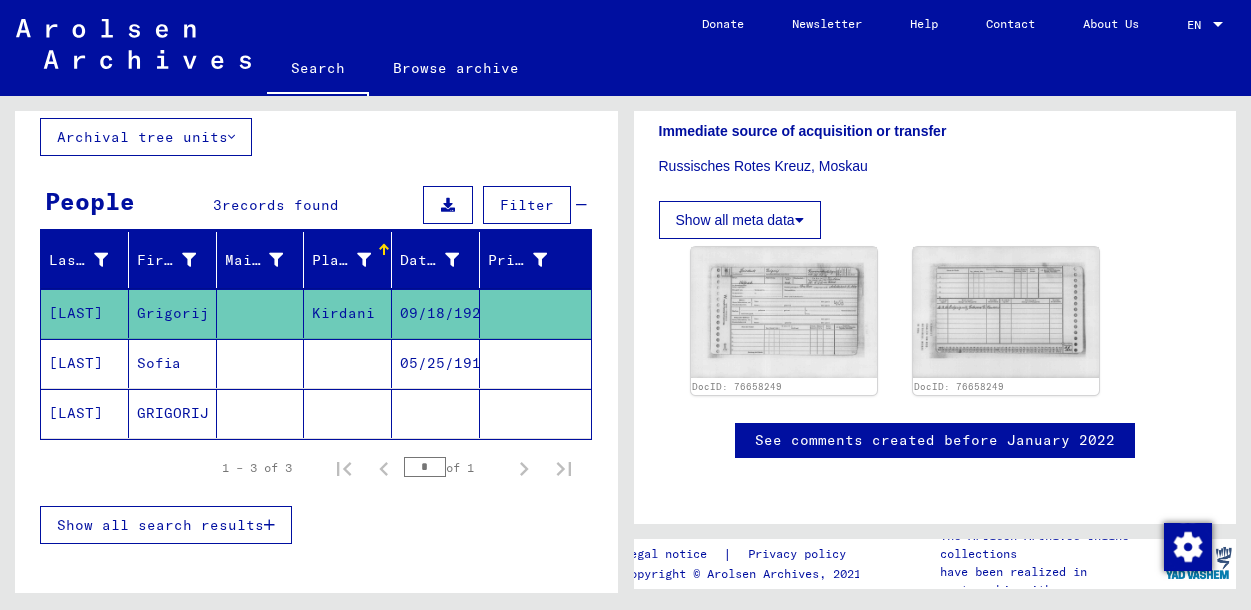 scroll, scrollTop: 1427, scrollLeft: 0, axis: vertical 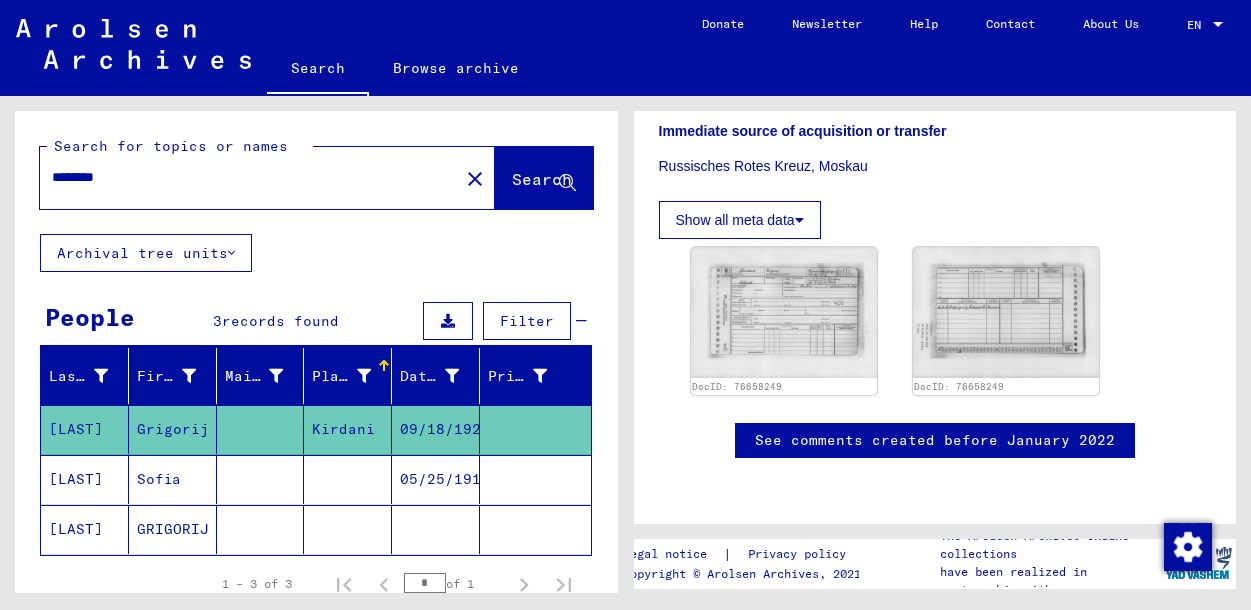 drag, startPoint x: 155, startPoint y: 172, endPoint x: 22, endPoint y: 121, distance: 142.44298 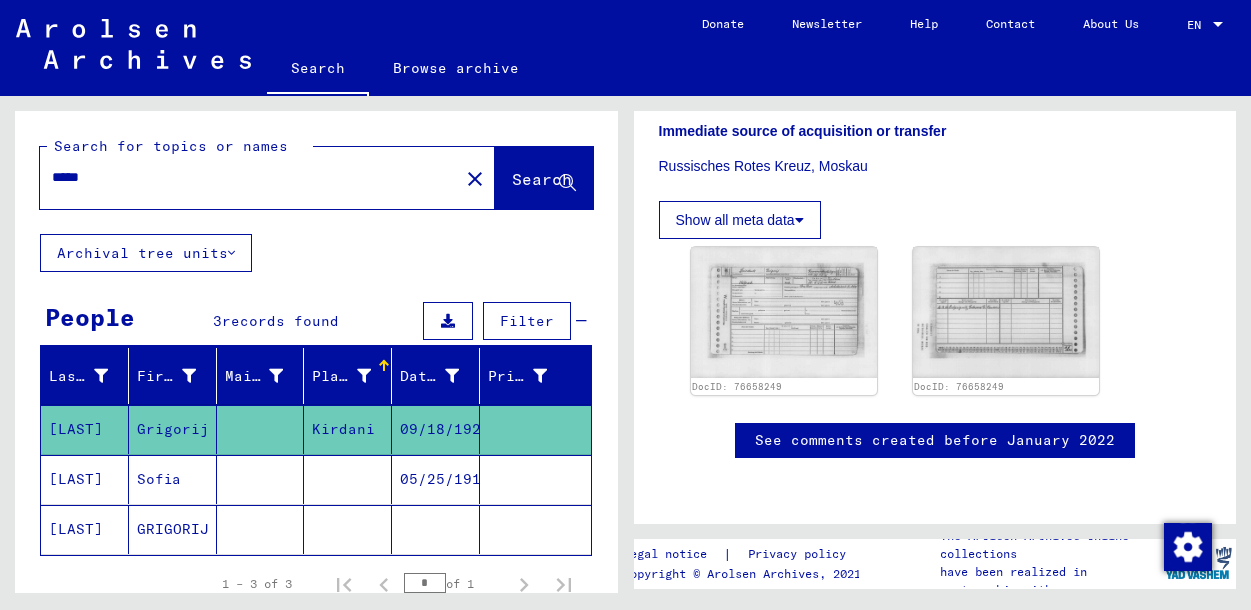 scroll, scrollTop: 0, scrollLeft: 0, axis: both 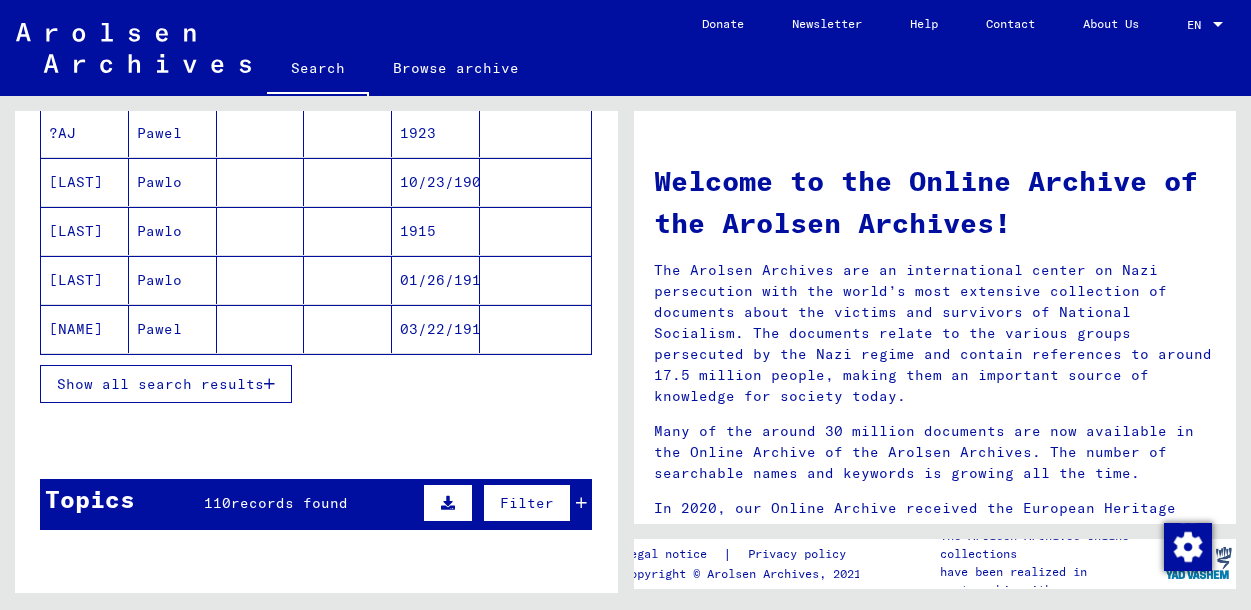 click on "Show all search results" at bounding box center [166, 384] 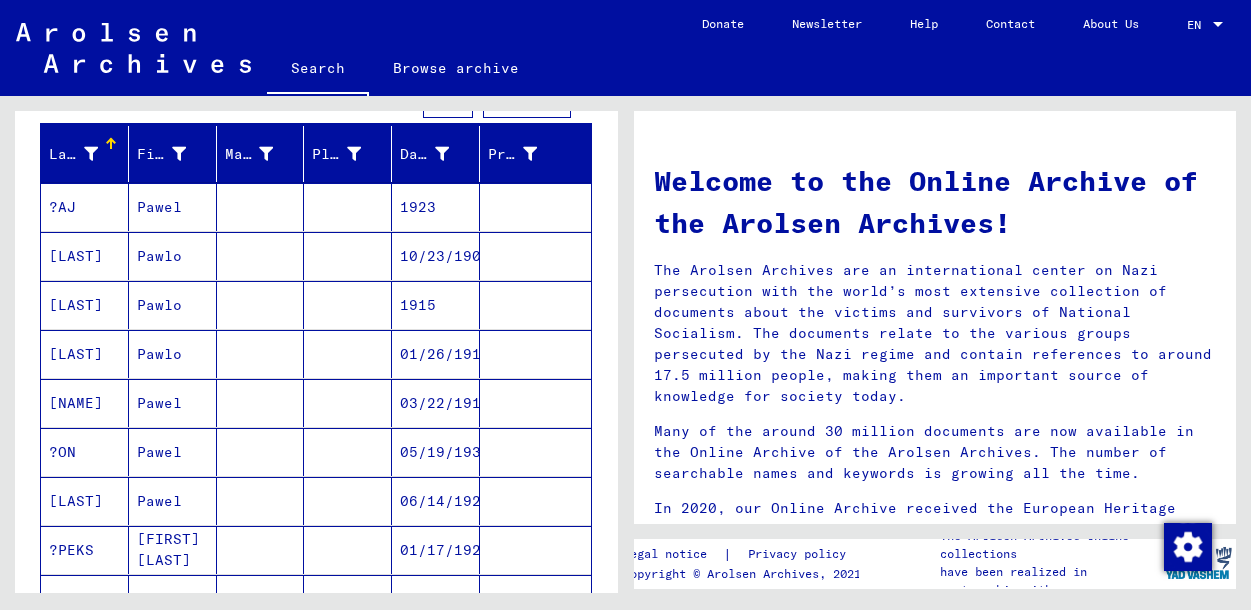 scroll, scrollTop: 0, scrollLeft: 0, axis: both 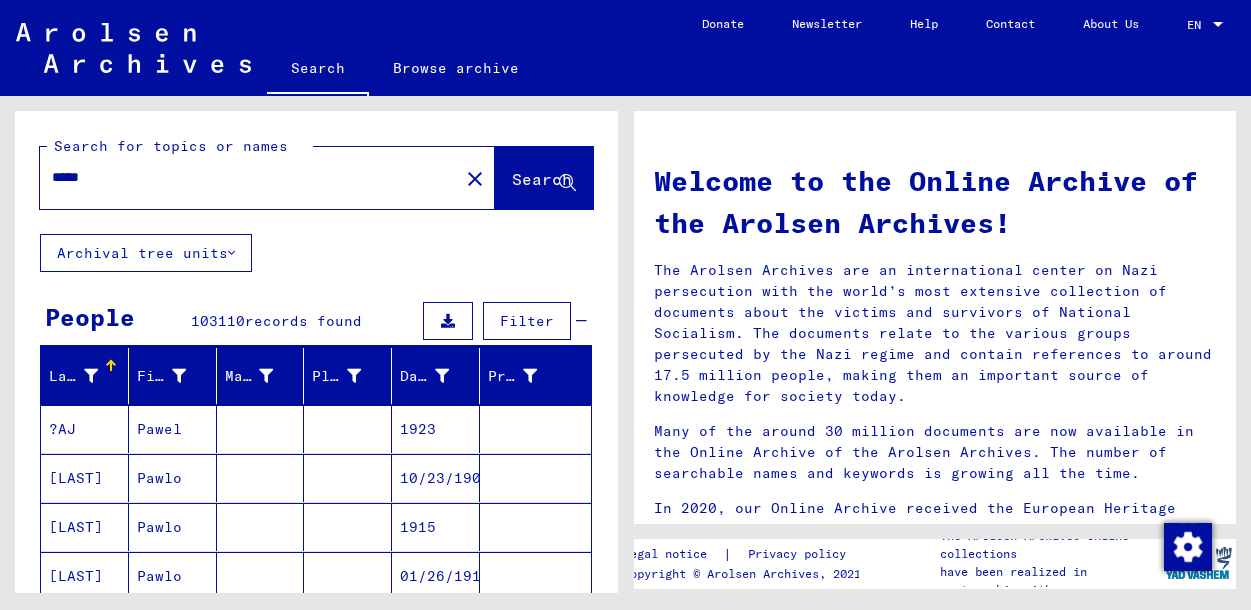 click on "*****" at bounding box center [243, 177] 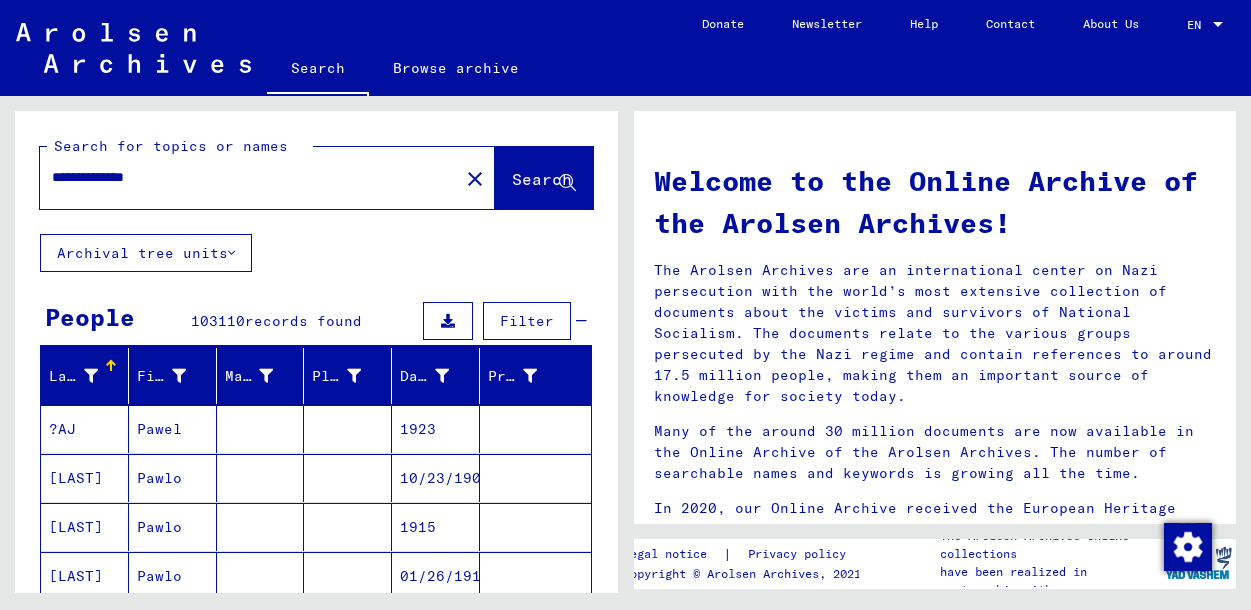 click on "Search" 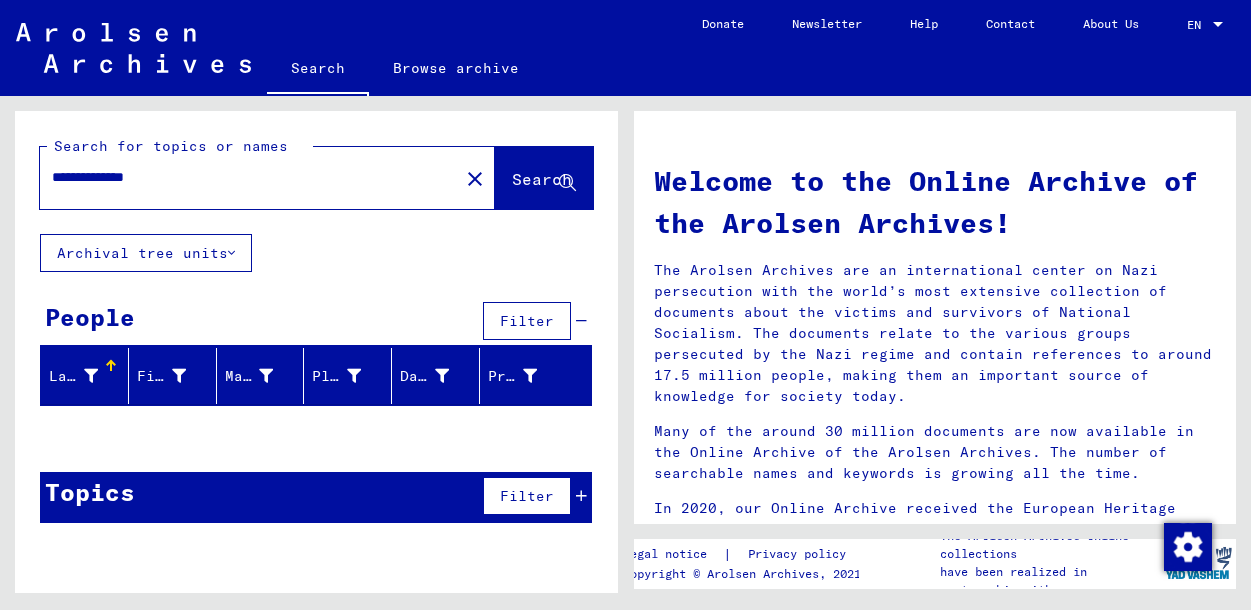 click on "**********" at bounding box center [243, 177] 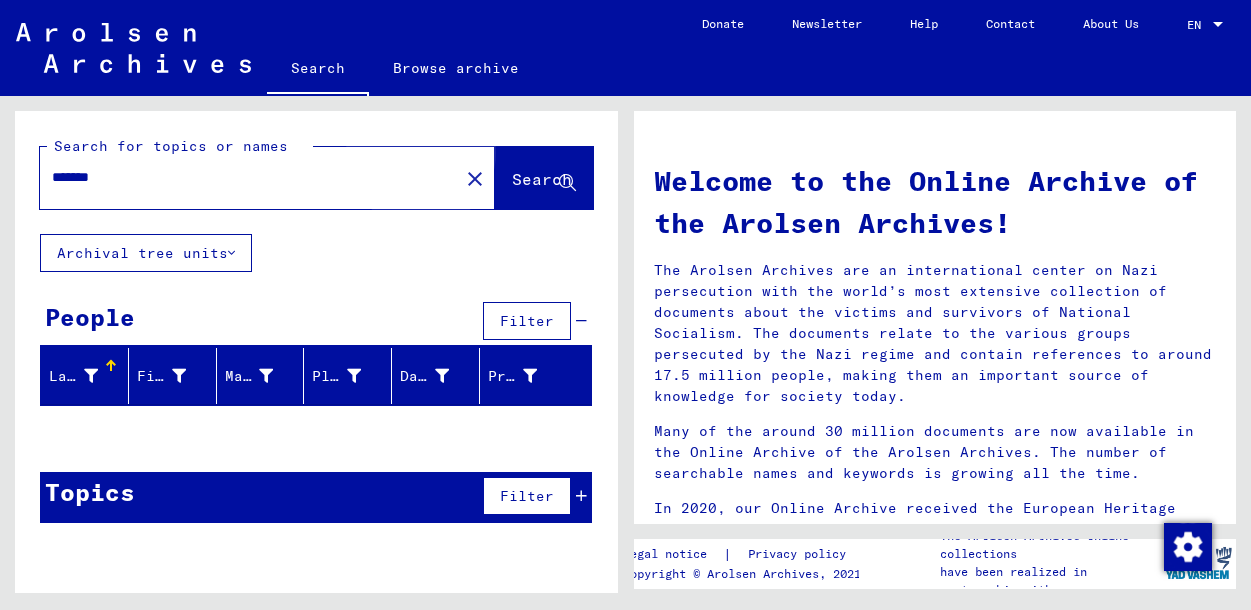 click on "Search" 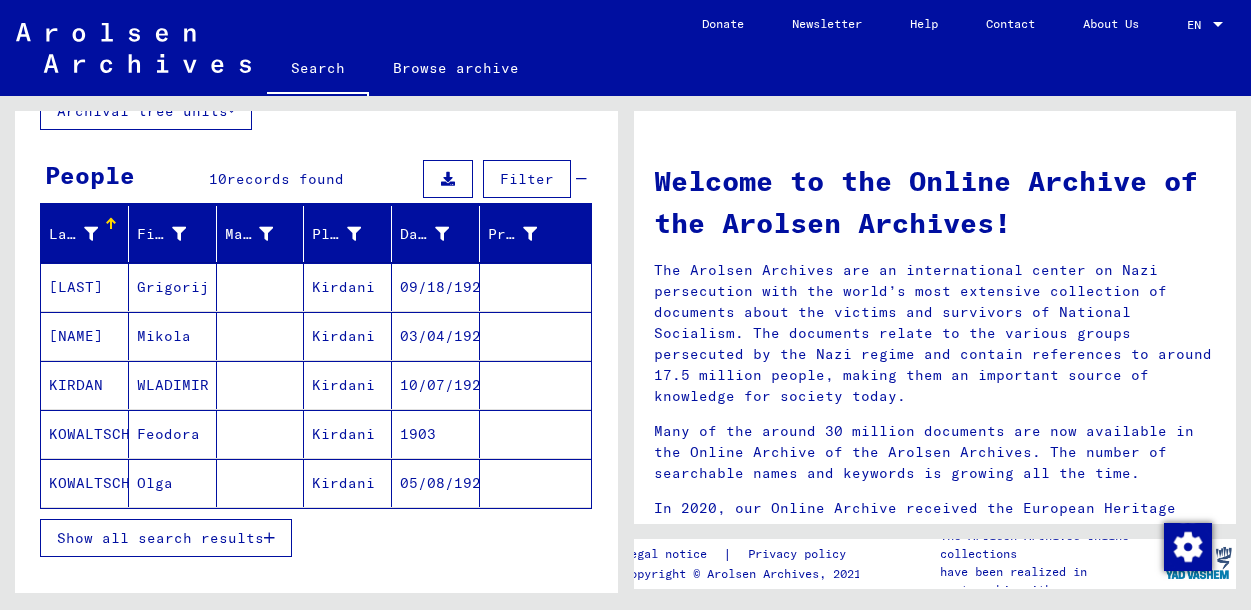 scroll, scrollTop: 144, scrollLeft: 0, axis: vertical 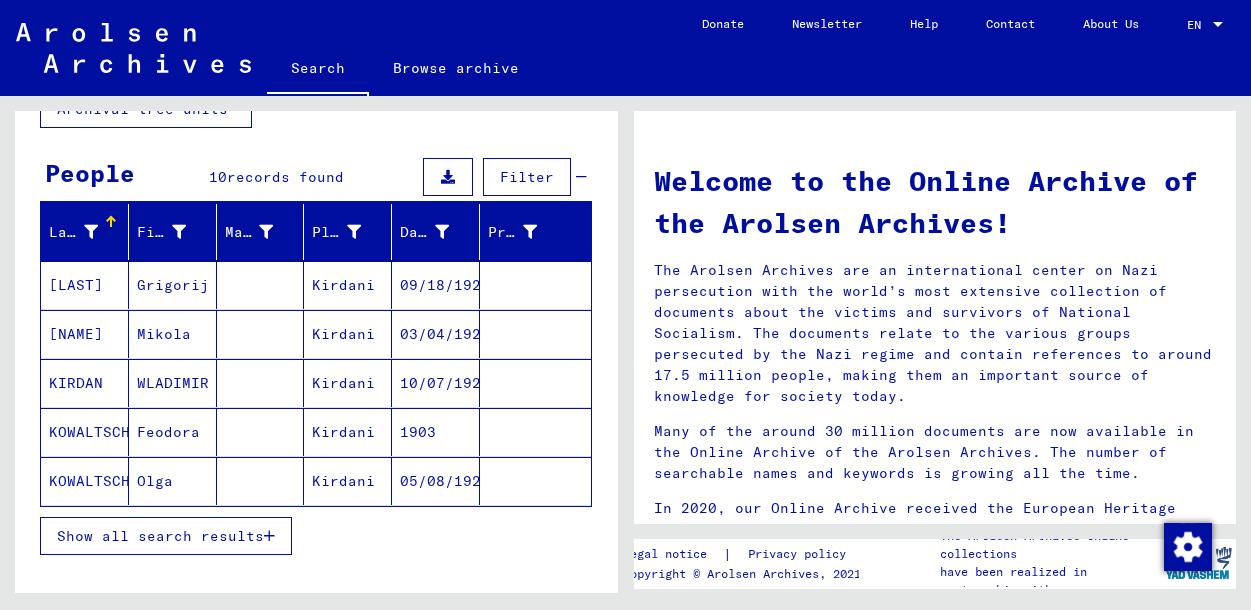 click on "Kirdani" at bounding box center [348, 334] 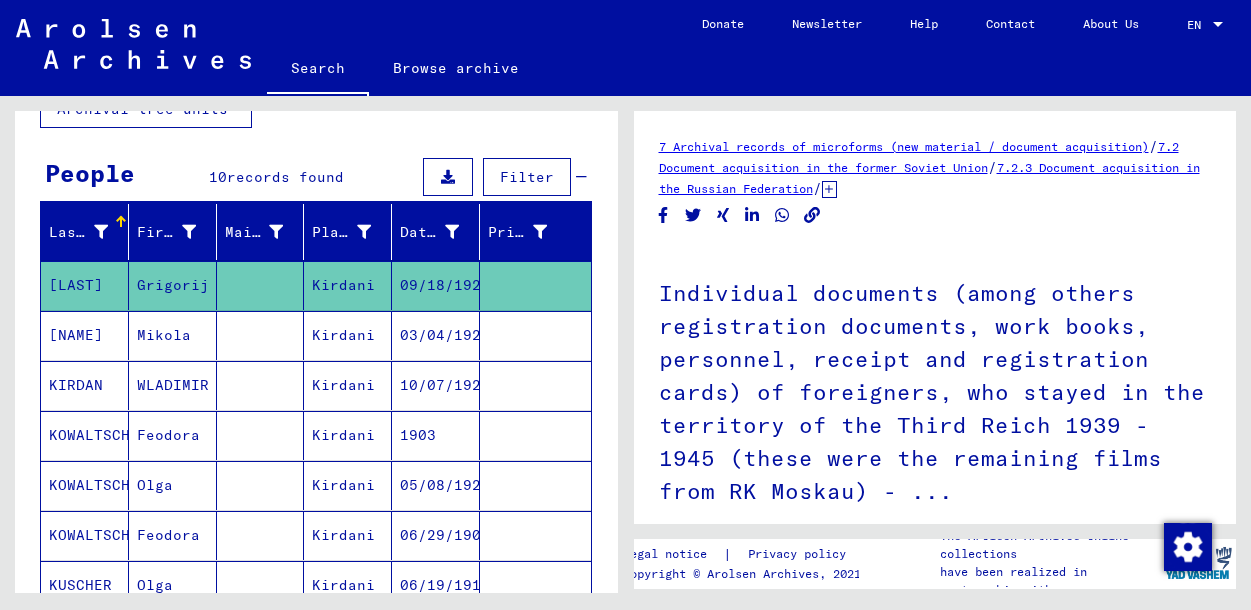 scroll, scrollTop: 0, scrollLeft: 0, axis: both 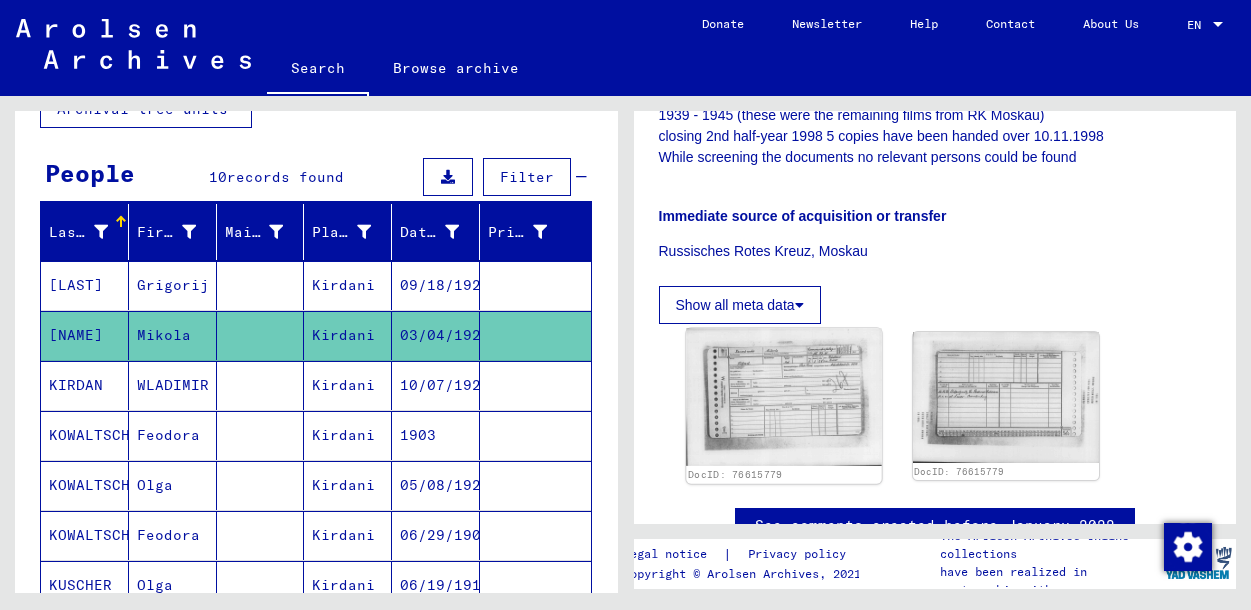 click 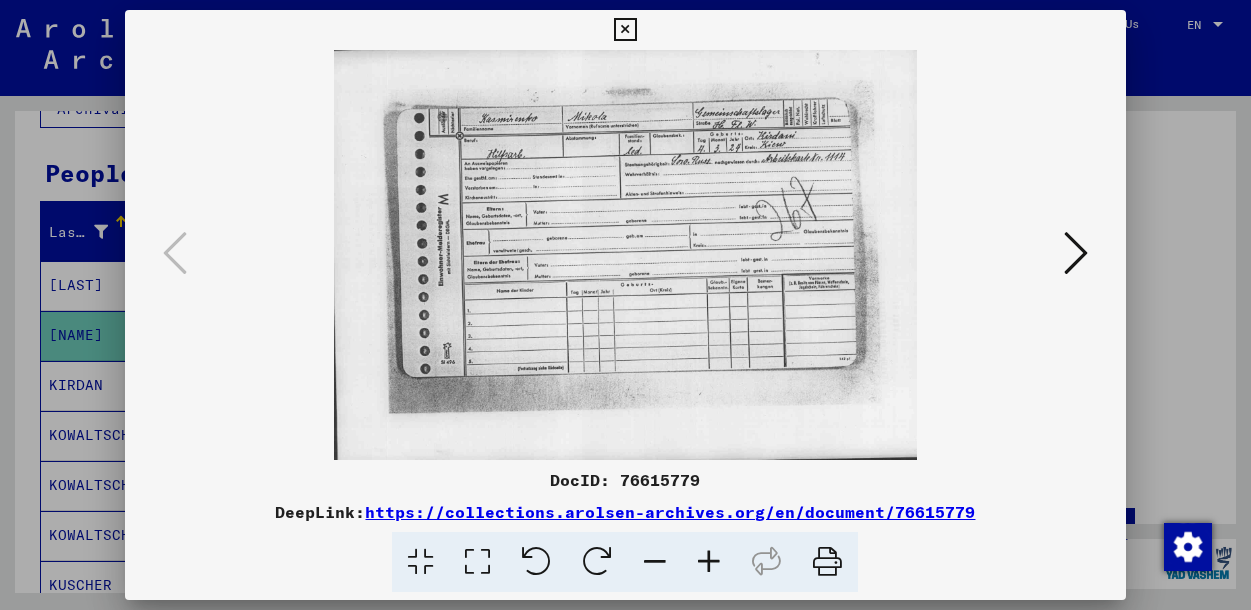 click at bounding box center (625, 30) 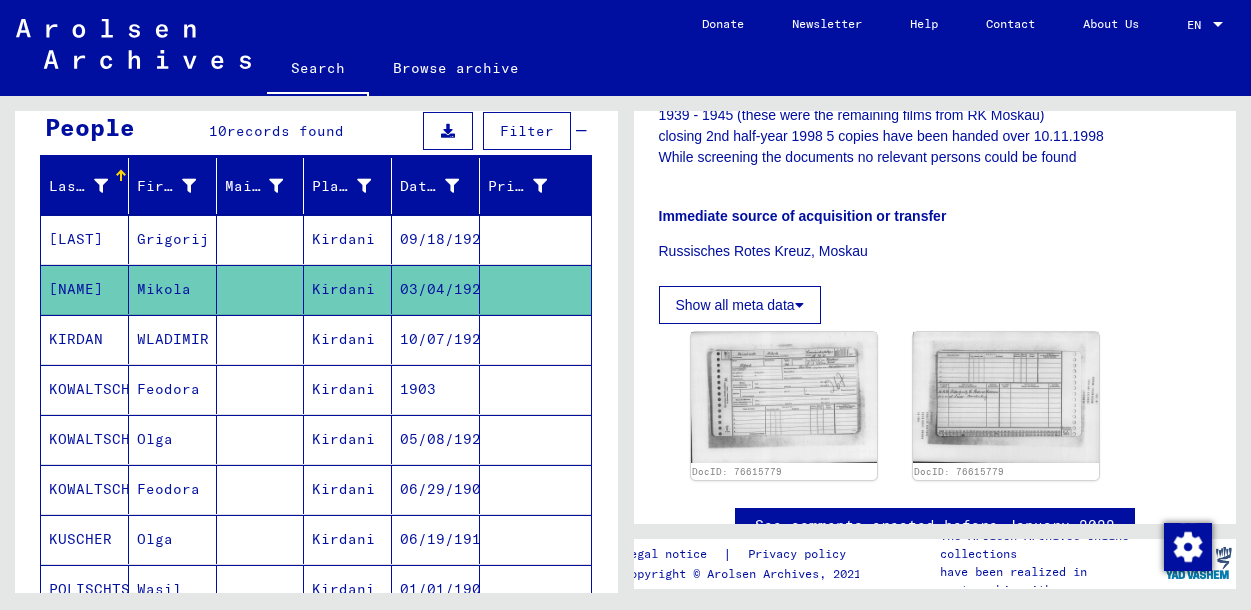 scroll, scrollTop: 206, scrollLeft: 0, axis: vertical 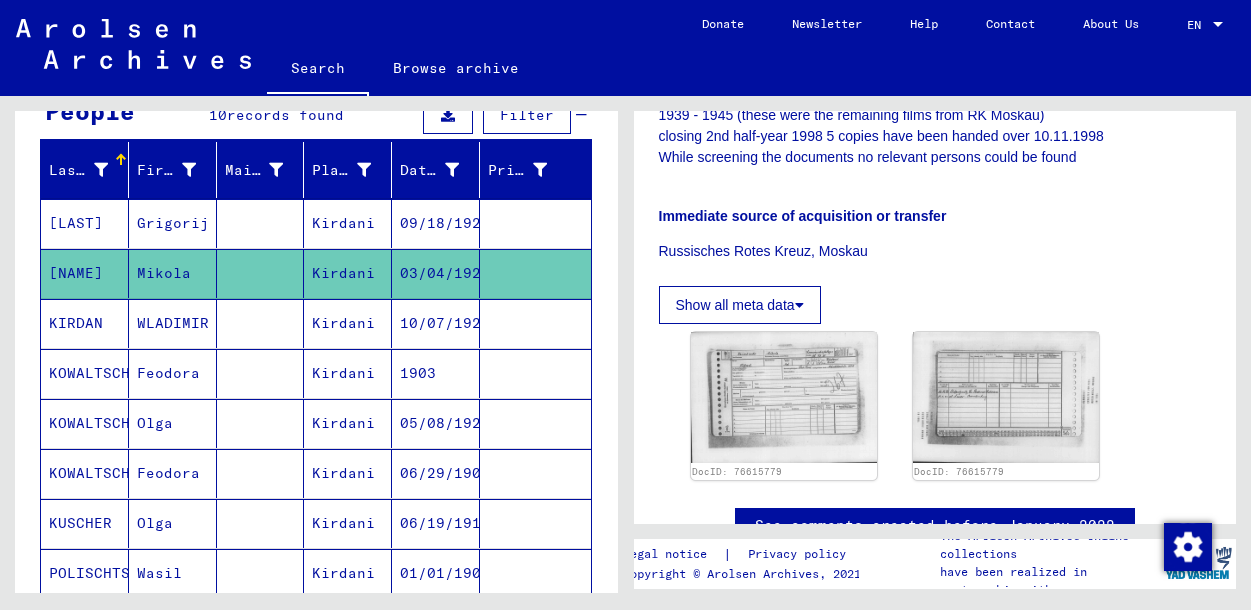 click on "09/18/1923" at bounding box center (436, 273) 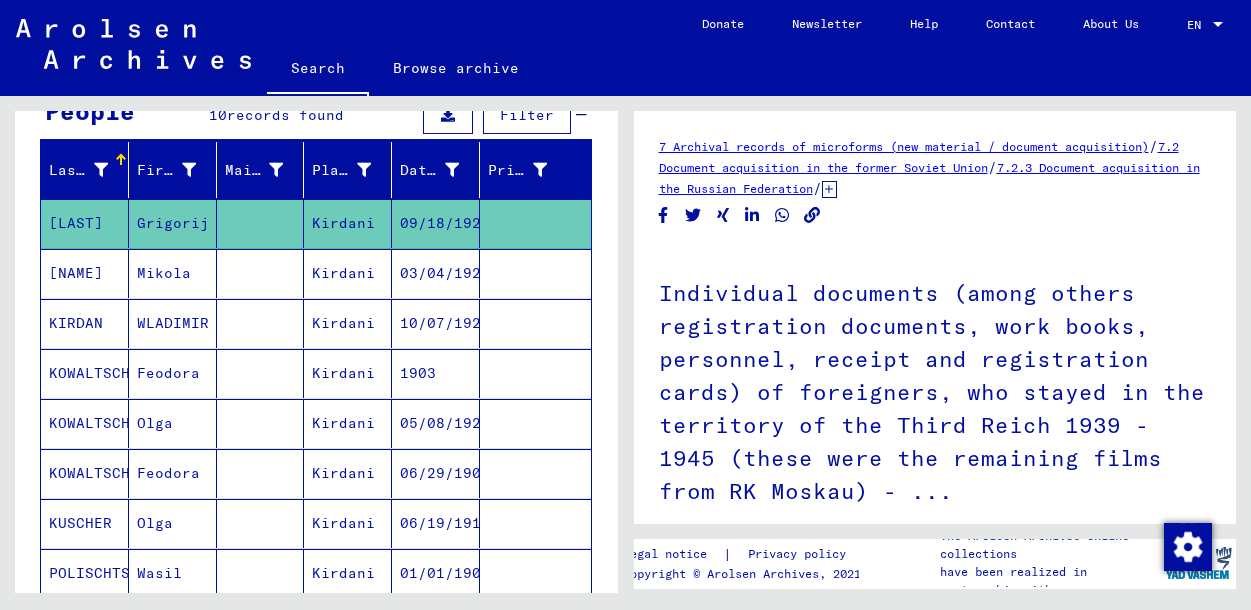 scroll, scrollTop: 0, scrollLeft: 0, axis: both 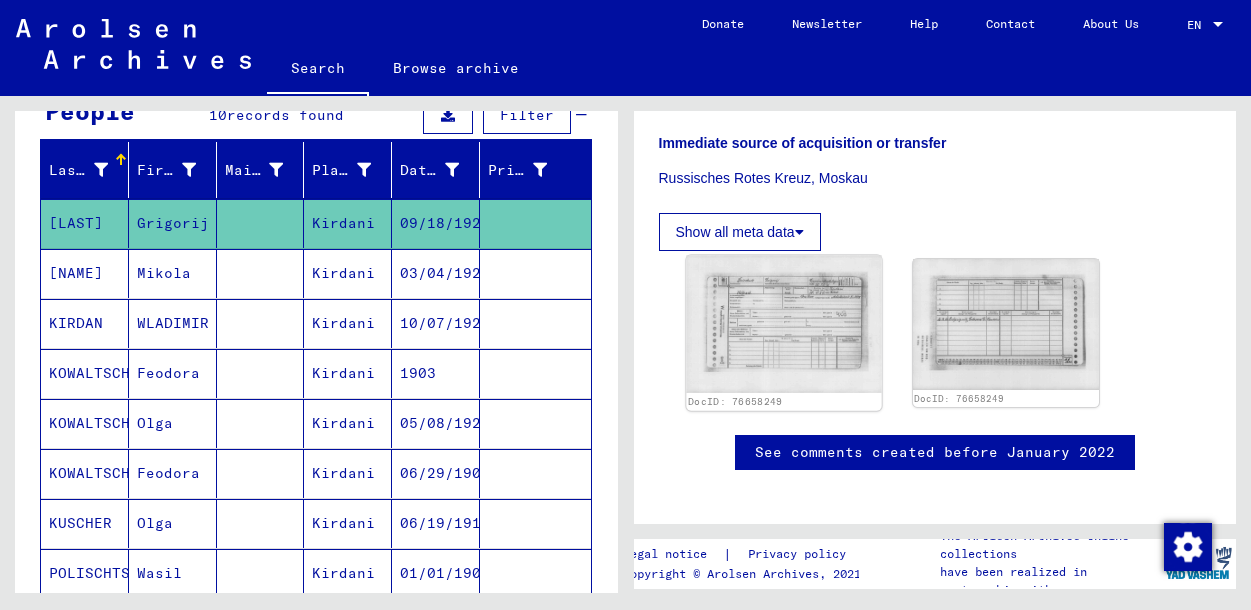 click 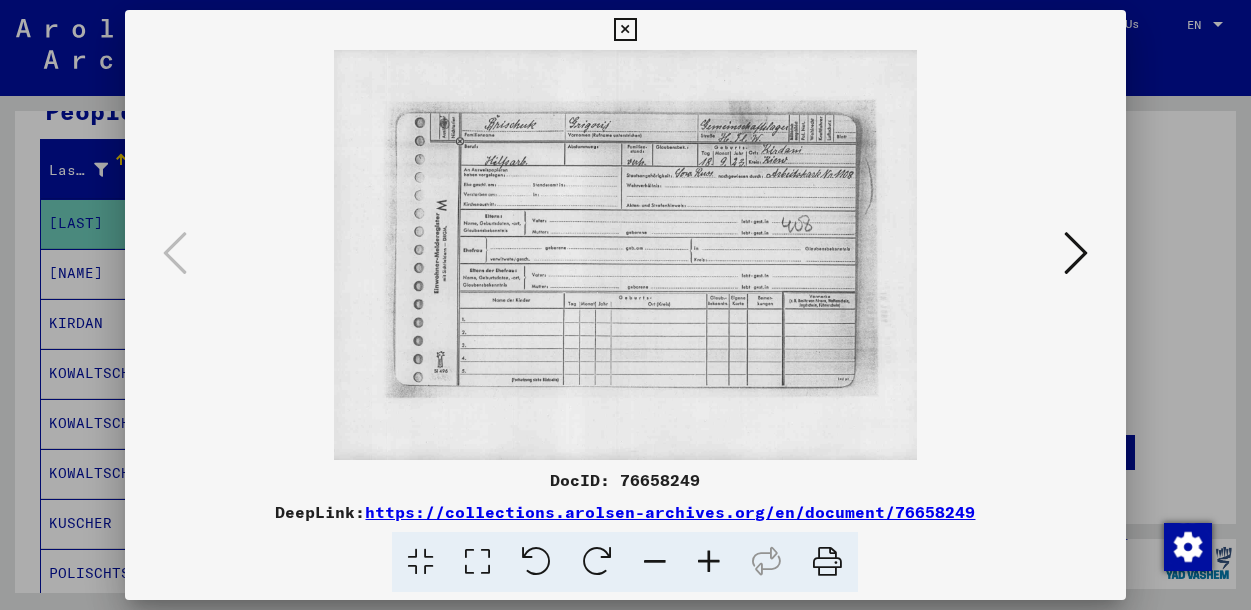 click at bounding box center [625, 30] 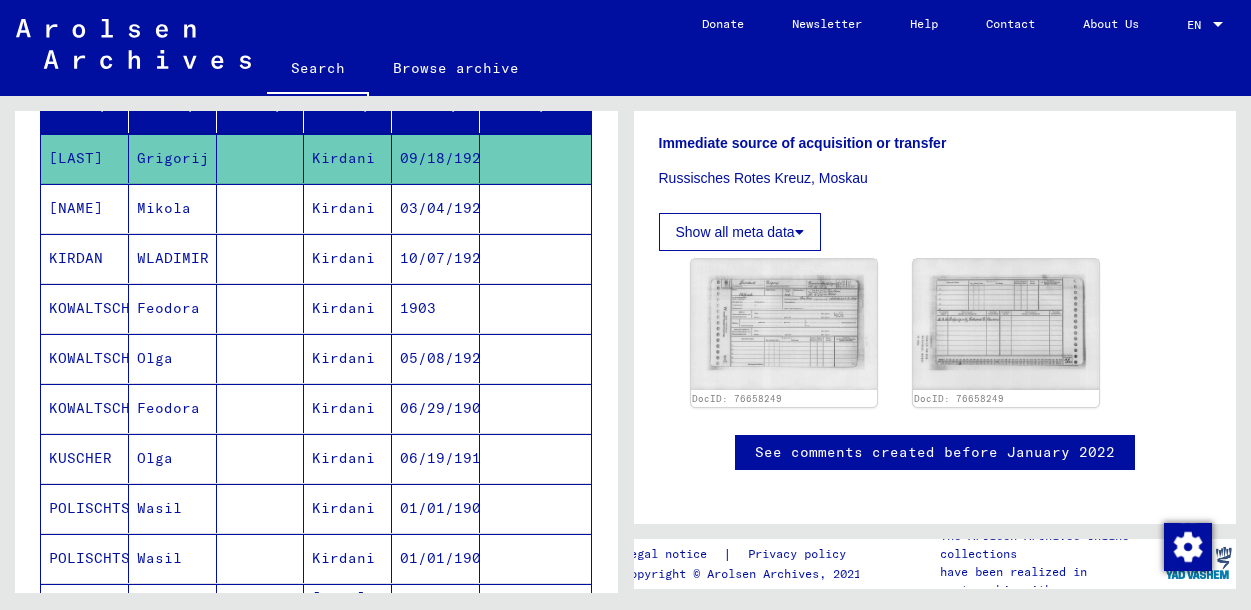scroll, scrollTop: 276, scrollLeft: 0, axis: vertical 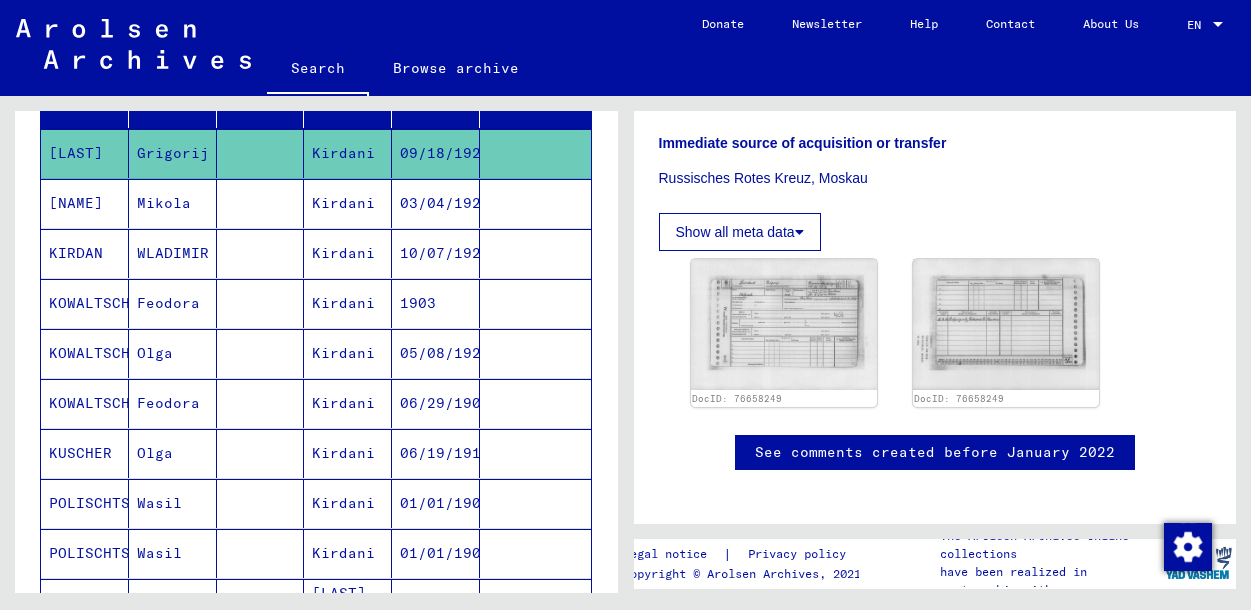 click on "1903" at bounding box center [436, 353] 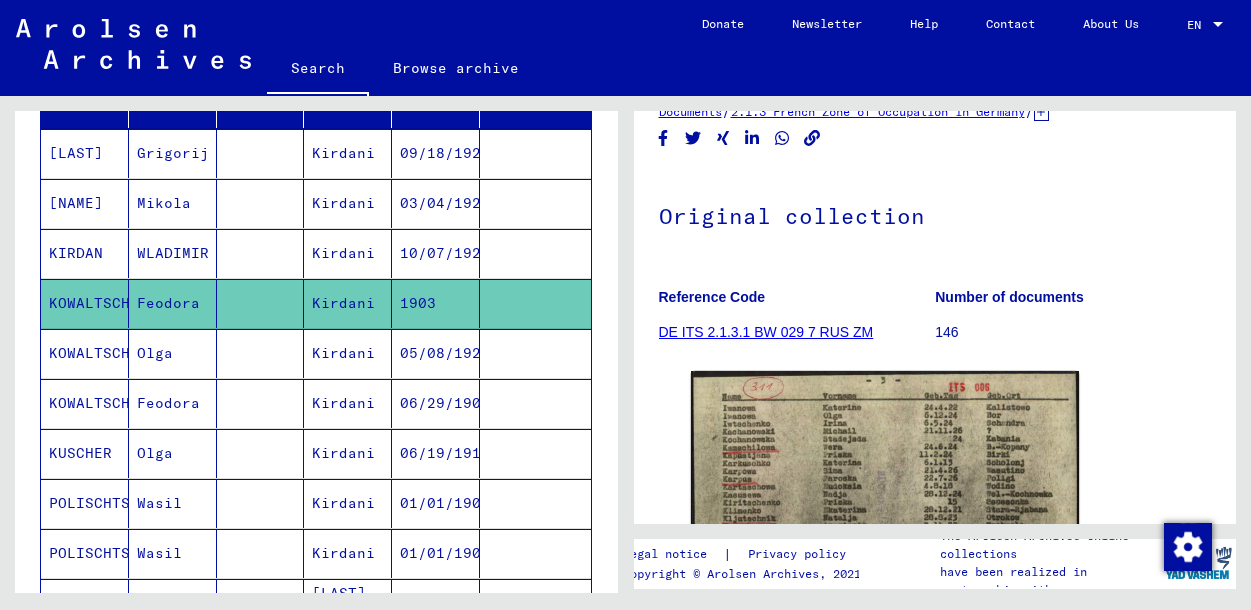 scroll, scrollTop: 169, scrollLeft: 0, axis: vertical 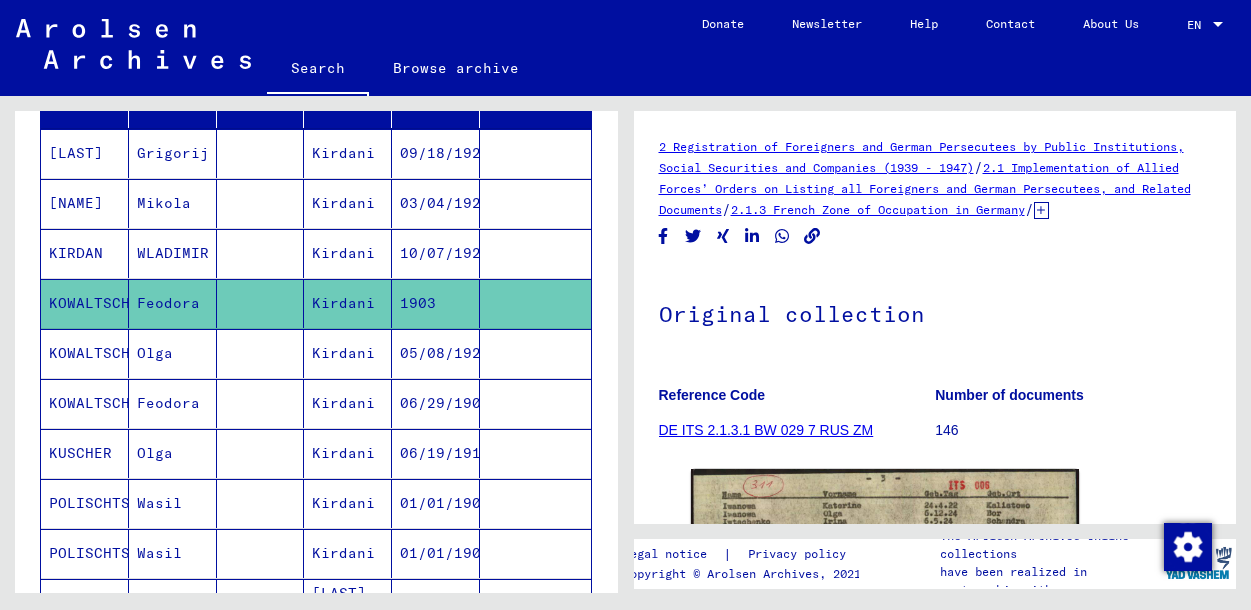 click on "Kirdani" at bounding box center (348, 403) 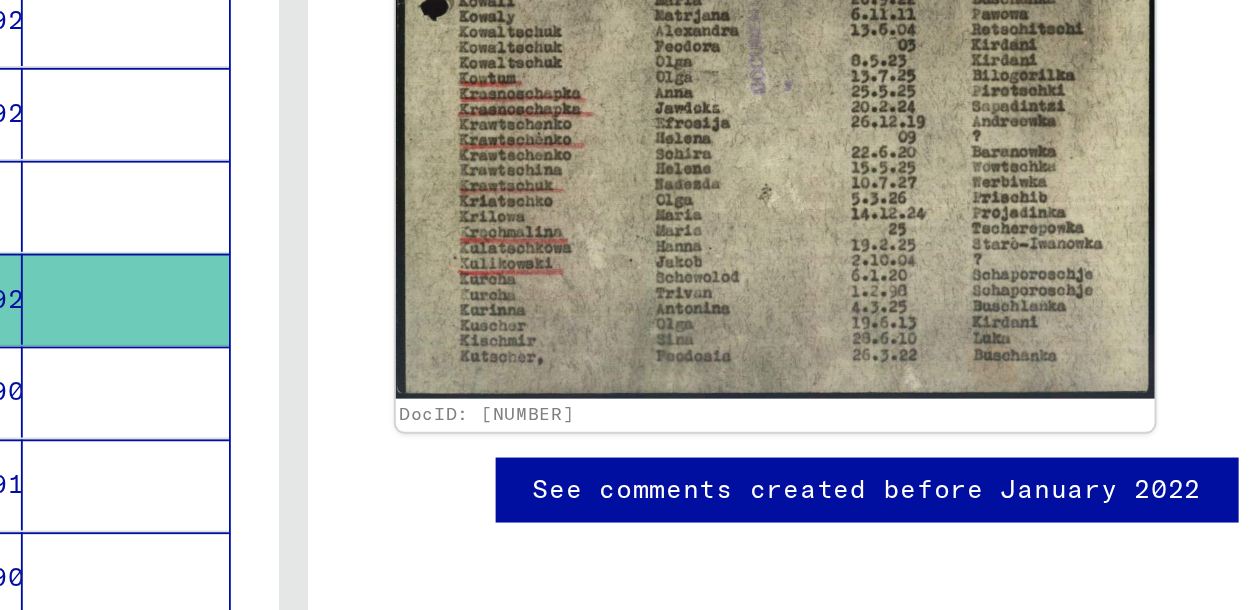 scroll, scrollTop: 652, scrollLeft: 0, axis: vertical 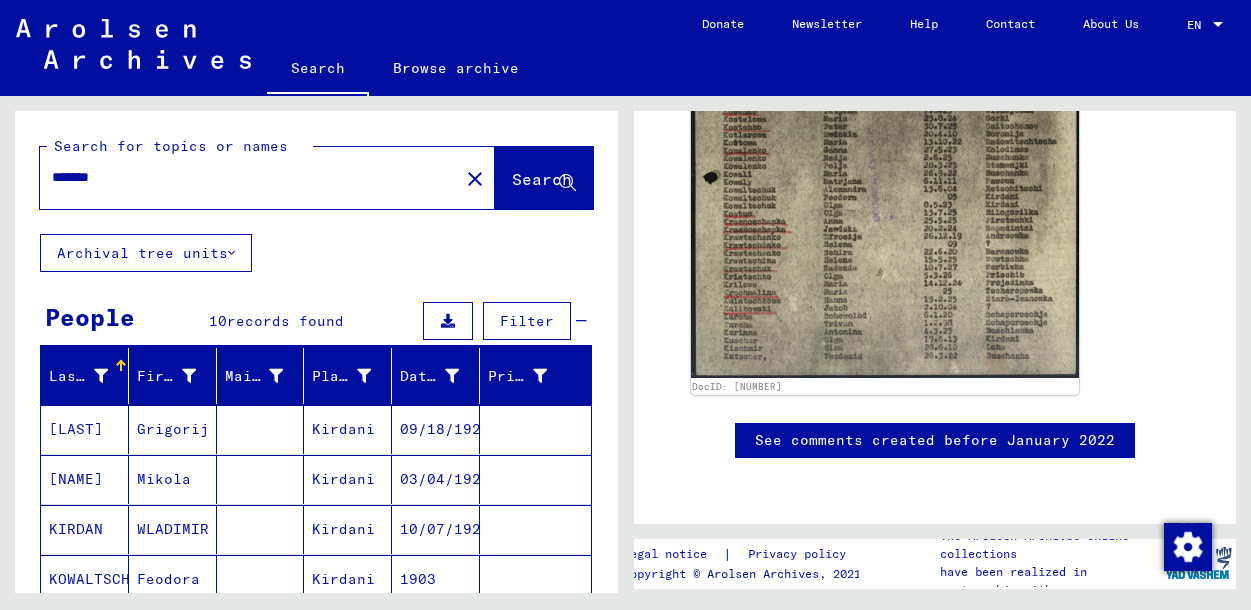 drag, startPoint x: 135, startPoint y: 179, endPoint x: 4, endPoint y: 154, distance: 133.36417 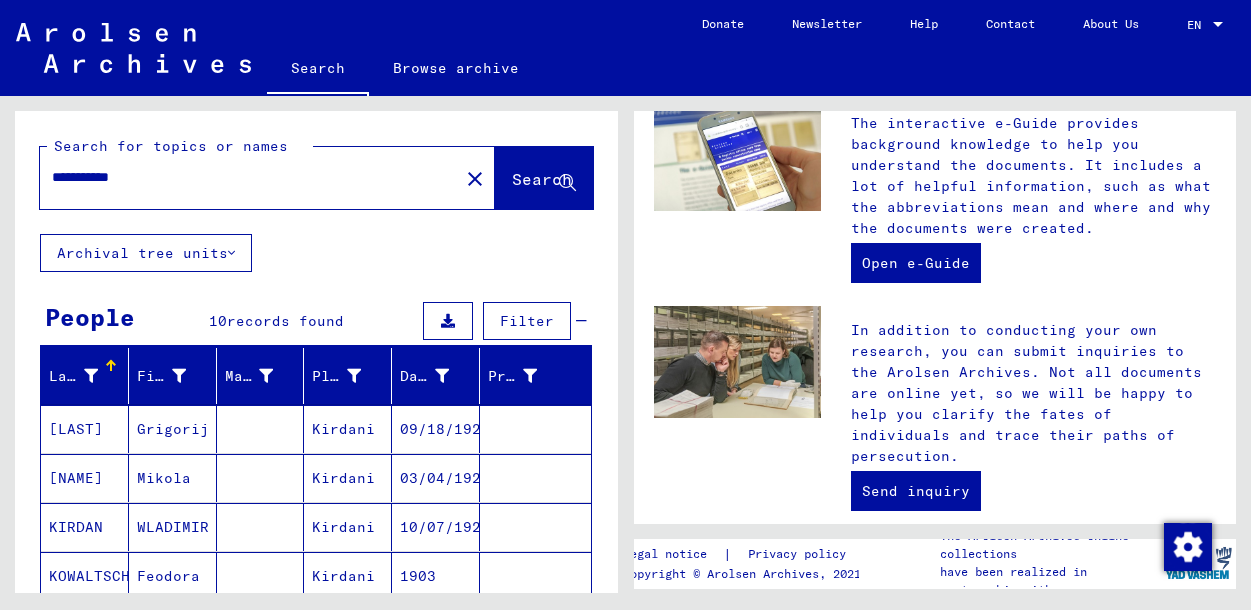 scroll, scrollTop: 0, scrollLeft: 0, axis: both 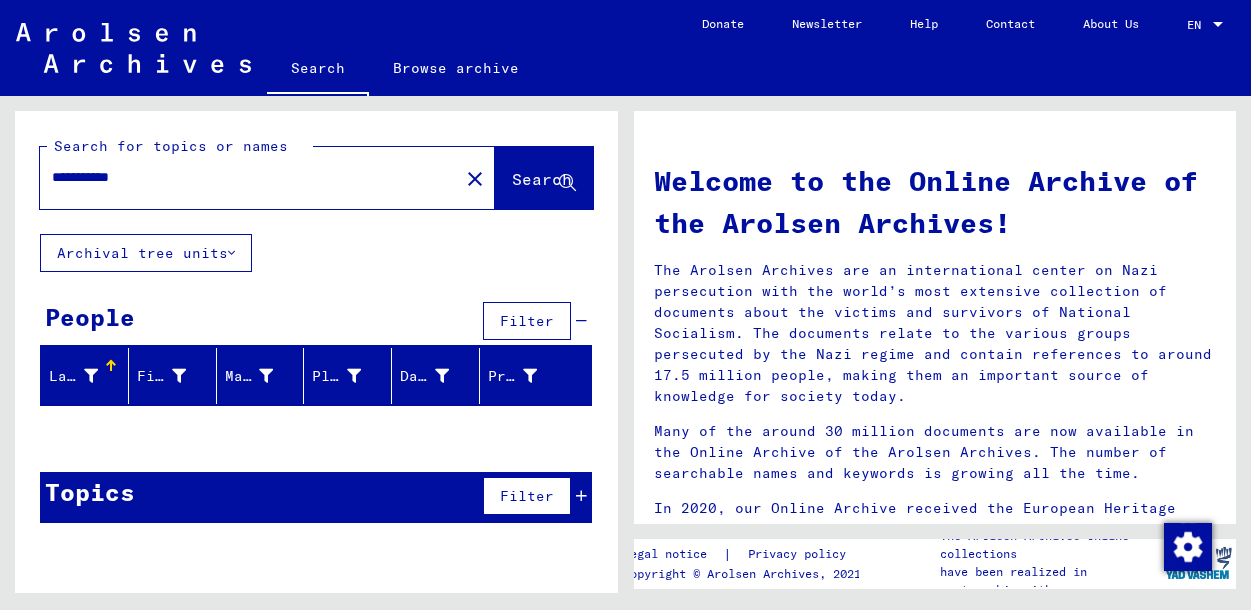 click on "**********" at bounding box center [243, 177] 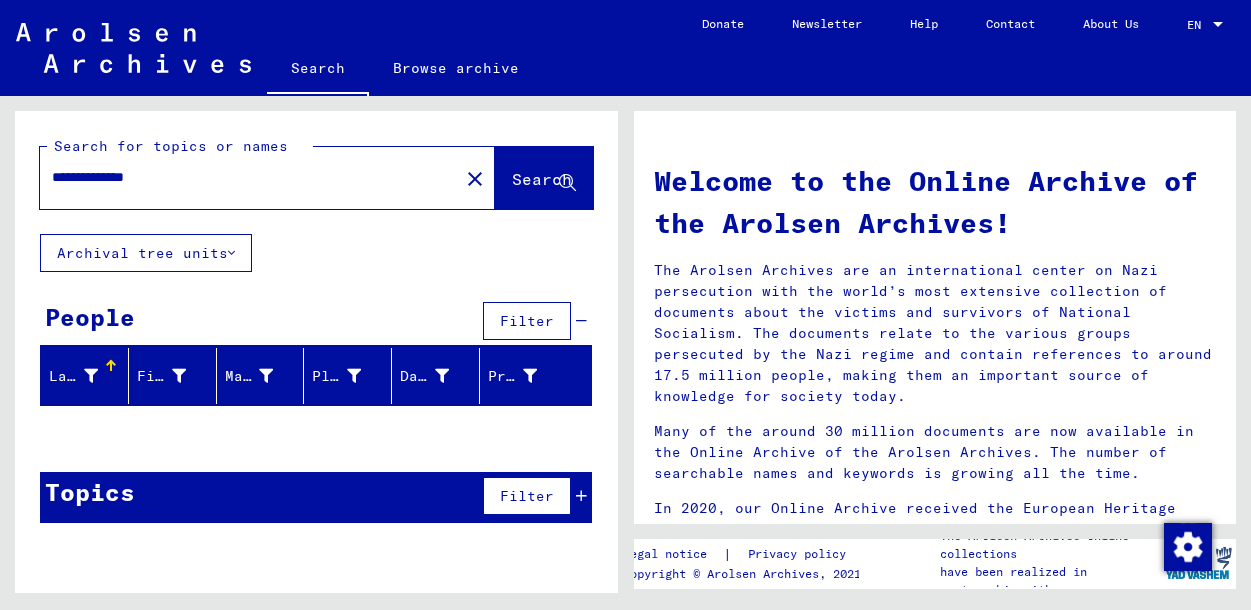 type on "**********" 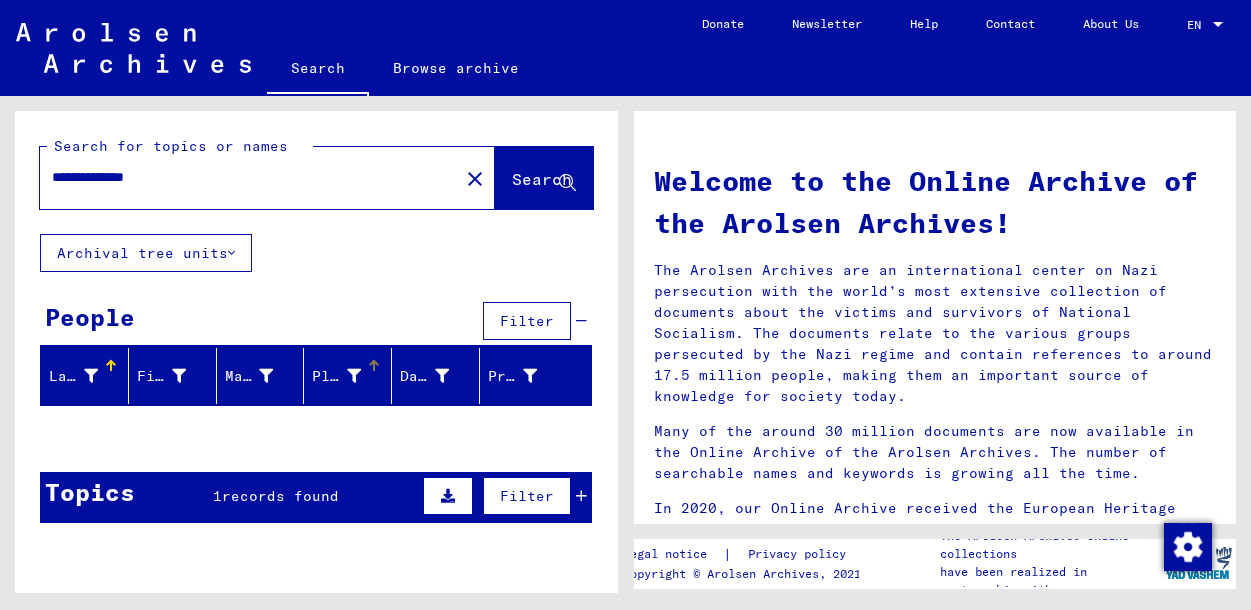 scroll, scrollTop: 101, scrollLeft: 0, axis: vertical 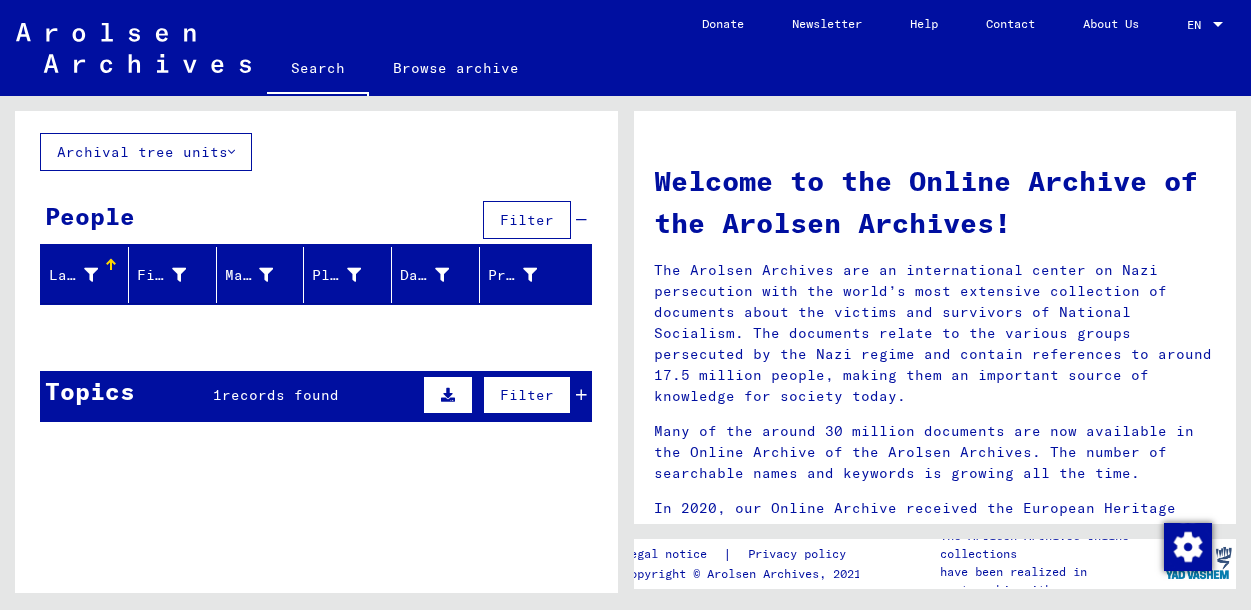 click on "records found" at bounding box center (280, 395) 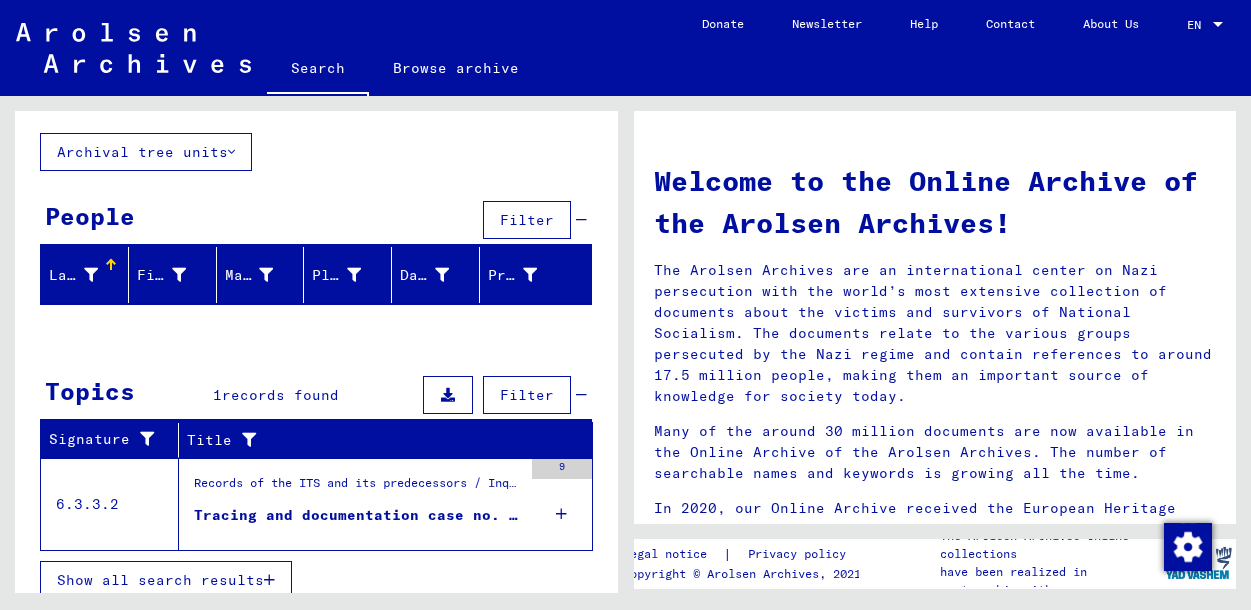 scroll, scrollTop: 117, scrollLeft: 0, axis: vertical 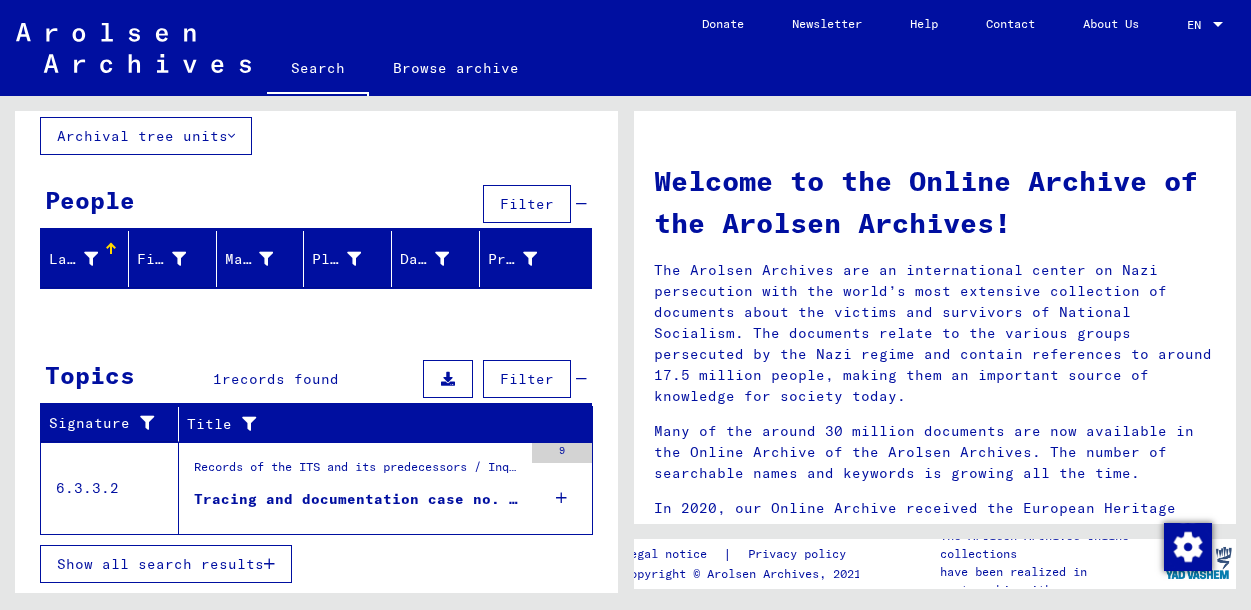 click on "Tracing and documentation case no. 845.541 for [LAST], [FIRST] born [DATE]" at bounding box center [358, 499] 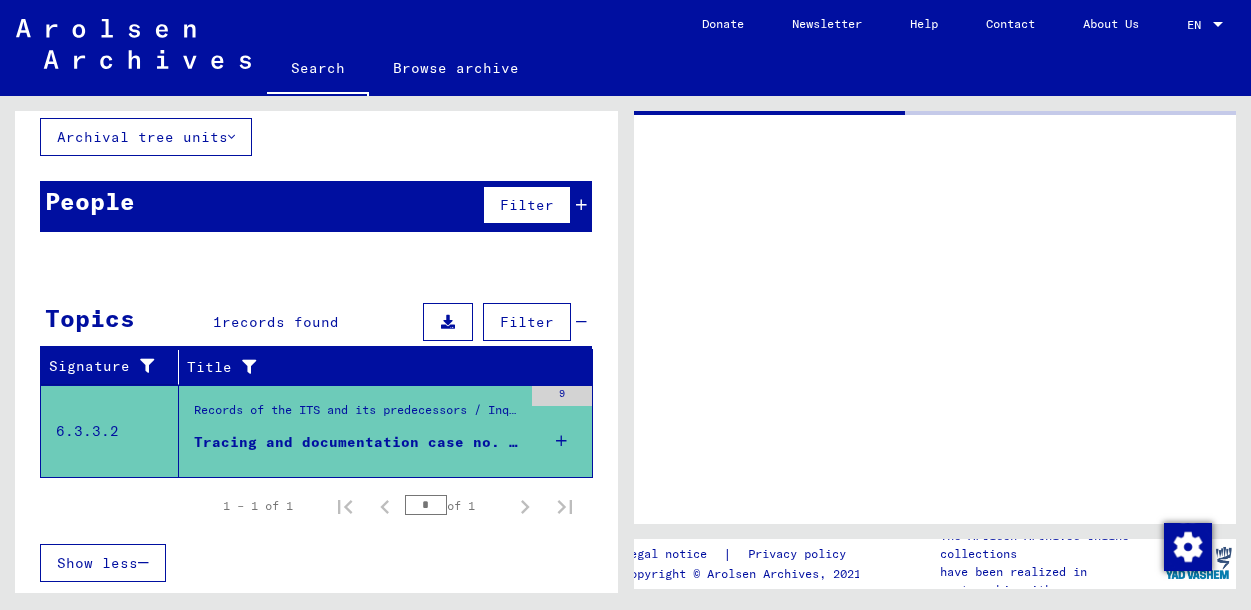 scroll, scrollTop: 115, scrollLeft: 0, axis: vertical 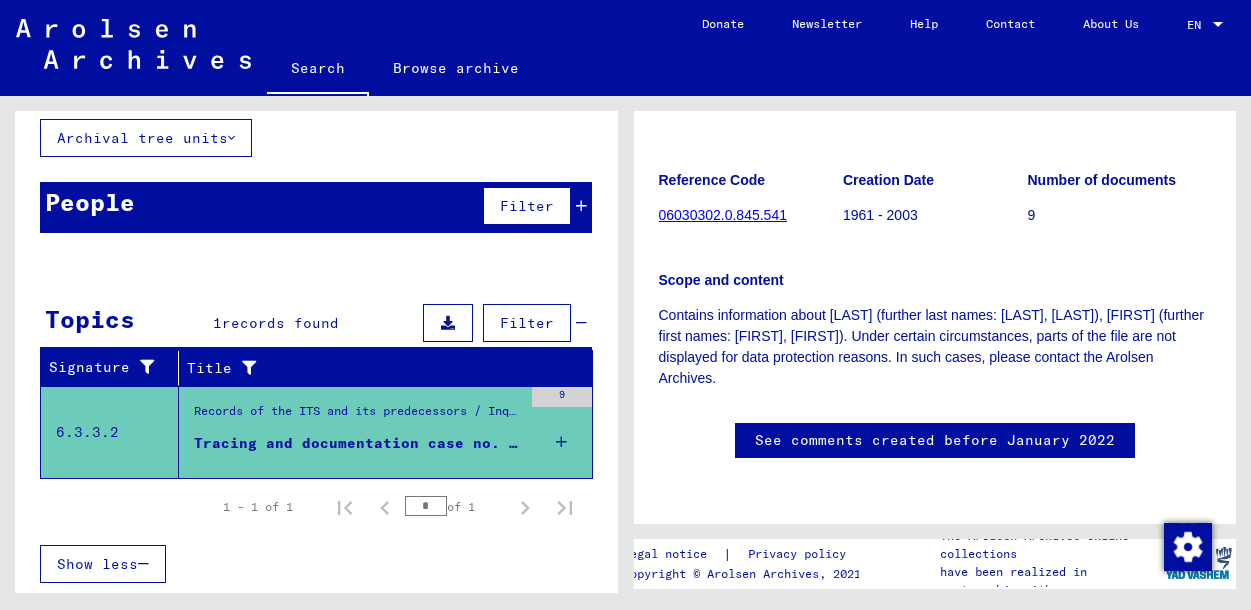 click on "9" at bounding box center (562, 432) 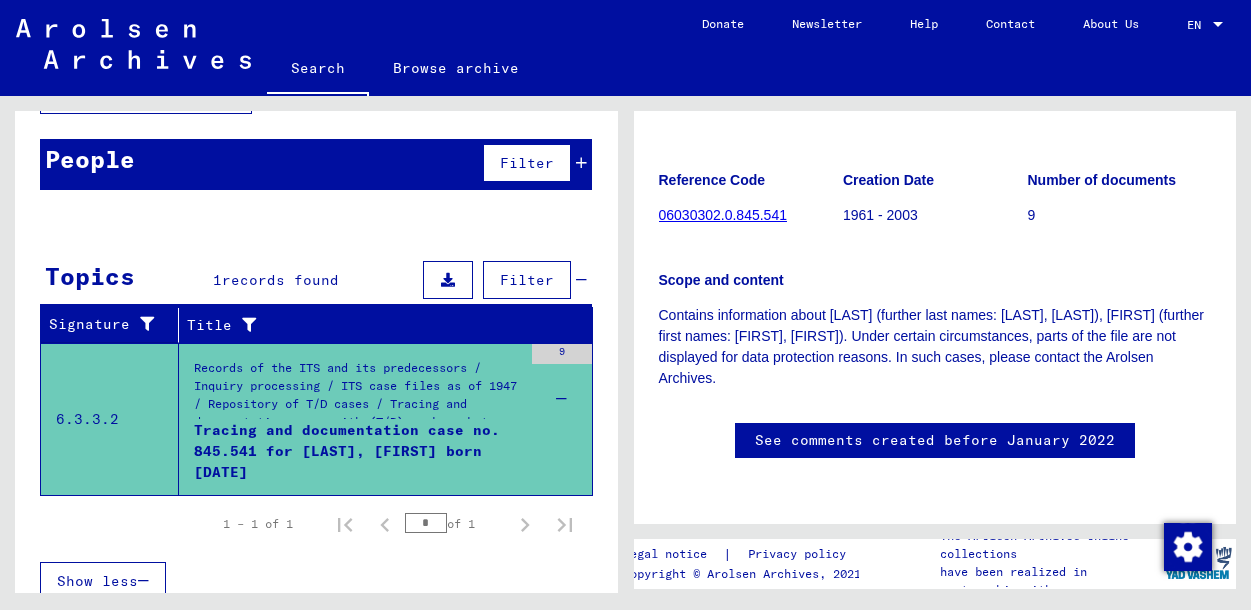 scroll, scrollTop: 141, scrollLeft: 0, axis: vertical 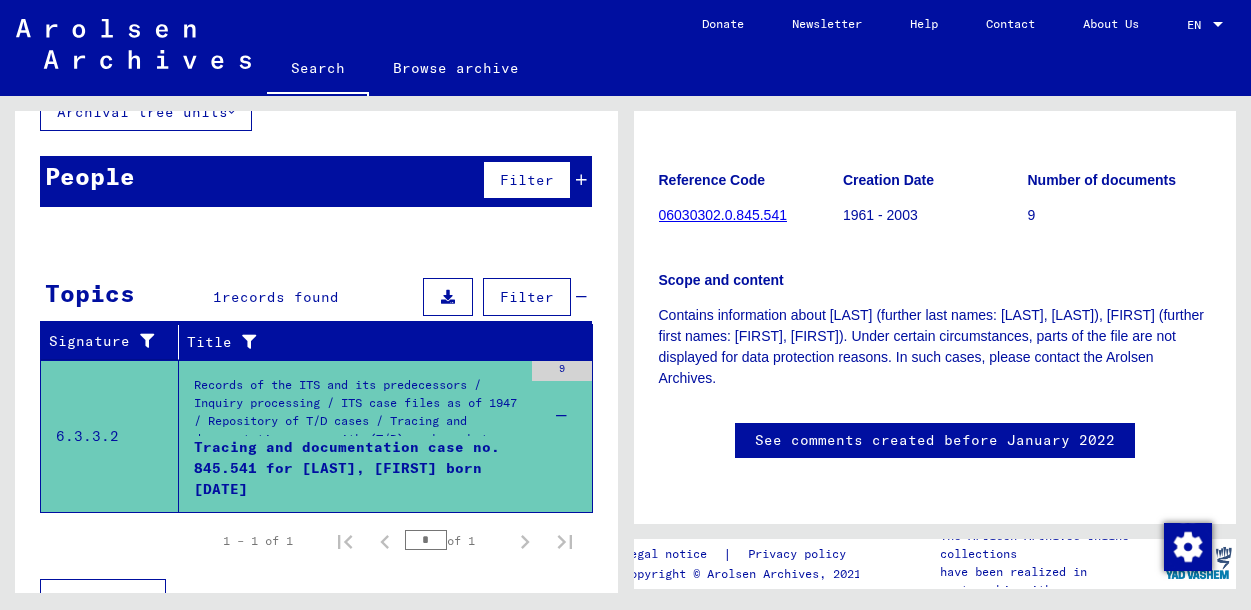 click on "06030302.0.845.541" 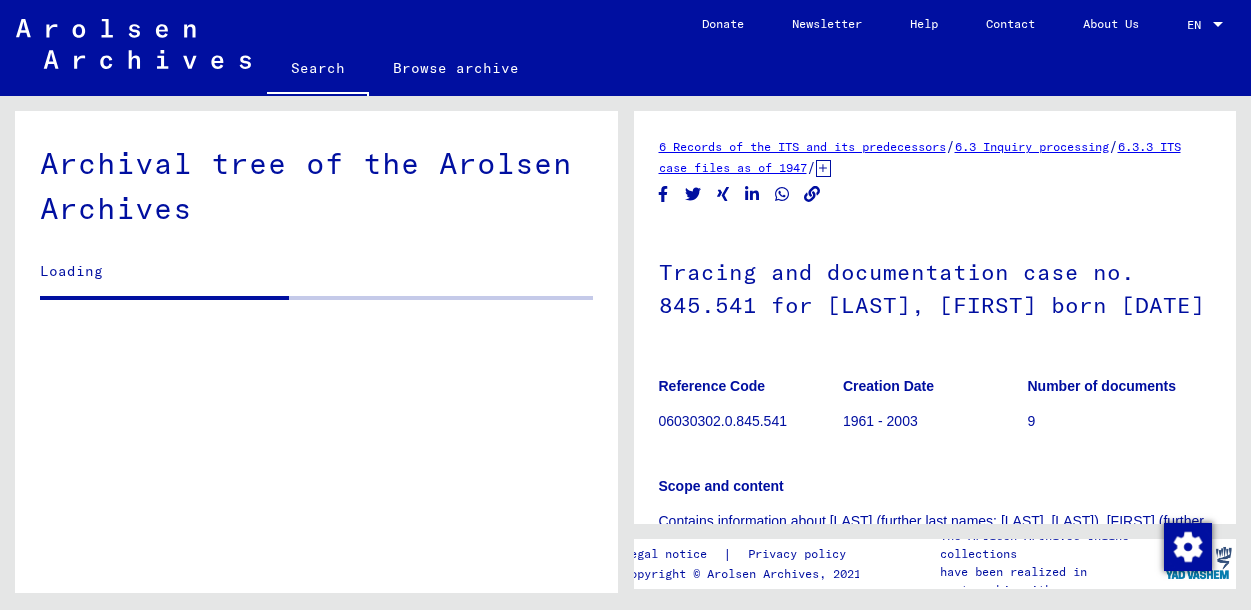 scroll, scrollTop: 0, scrollLeft: 0, axis: both 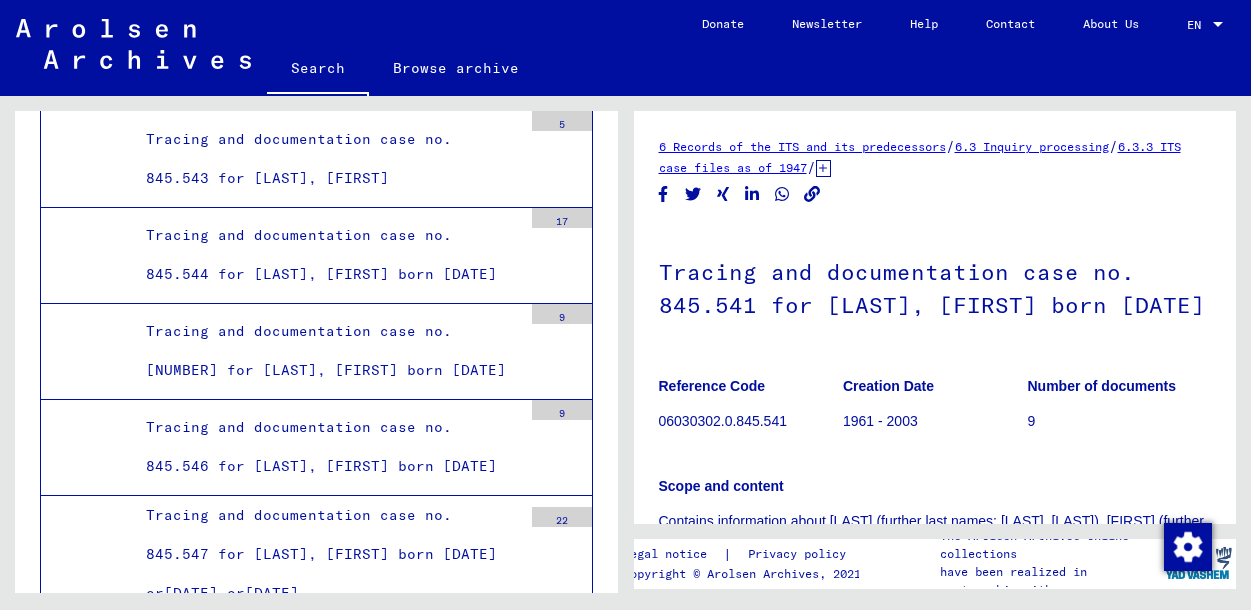 drag, startPoint x: 789, startPoint y: 342, endPoint x: 658, endPoint y: 337, distance: 131.09538 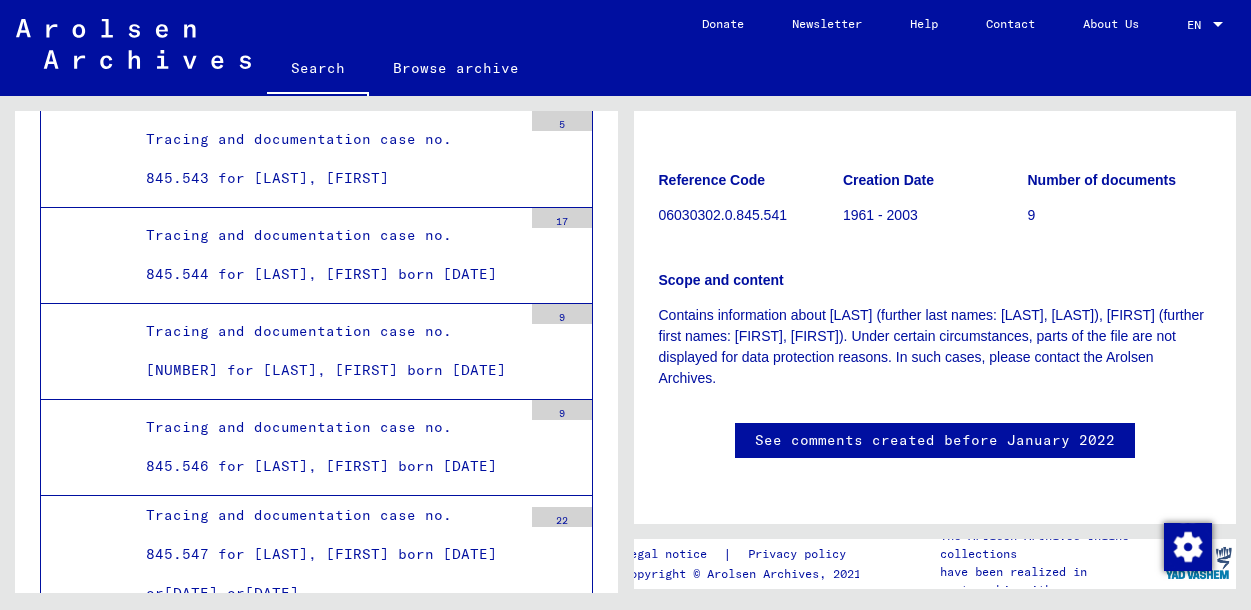 scroll, scrollTop: 947, scrollLeft: 0, axis: vertical 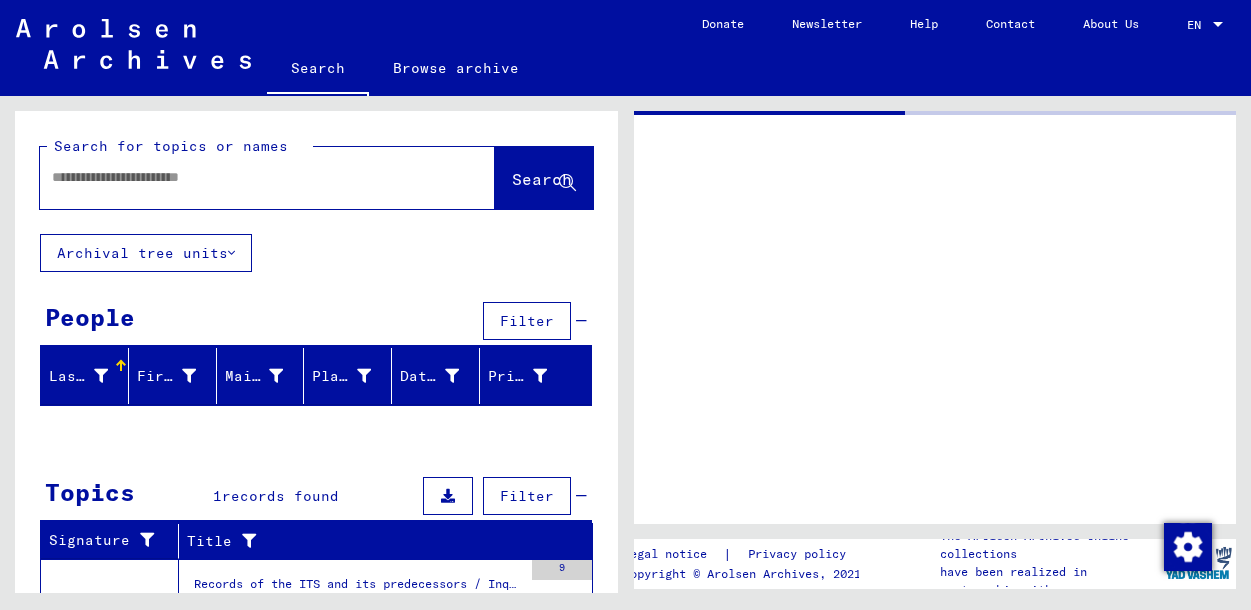 type on "*******" 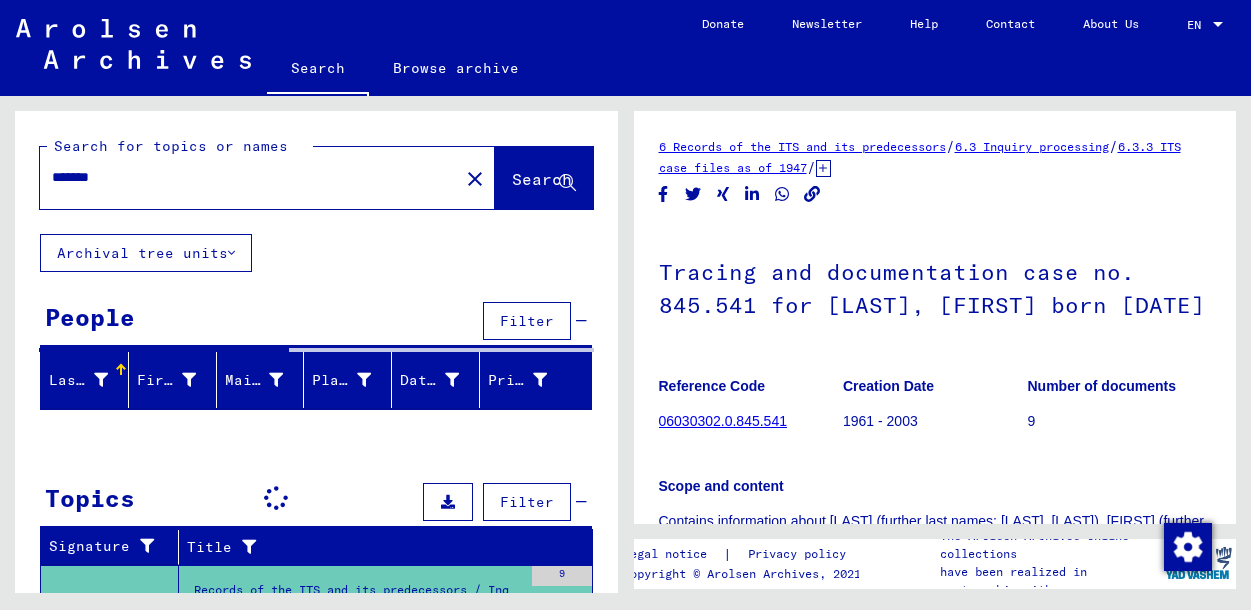 scroll, scrollTop: 0, scrollLeft: 0, axis: both 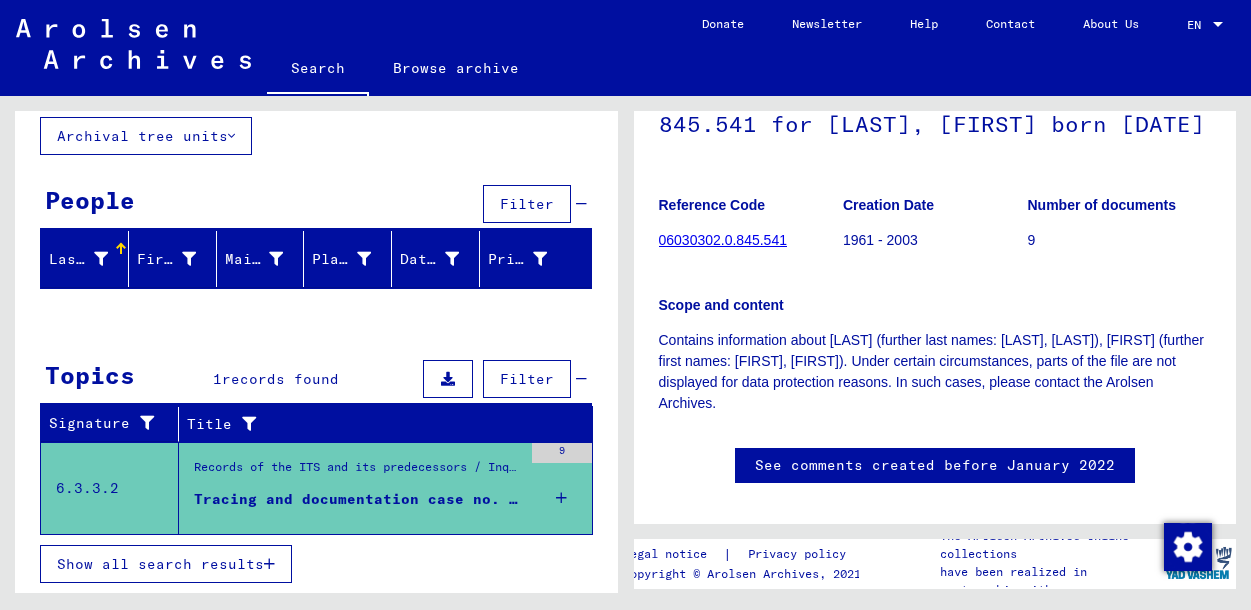 click at bounding box center [561, 498] 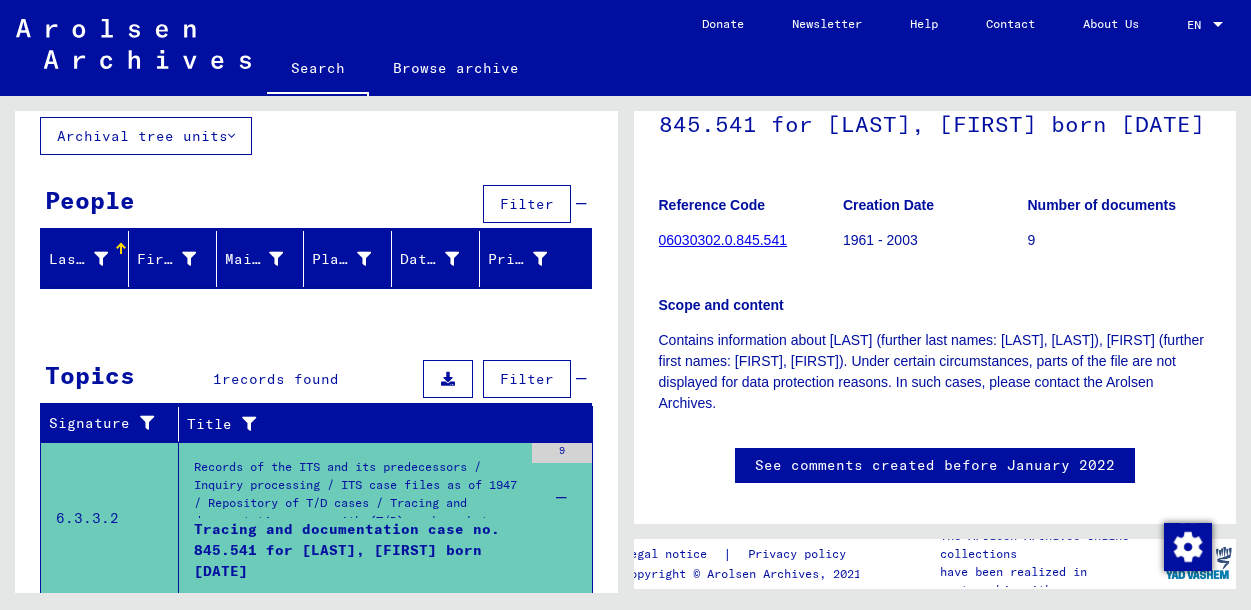scroll, scrollTop: 177, scrollLeft: 0, axis: vertical 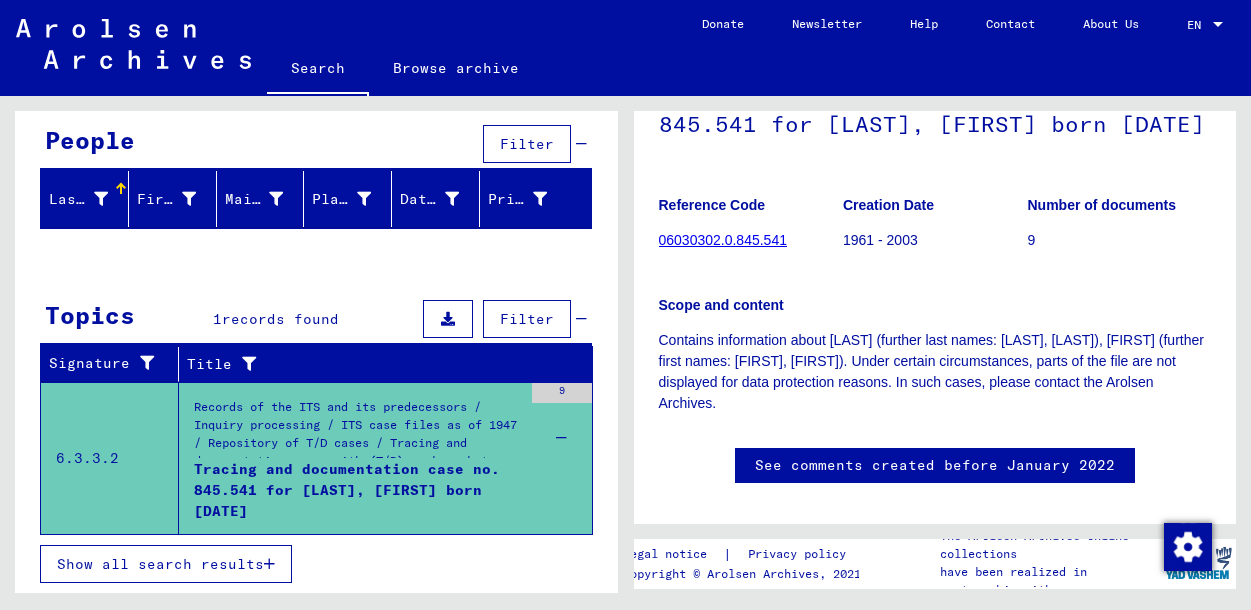 click on "Records of the ITS and its predecessors / Inquiry processing / ITS case files as of 1947 / Repository of T/D cases / Tracing and documentation cases with (T/D) numbers between 750.000 and 999.999 / Tracing and documentation cases with (T/D) numbers between 845.500 and 845.999" at bounding box center [358, 433] 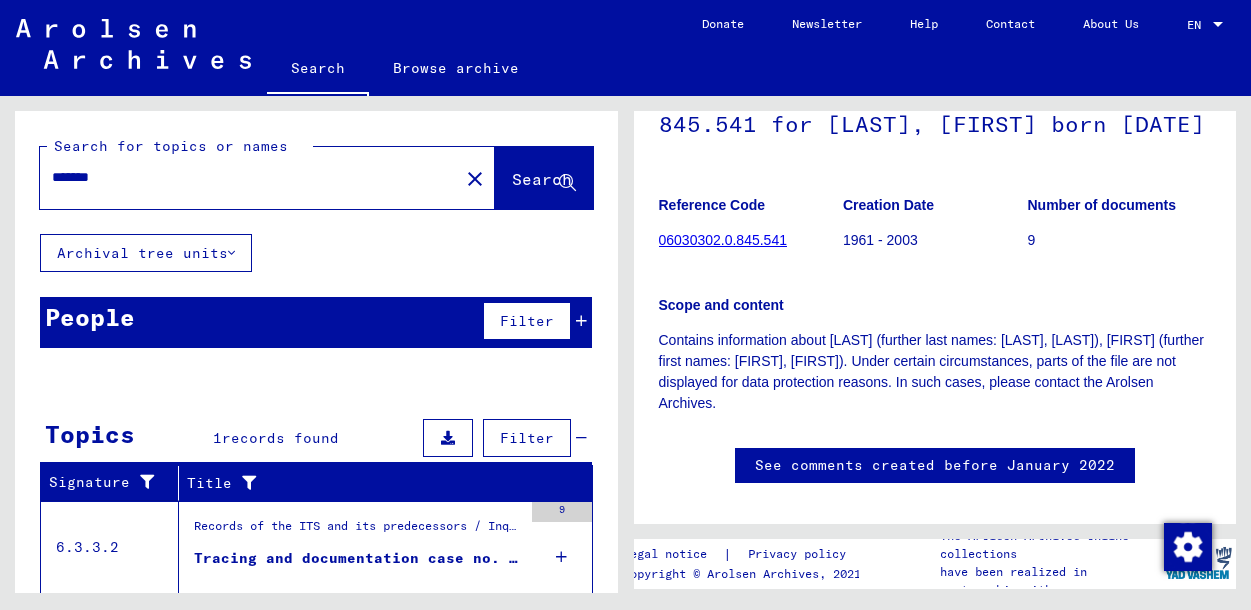 scroll, scrollTop: 59, scrollLeft: 0, axis: vertical 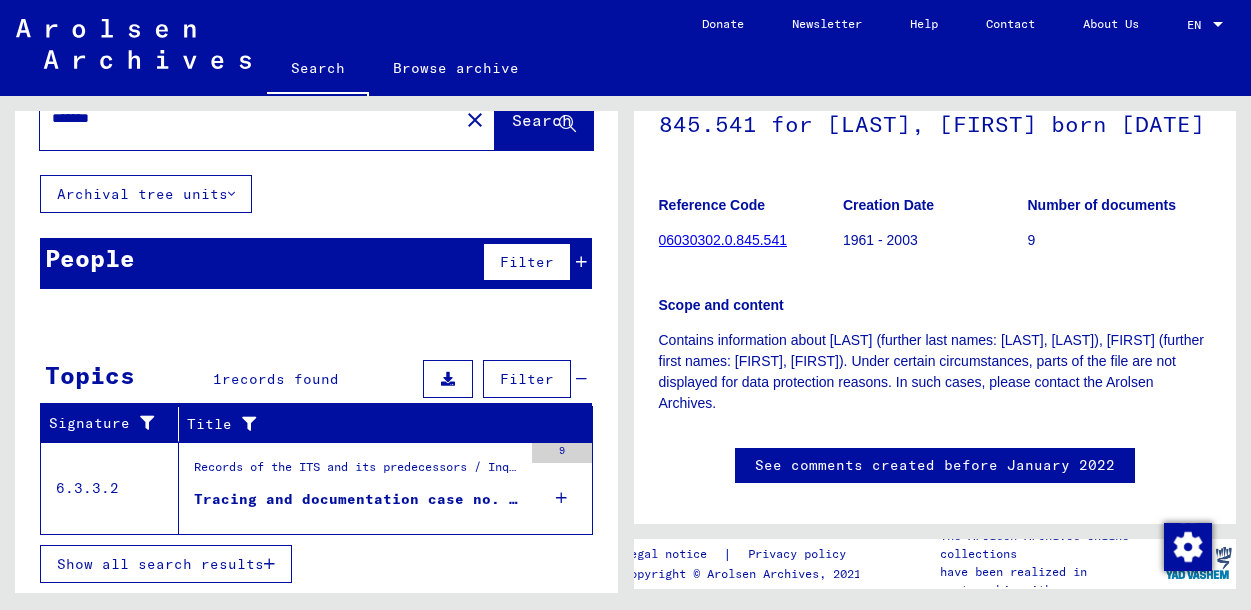 click on "Tracing and documentation case no. 845.541 for [LAST], [FIRST] born [DATE]" at bounding box center [358, 499] 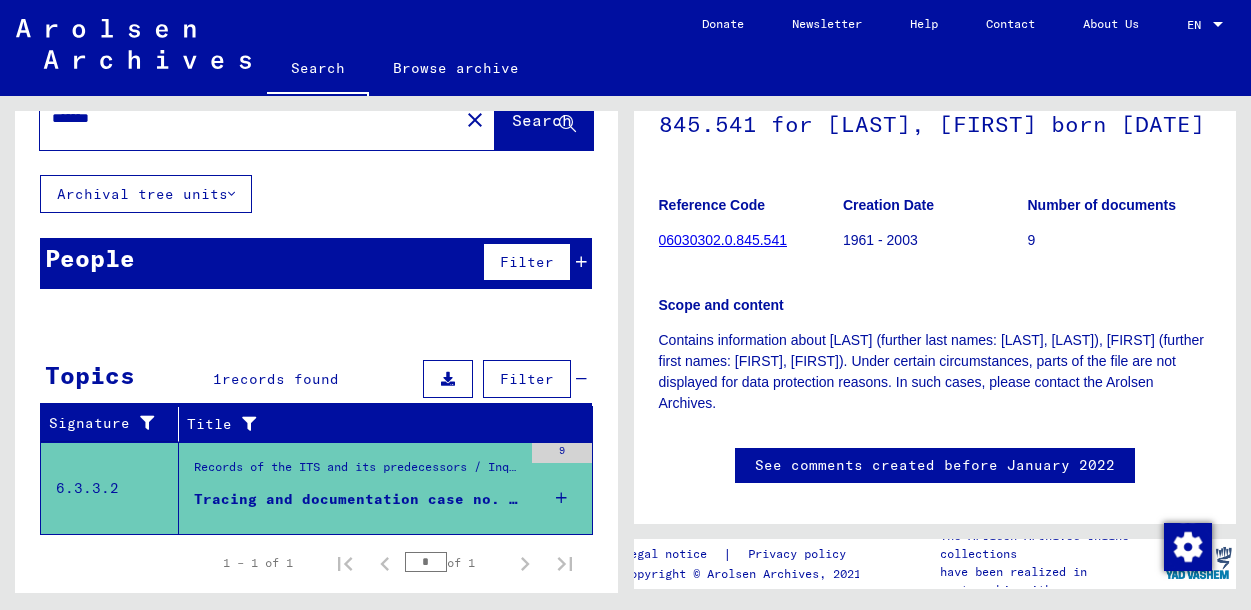 click at bounding box center [561, 498] 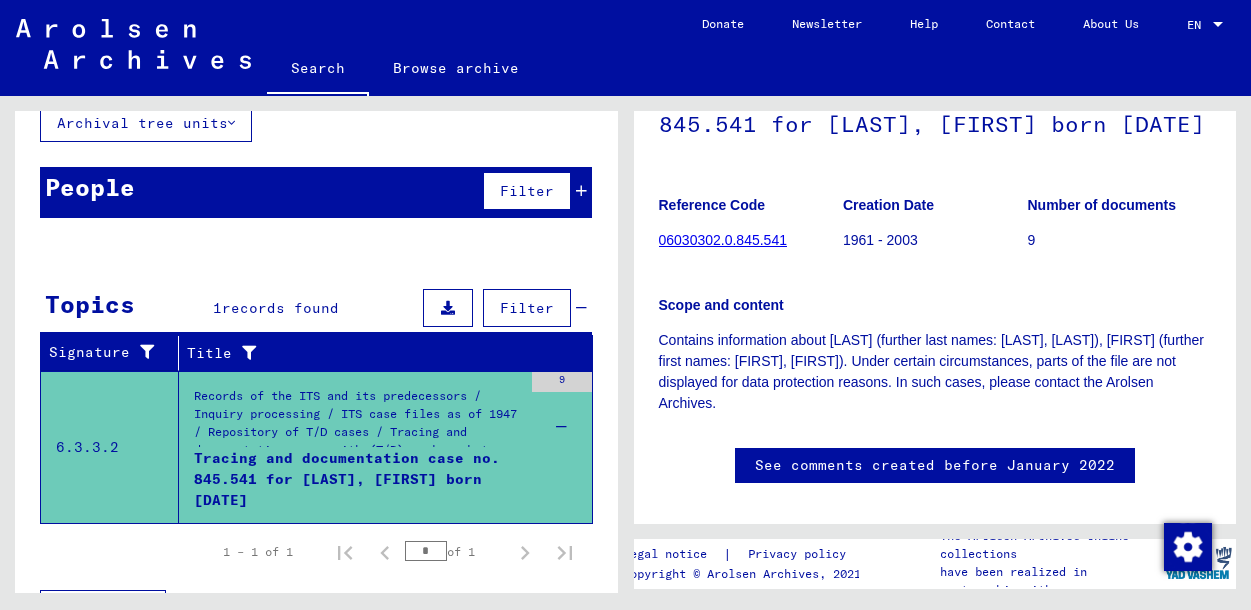 scroll, scrollTop: 152, scrollLeft: 0, axis: vertical 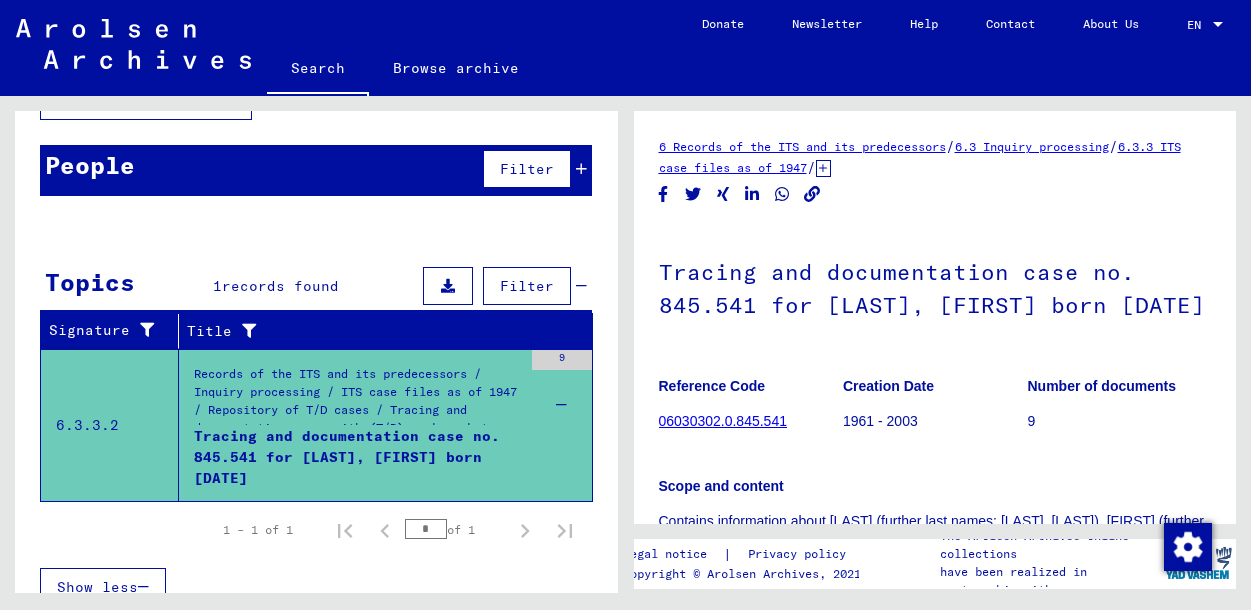 click on "6 Records of the ITS and its predecessors   /   6.3 Inquiry processing   /   6.3.3 ITS case files as of 1947   /   6.3.3.2 Repository of T/D cases   /   Tracing and documentation cases with (T/D) numbers between 750.000 and 999.999   /   Tracing and documentation cases with (T/D) numbers between 845.500 and 845.999   /" 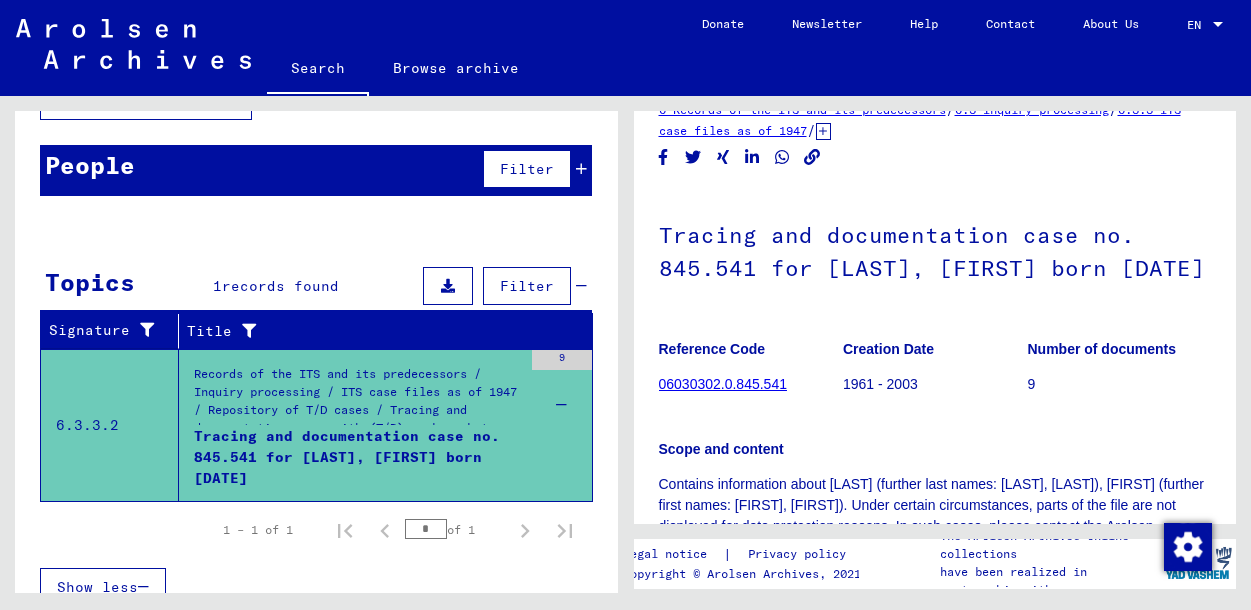 scroll, scrollTop: 38, scrollLeft: 0, axis: vertical 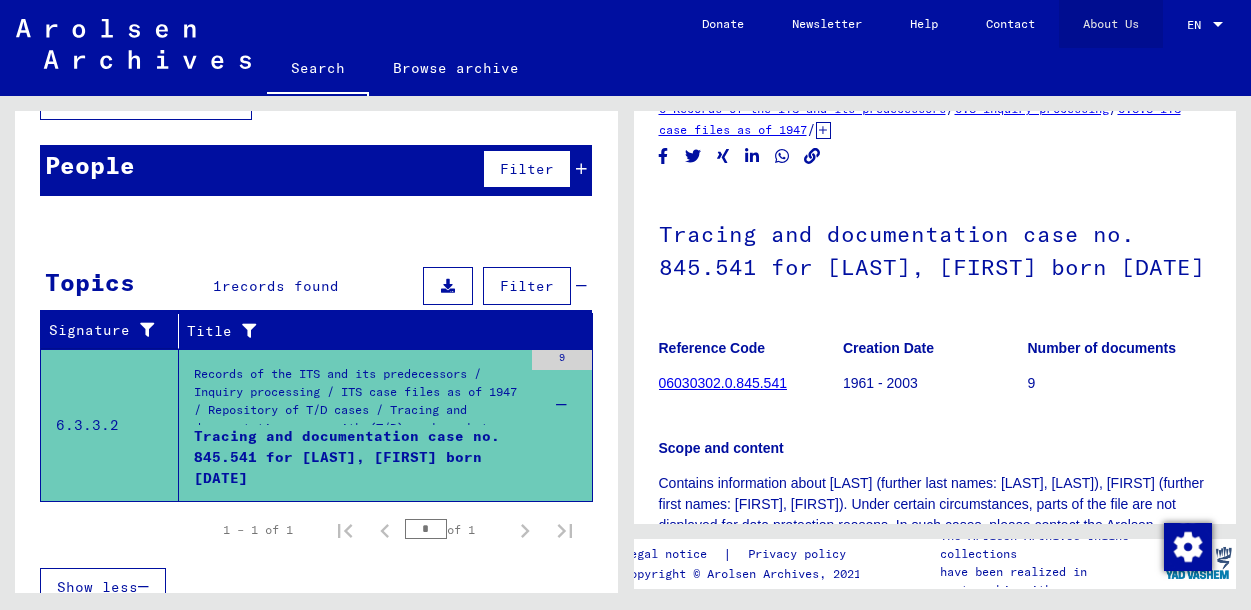 click on "About Us" 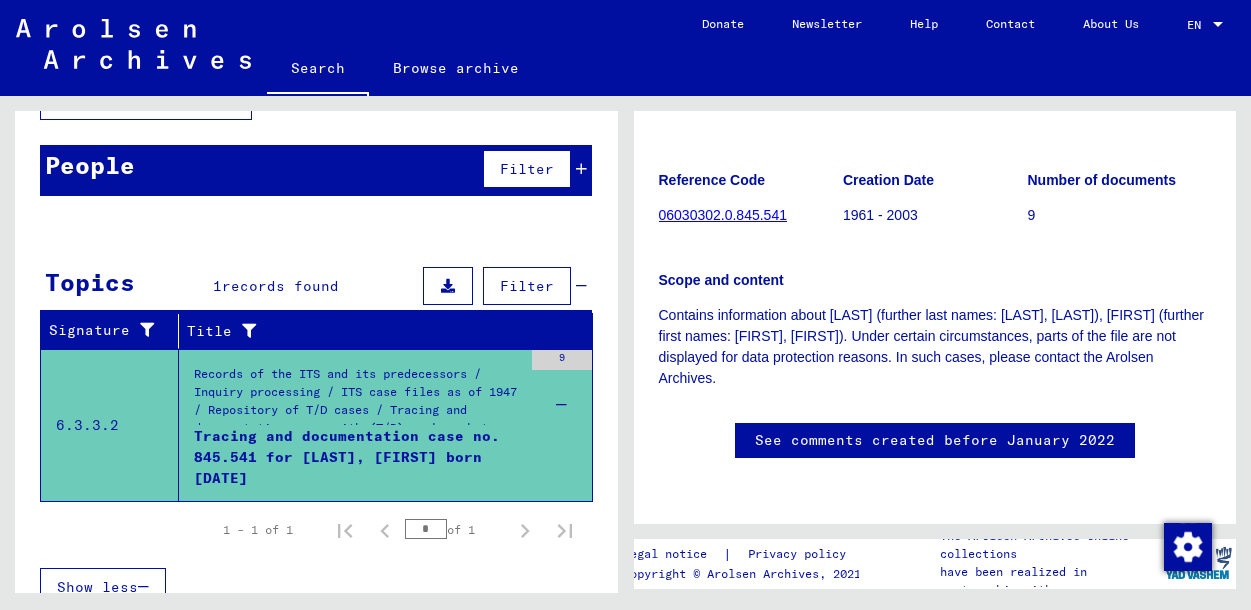 scroll, scrollTop: 218, scrollLeft: 0, axis: vertical 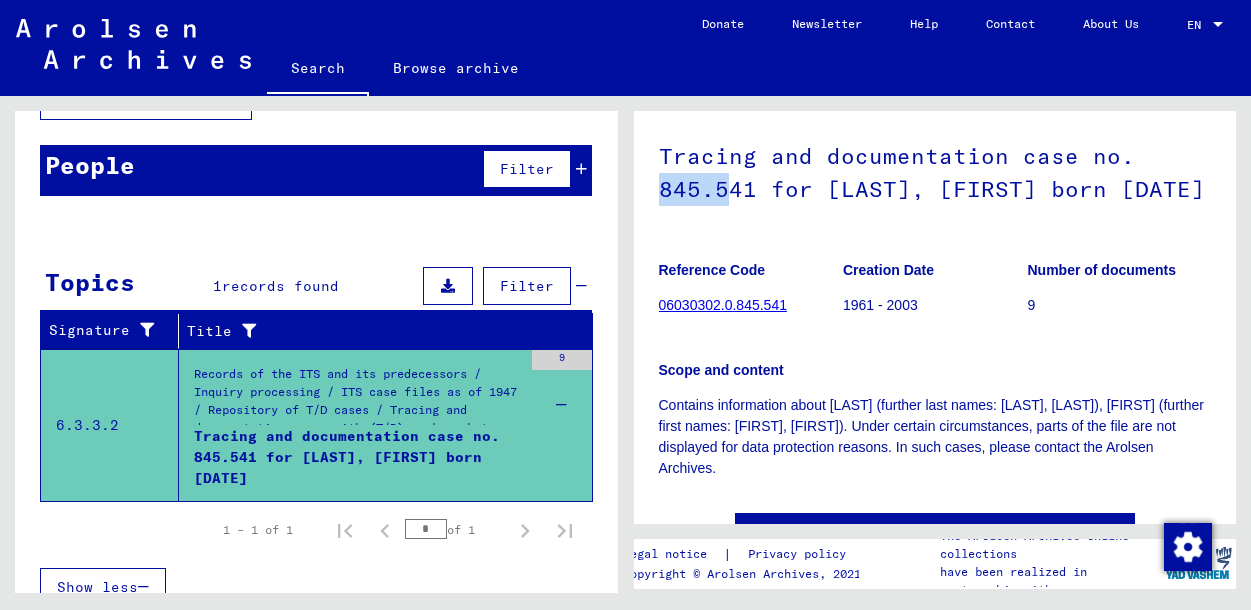 drag, startPoint x: 660, startPoint y: 191, endPoint x: 720, endPoint y: 190, distance: 60.00833 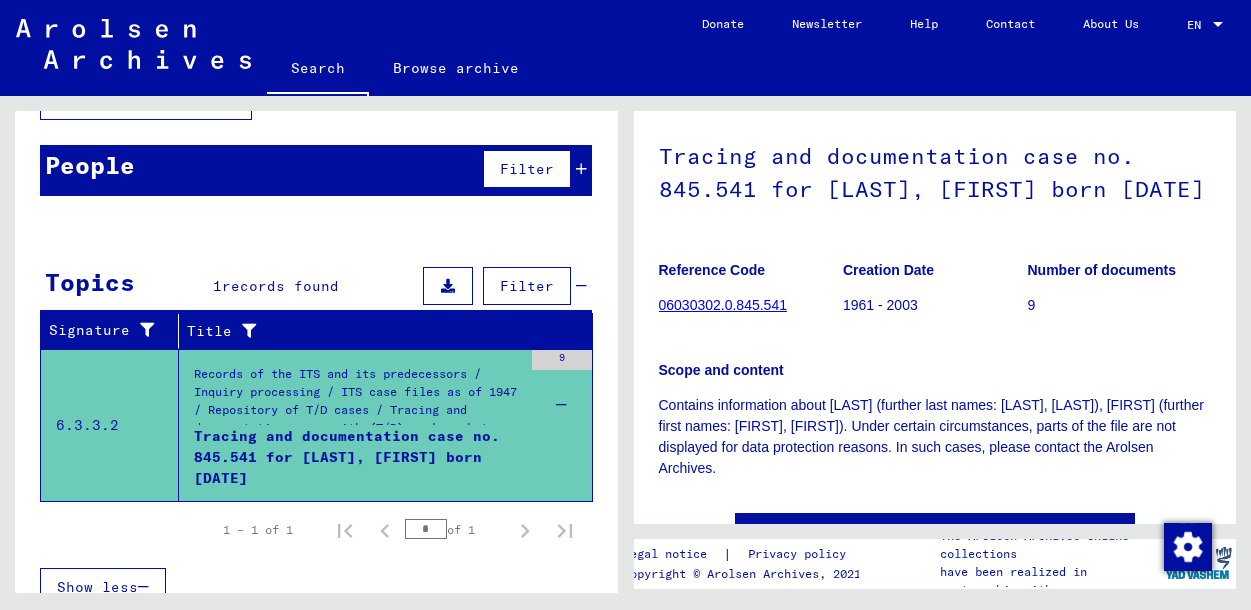 drag, startPoint x: 662, startPoint y: 158, endPoint x: 805, endPoint y: 222, distance: 156.66844 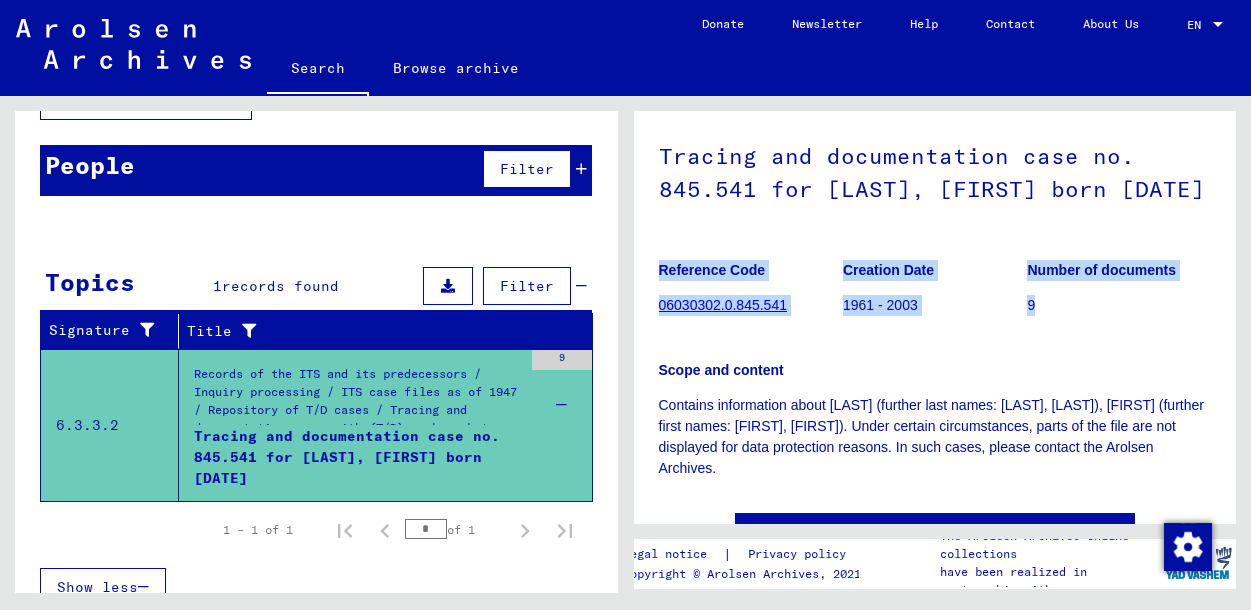 drag, startPoint x: 660, startPoint y: 303, endPoint x: 1070, endPoint y: 334, distance: 411.1703 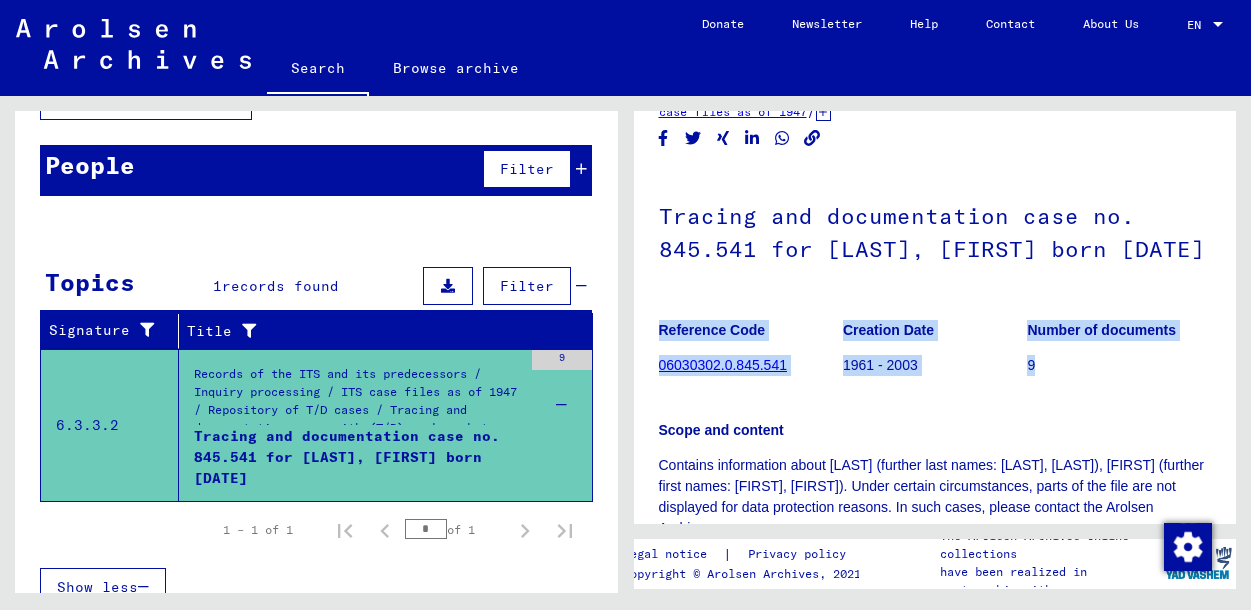 scroll, scrollTop: 52, scrollLeft: 0, axis: vertical 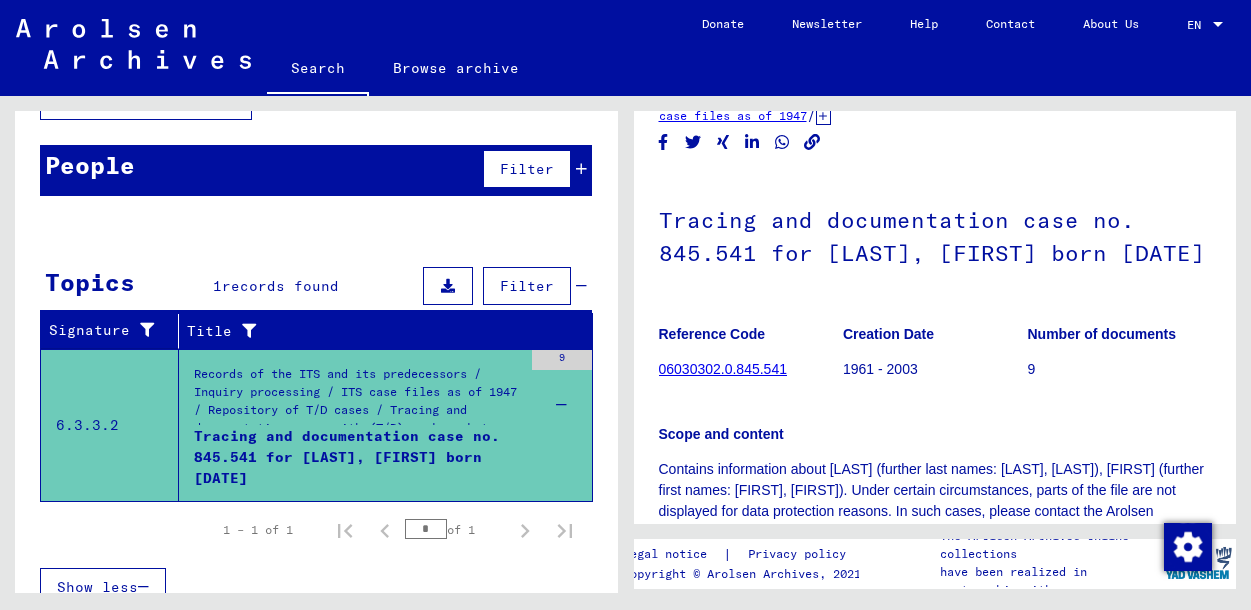click on "Creation Date" 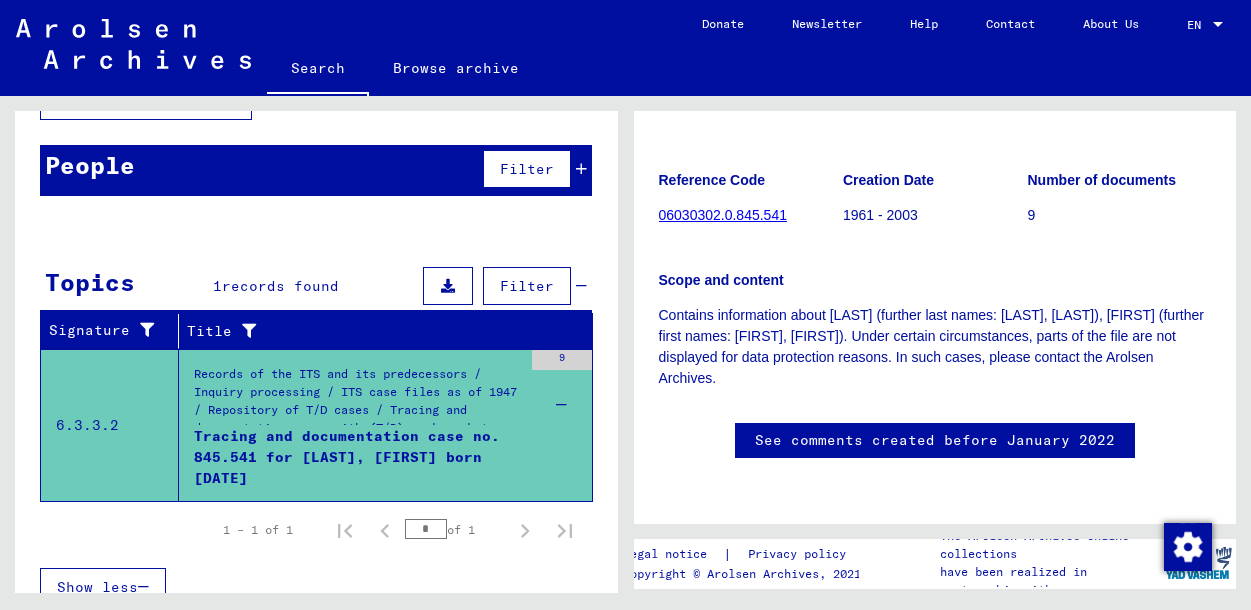 scroll, scrollTop: 684, scrollLeft: 0, axis: vertical 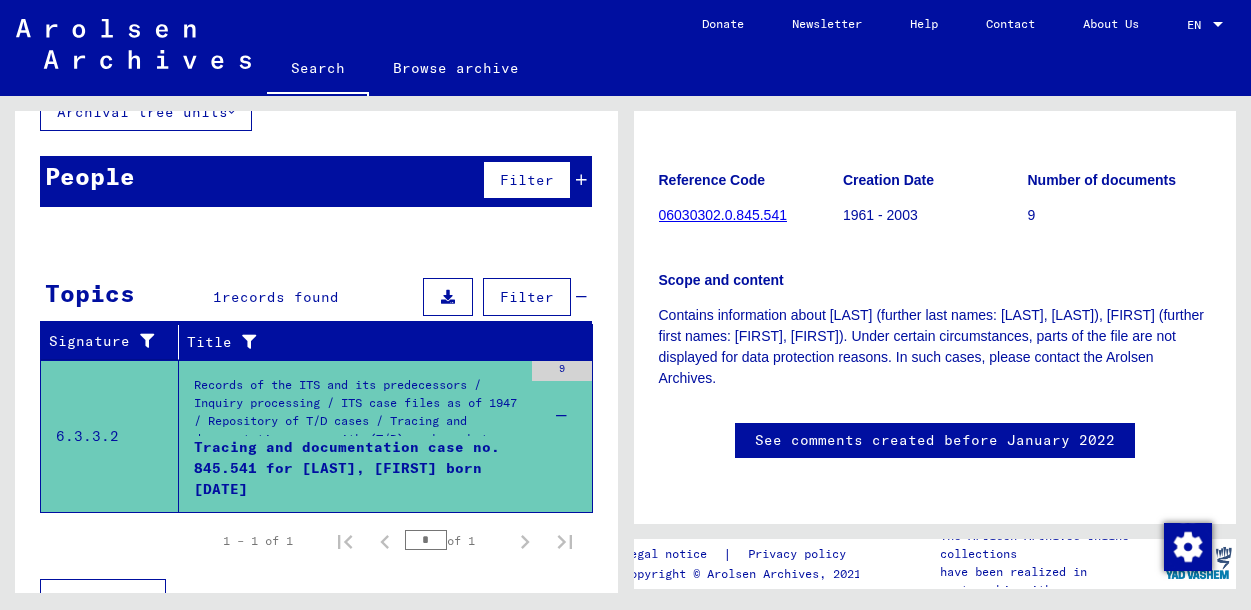 click on "Records of the ITS and its predecessors / Inquiry processing / ITS case files as of 1947 / Repository of T/D cases / Tracing and documentation cases with (T/D) numbers between 750.000 and 999.999 / Tracing and documentation cases with (T/D) numbers between 845.500 and 845.999" at bounding box center [358, 411] 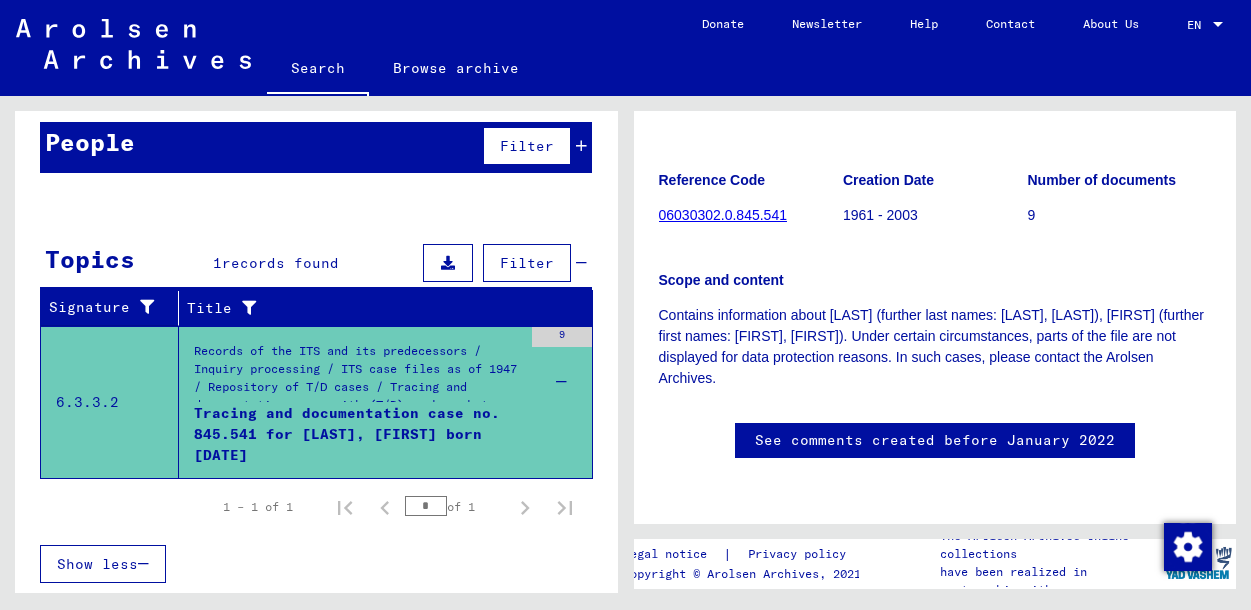 scroll, scrollTop: 173, scrollLeft: 0, axis: vertical 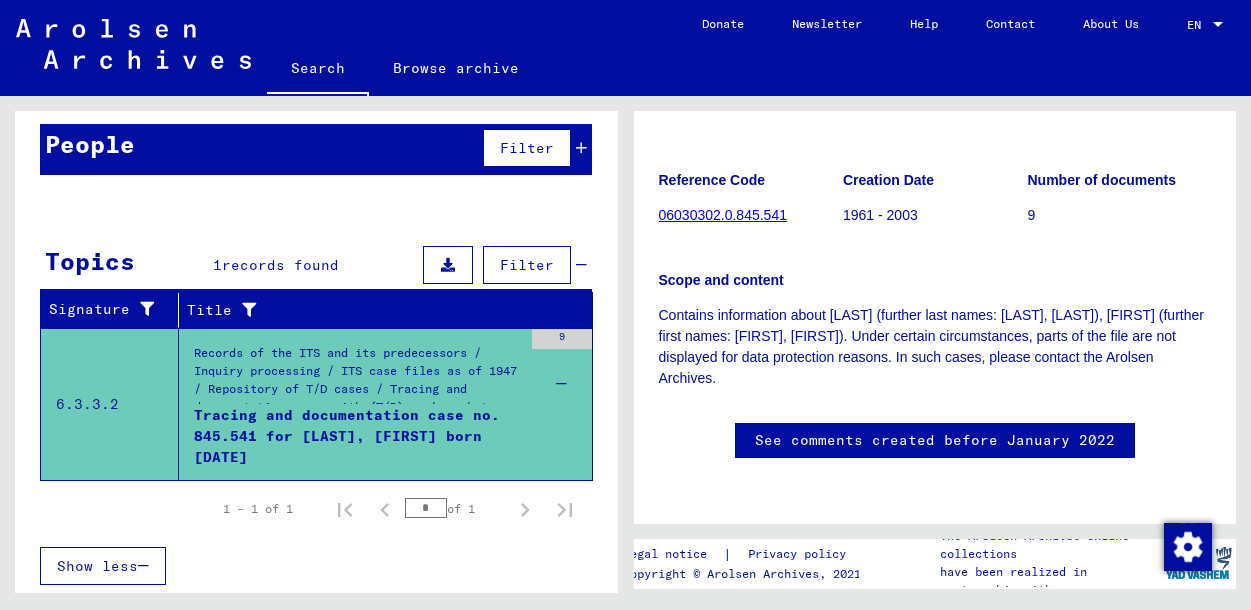 click on "9" at bounding box center [562, 374] 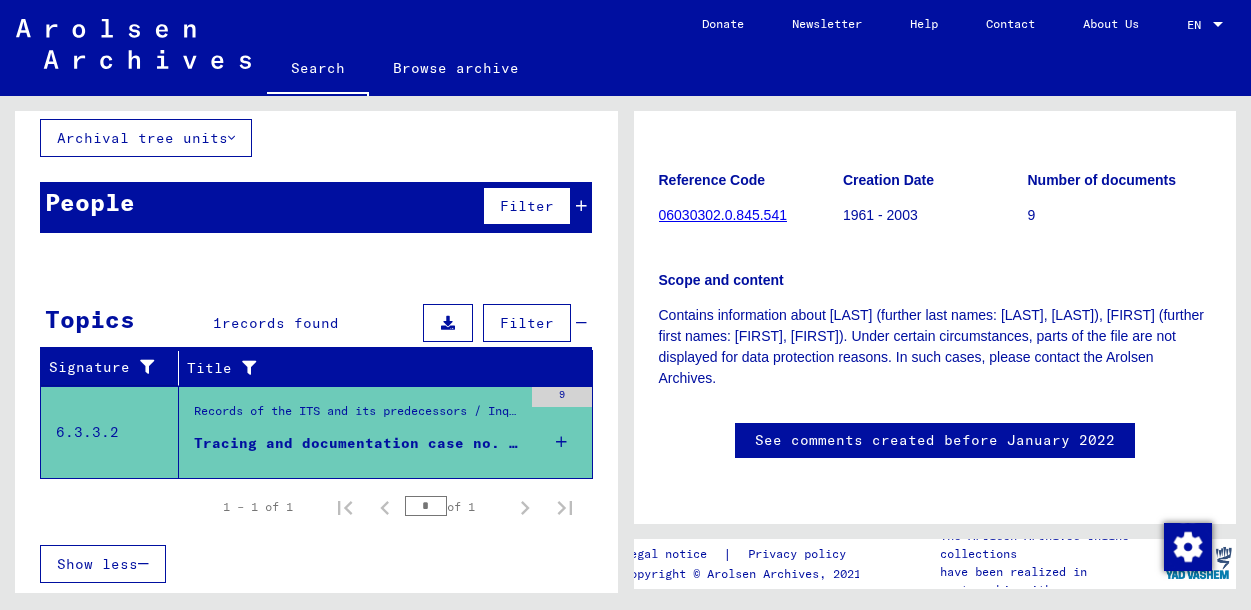 click at bounding box center (561, 442) 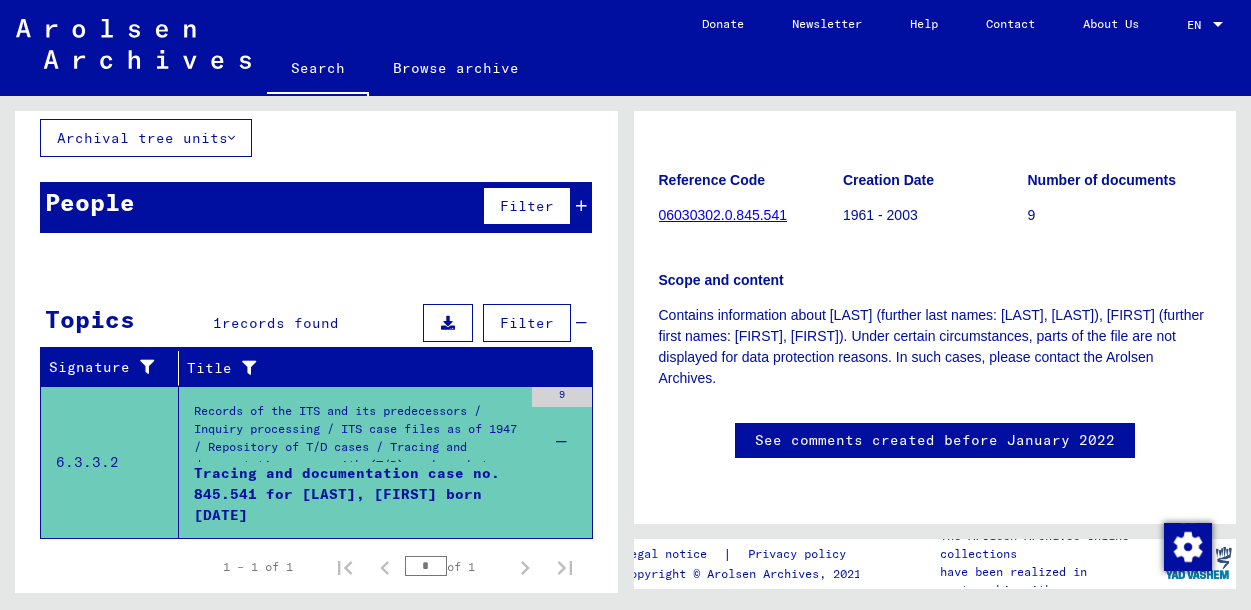 scroll, scrollTop: 173, scrollLeft: 0, axis: vertical 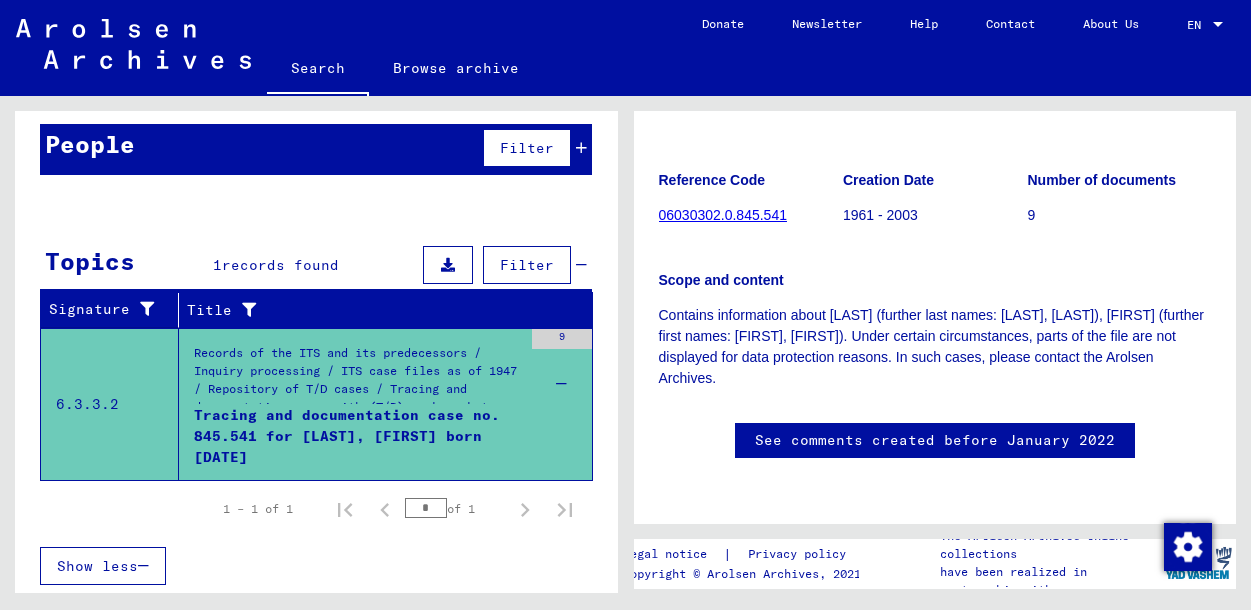 click on "9" at bounding box center [562, 339] 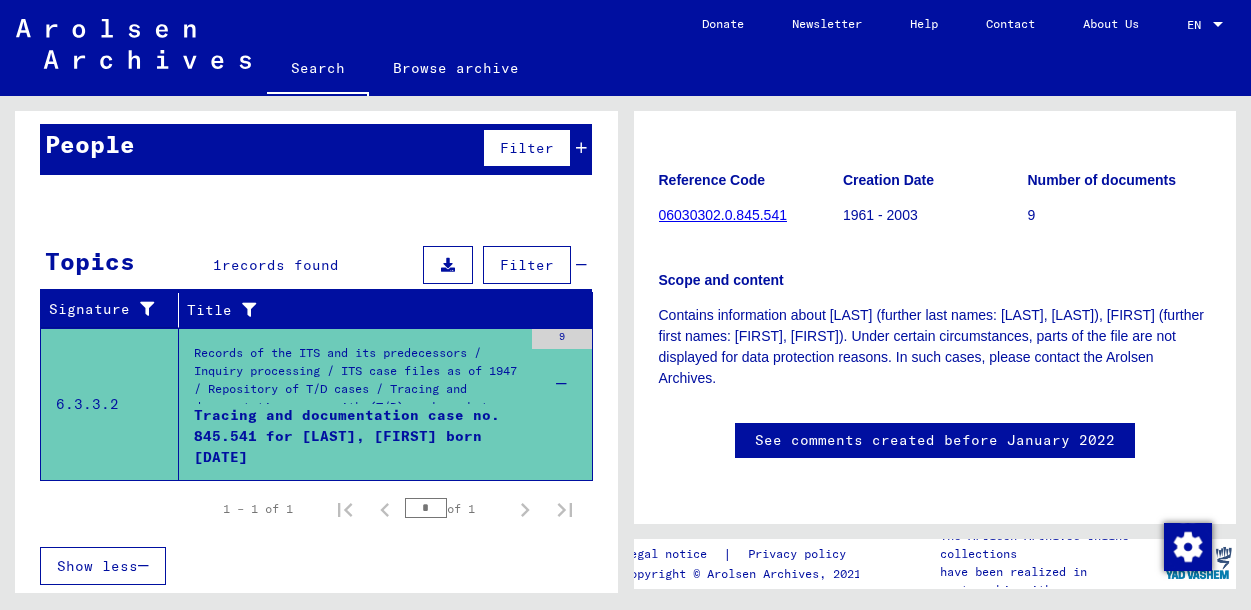 scroll, scrollTop: 115, scrollLeft: 0, axis: vertical 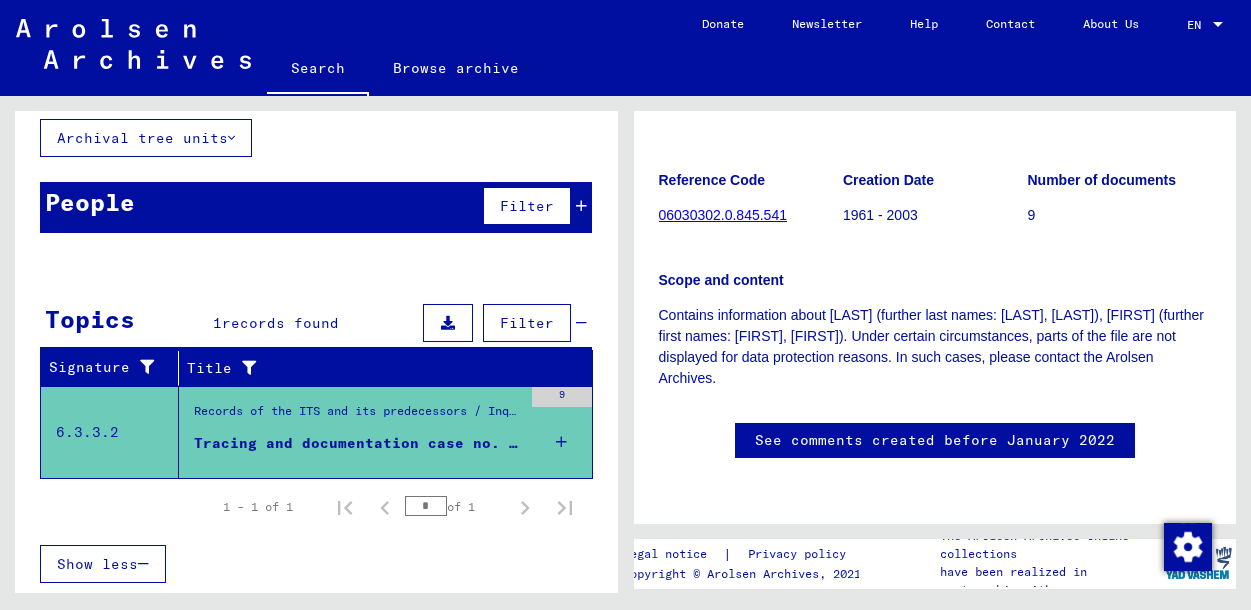 click on "6.3.3.2" at bounding box center [110, 432] 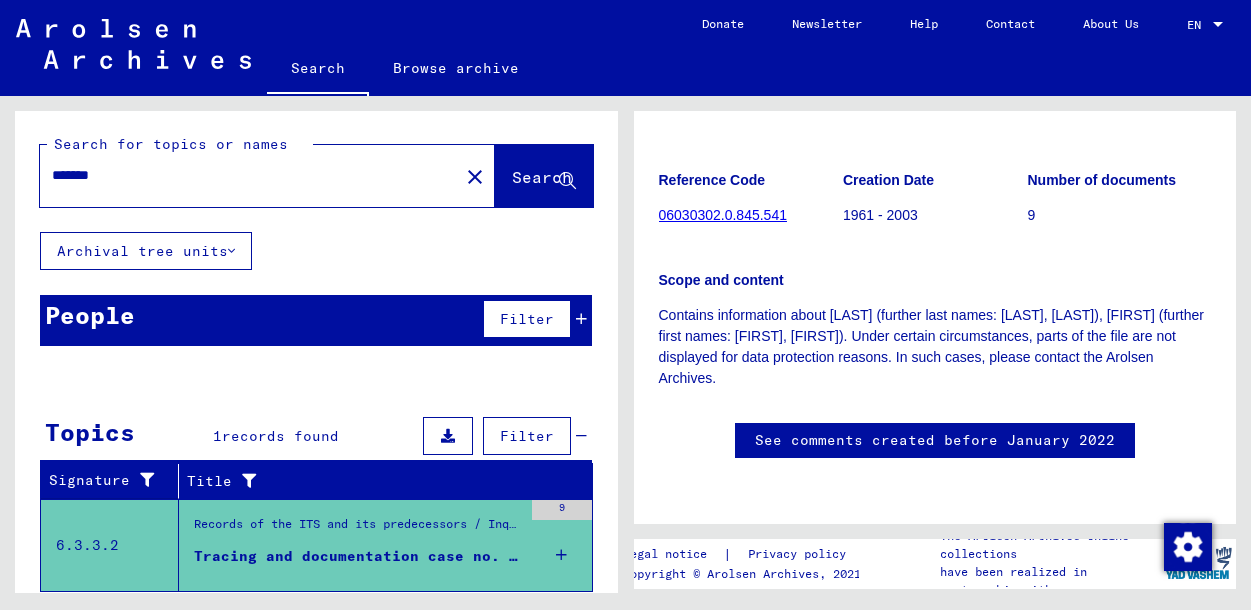 scroll, scrollTop: 0, scrollLeft: 0, axis: both 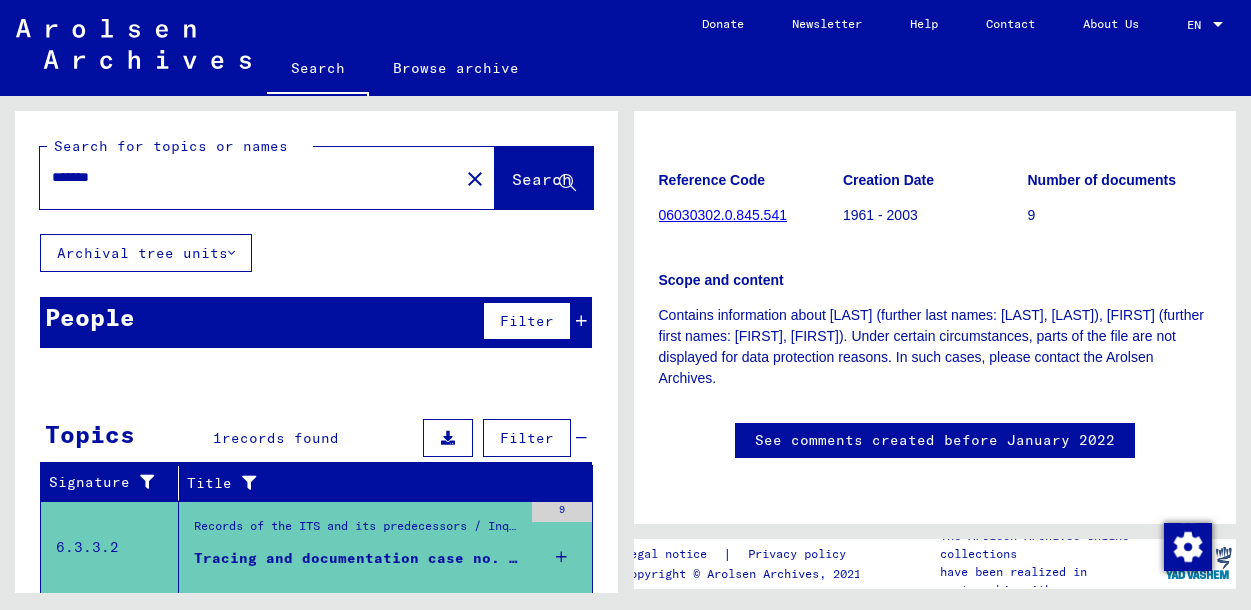 click 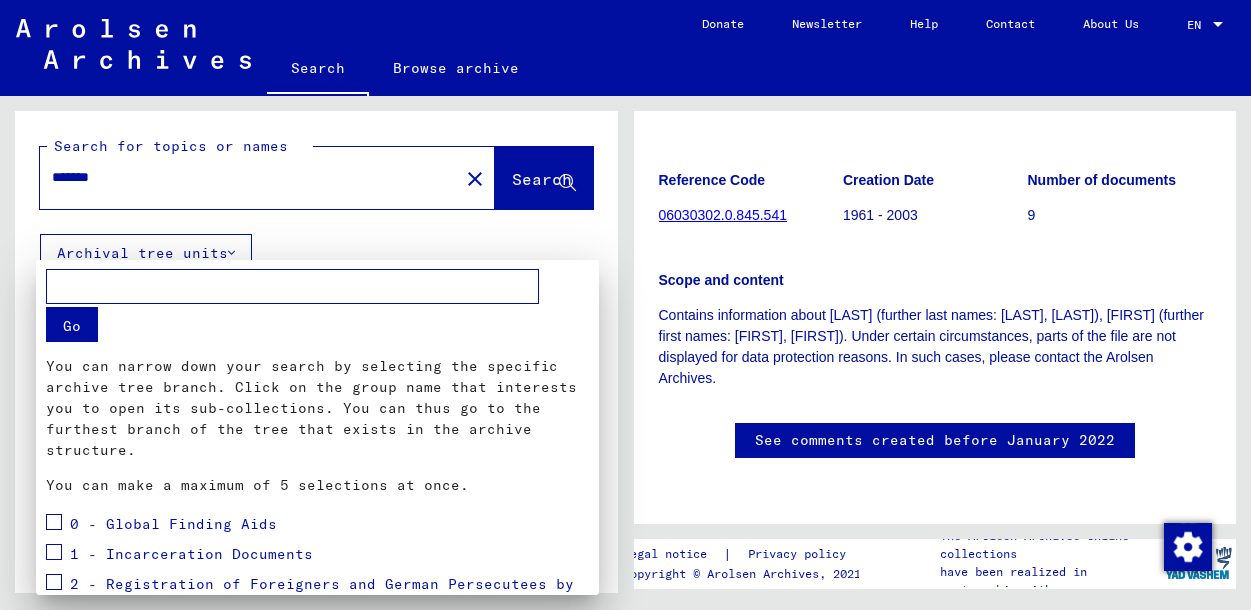 click at bounding box center [625, 305] 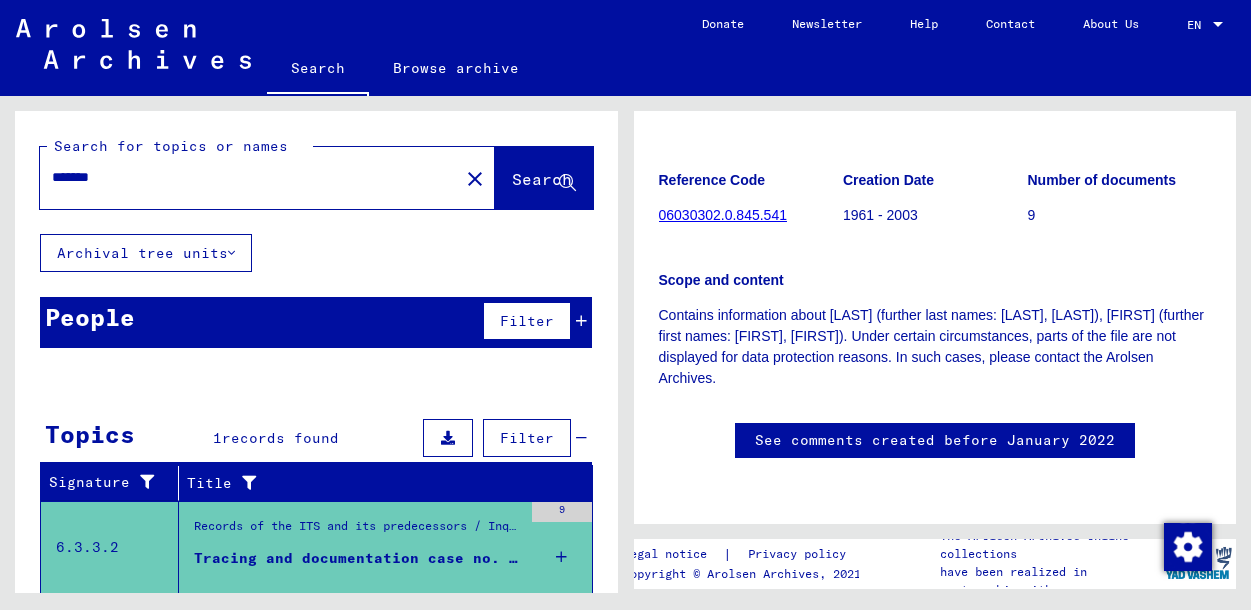 scroll, scrollTop: 294, scrollLeft: 0, axis: vertical 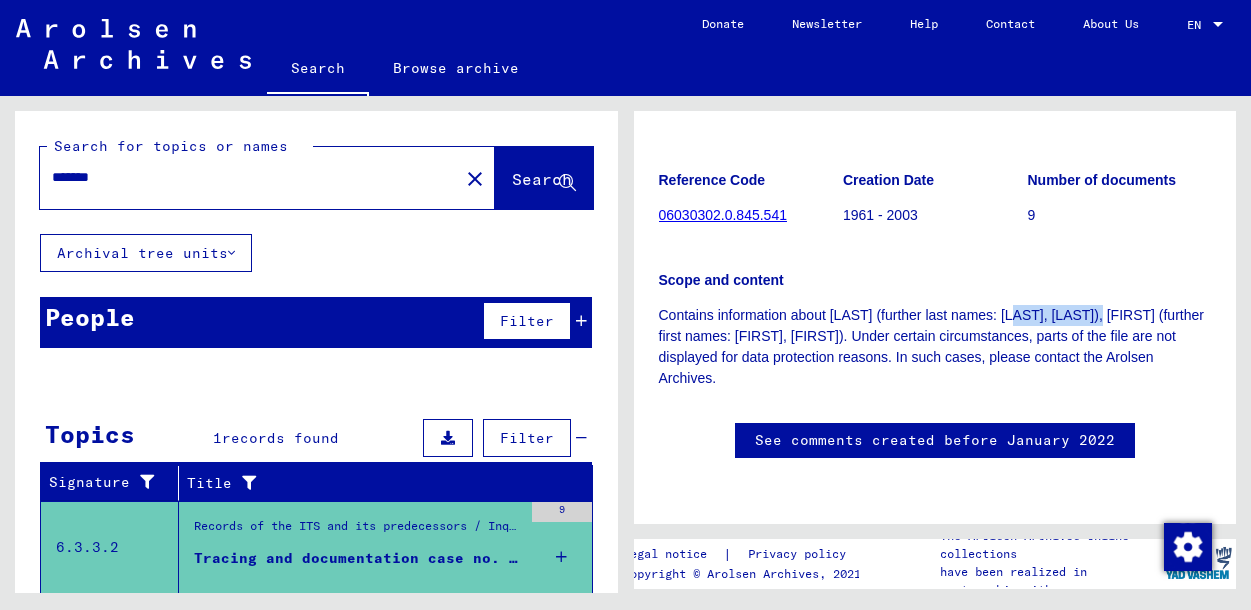 drag, startPoint x: 1031, startPoint y: 263, endPoint x: 1170, endPoint y: 259, distance: 139.05754 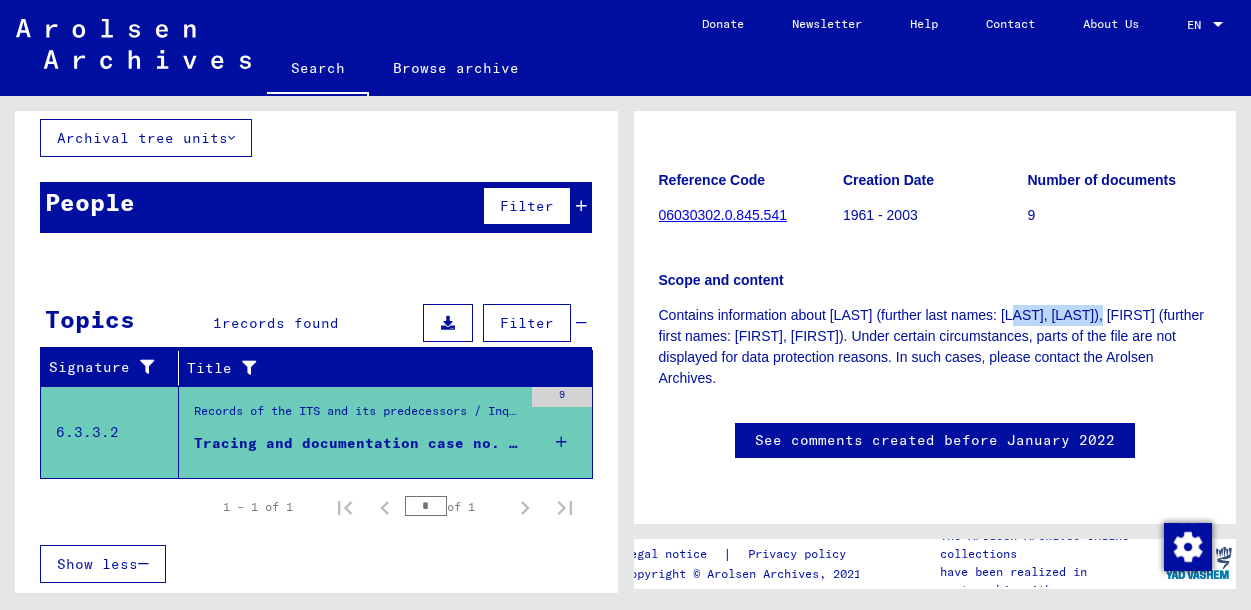 scroll, scrollTop: 0, scrollLeft: 0, axis: both 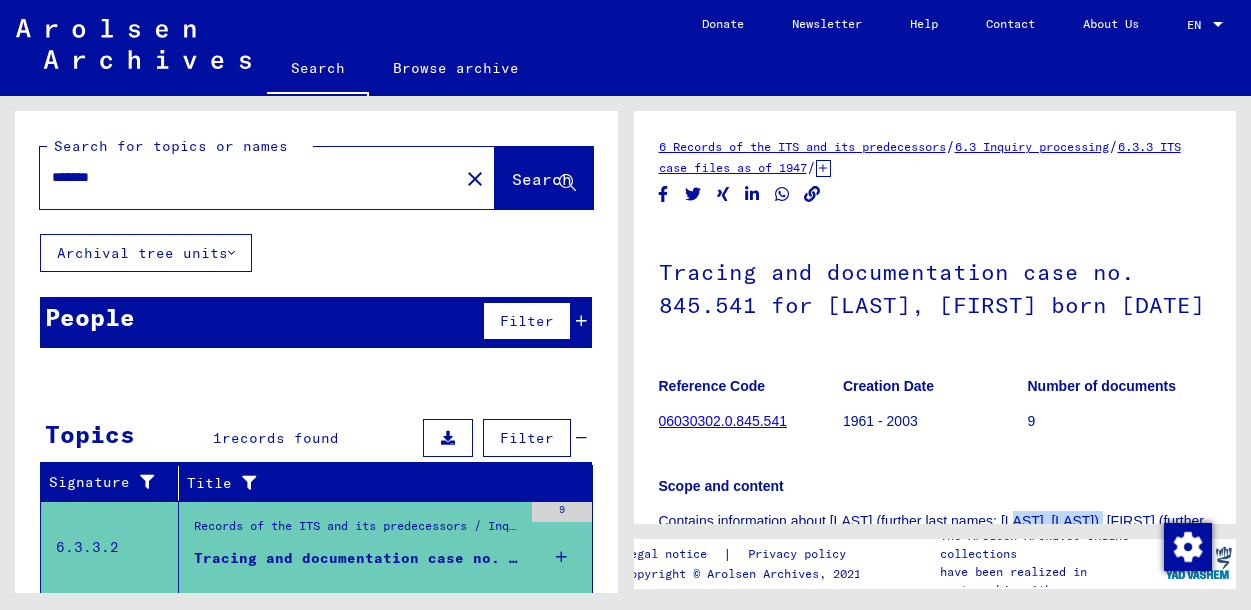 click on "6 Records of the ITS and its predecessors" 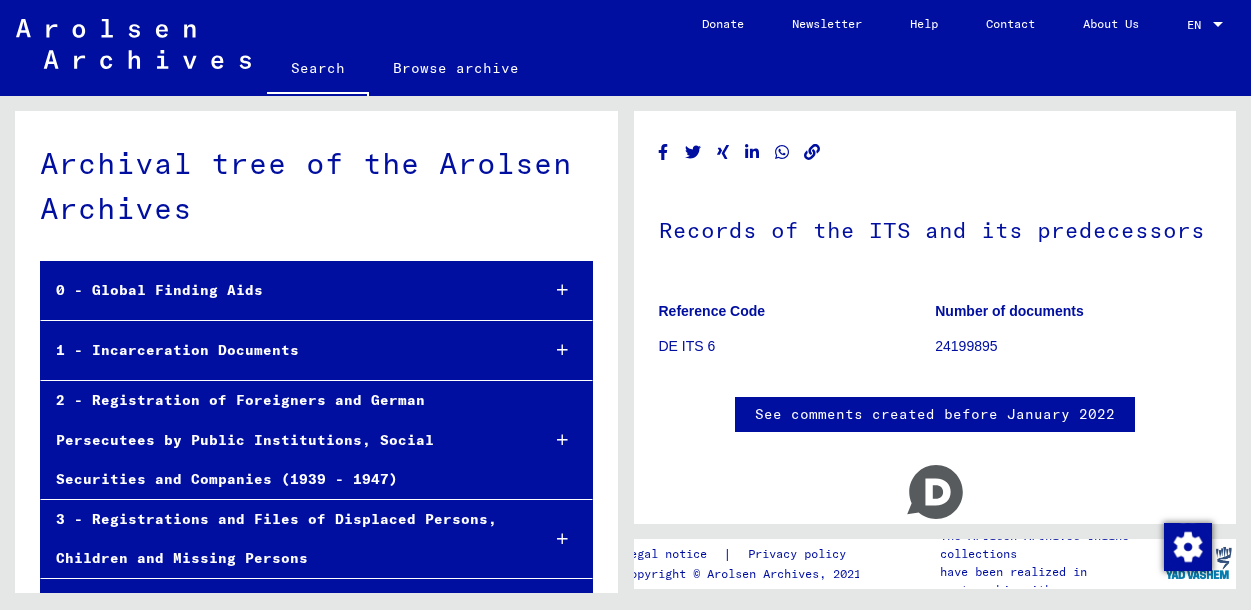 scroll, scrollTop: 331, scrollLeft: 0, axis: vertical 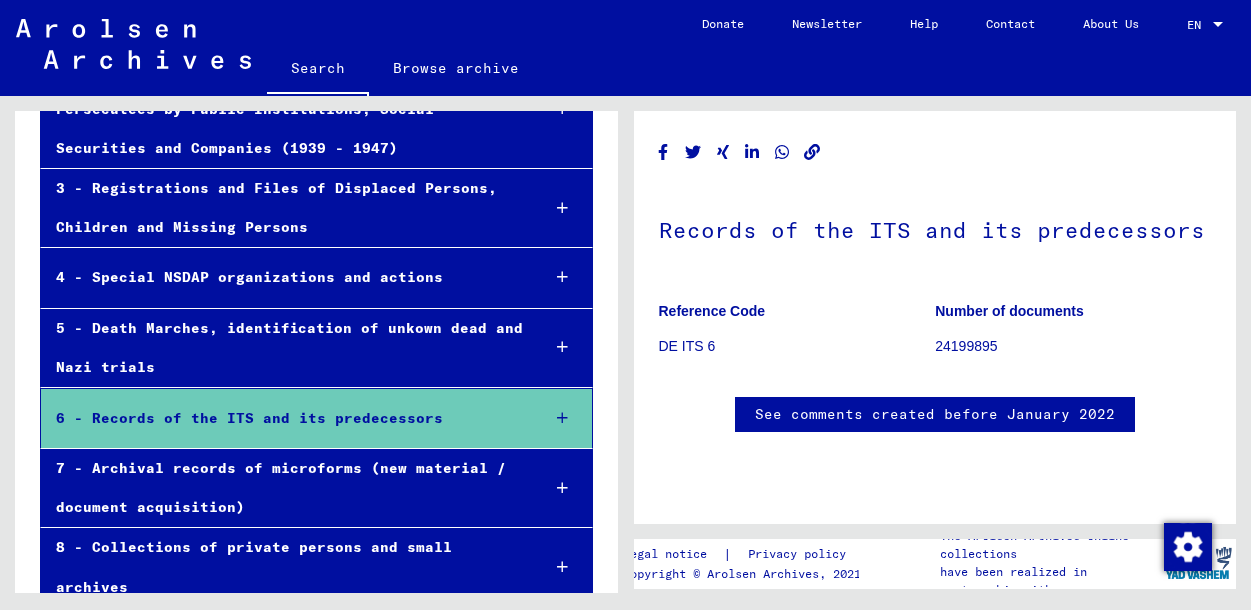 click on "7 - Archival records of microforms (new material / document acquisition)" at bounding box center [282, 488] 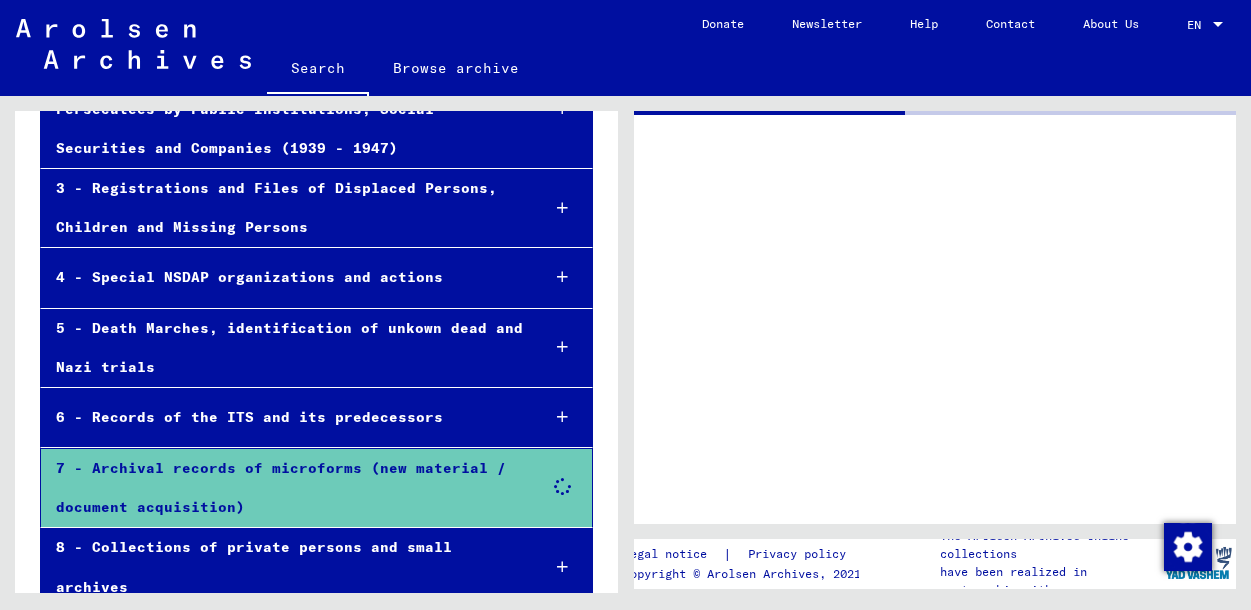 scroll, scrollTop: 0, scrollLeft: 0, axis: both 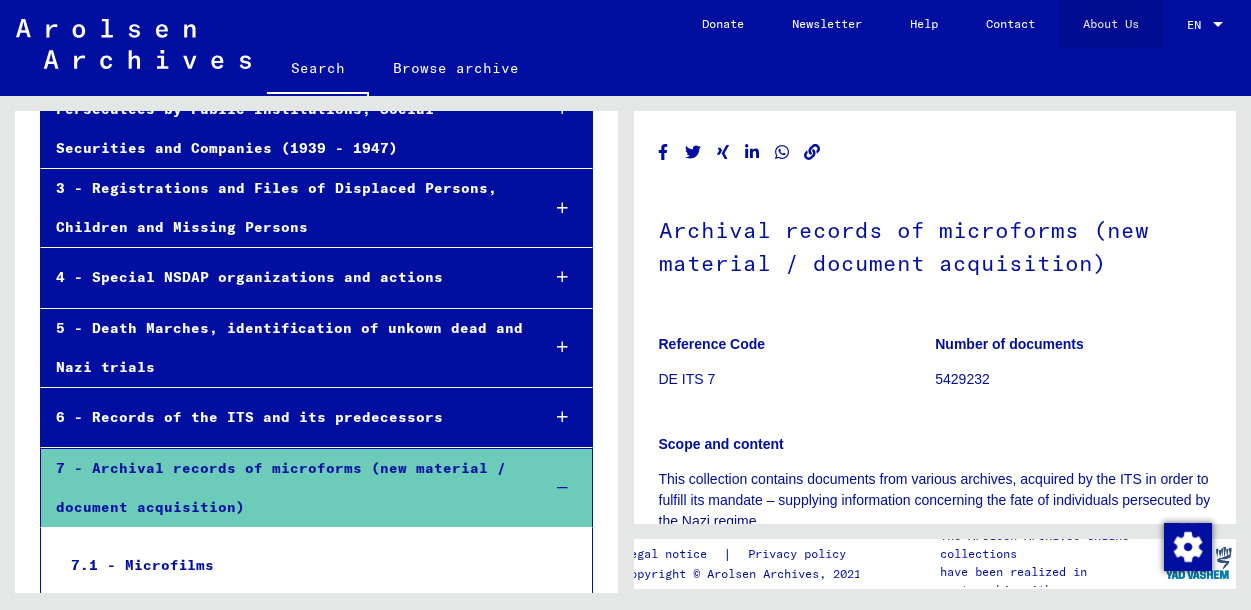 click on "About Us" 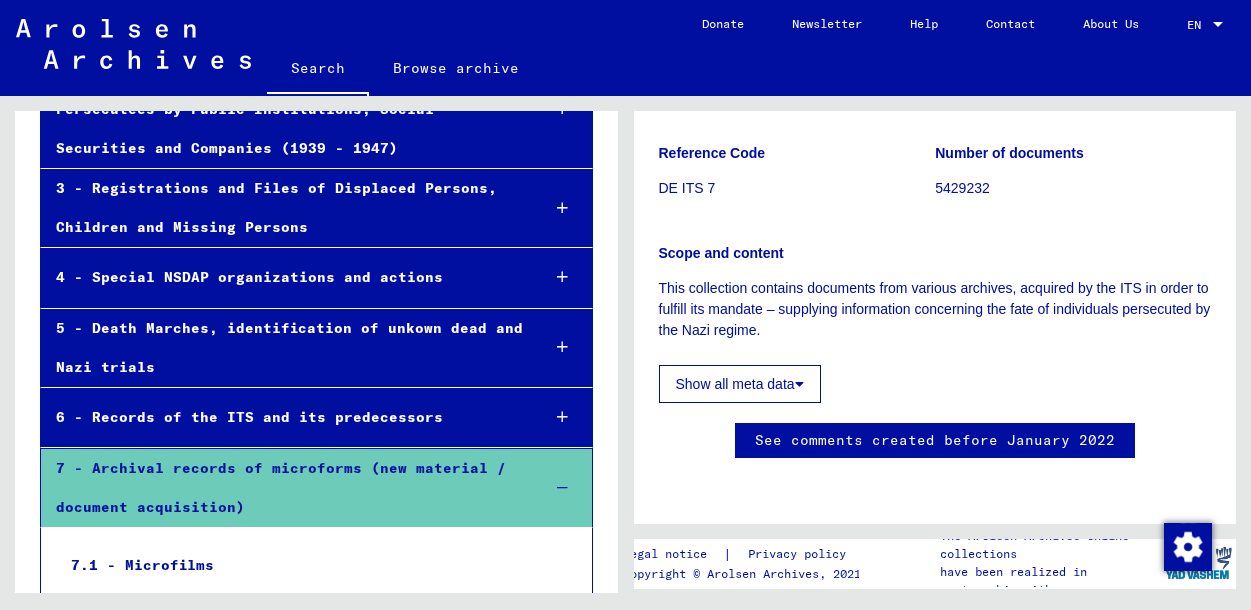 scroll, scrollTop: 300, scrollLeft: 0, axis: vertical 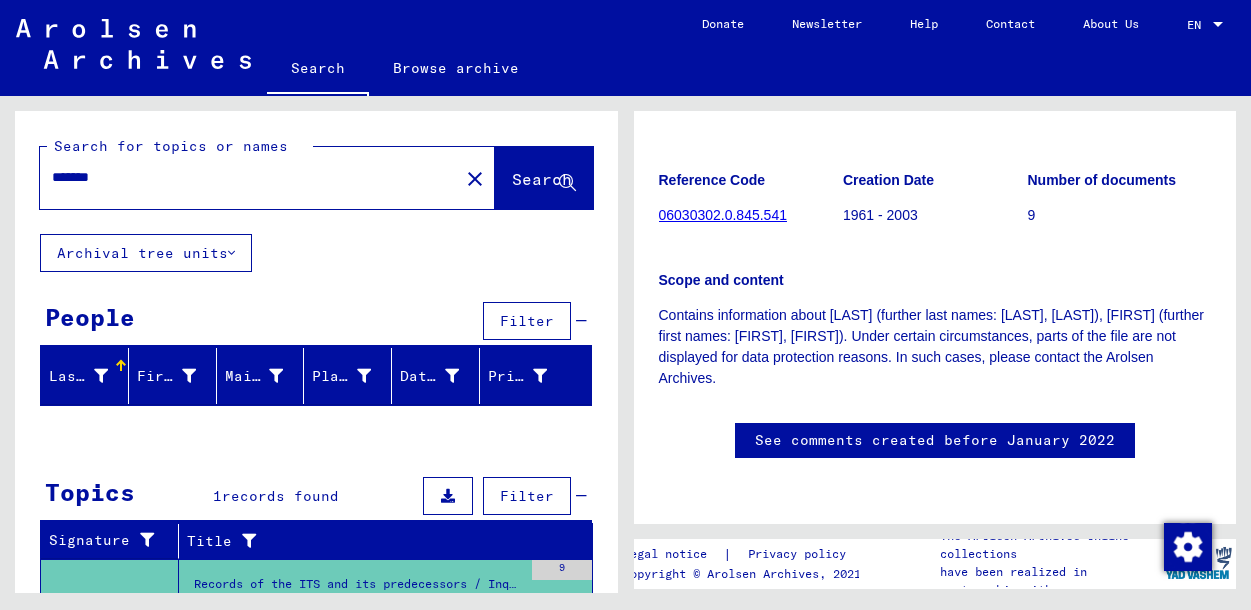 click on "See comments created before January 2022" 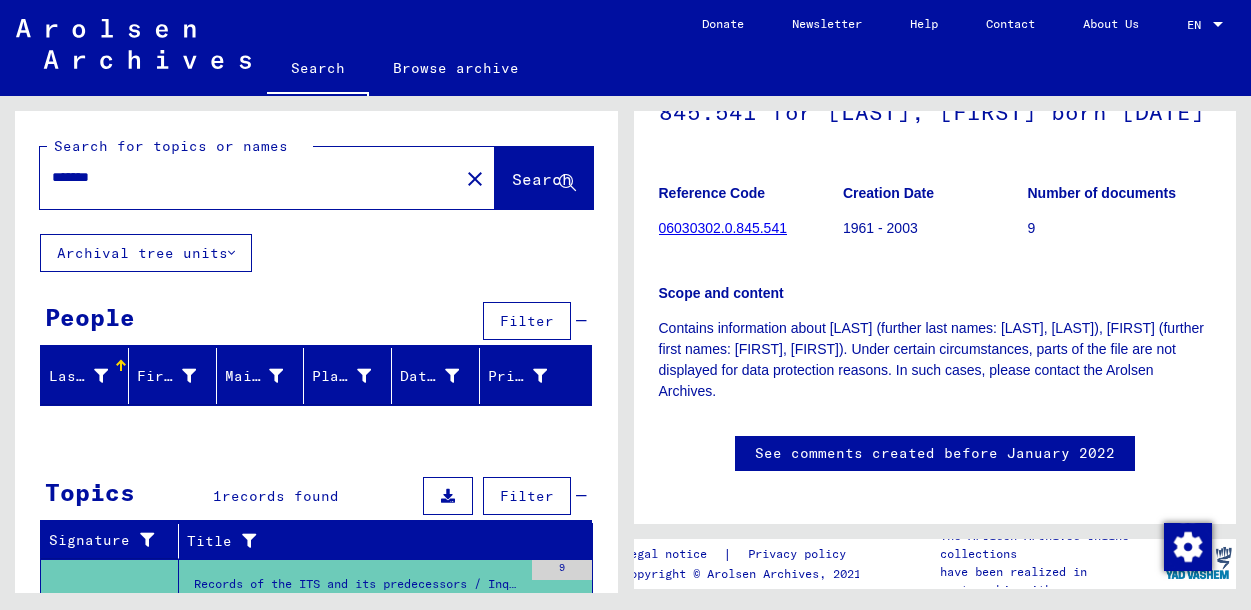 scroll, scrollTop: 0, scrollLeft: 0, axis: both 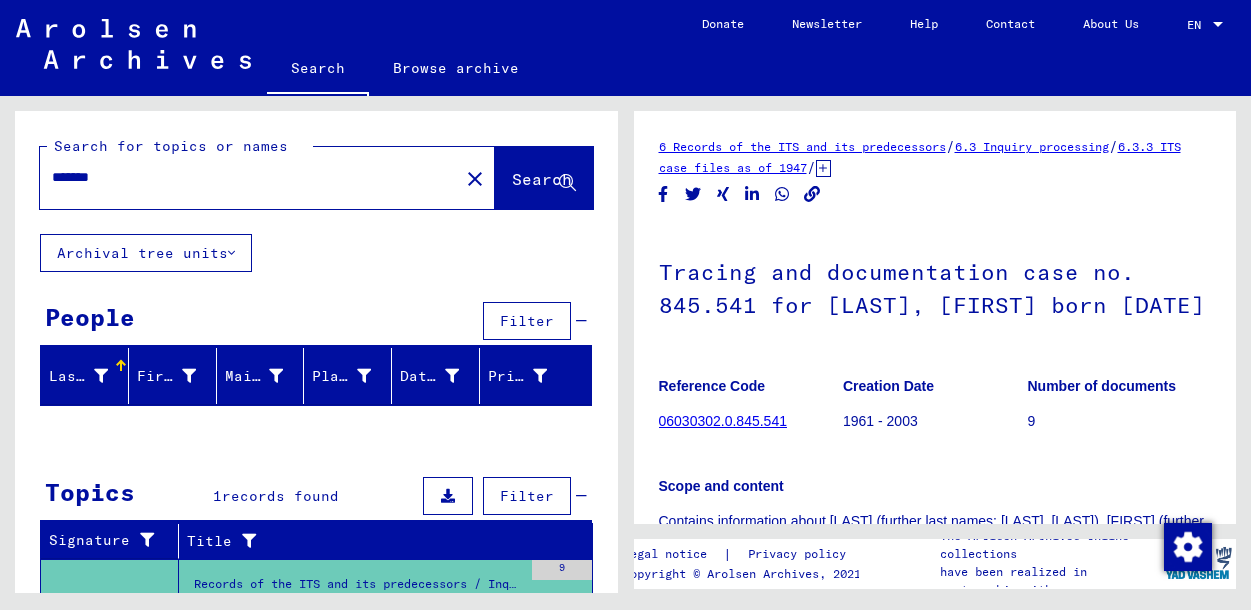 click on "6.3 Inquiry processing" 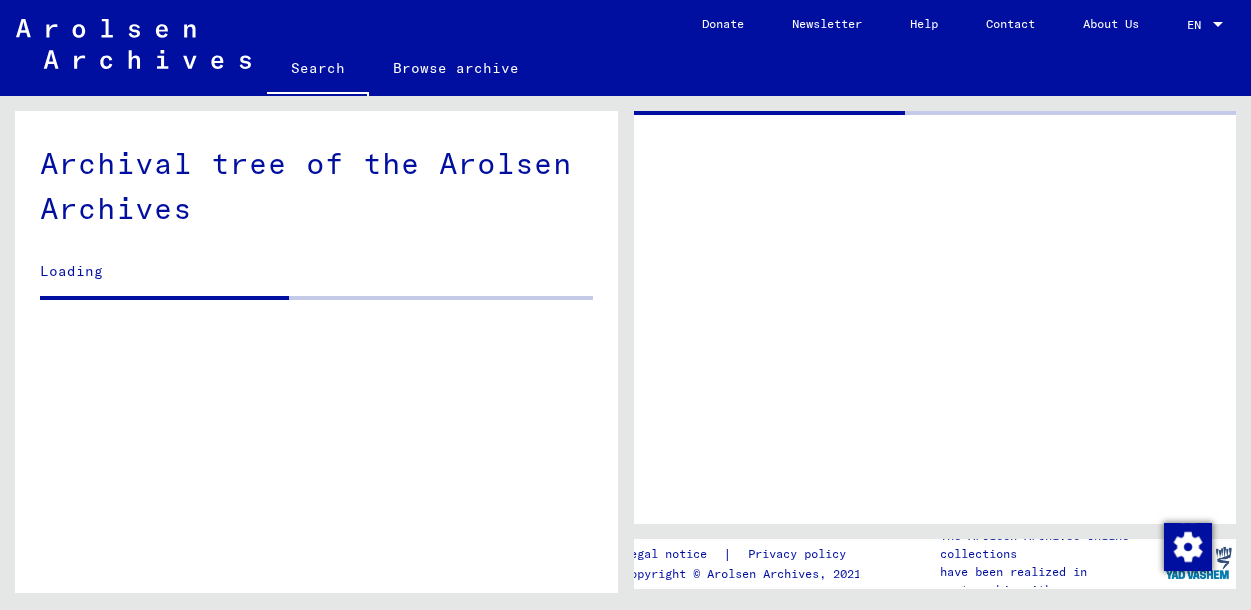 scroll, scrollTop: 585, scrollLeft: 0, axis: vertical 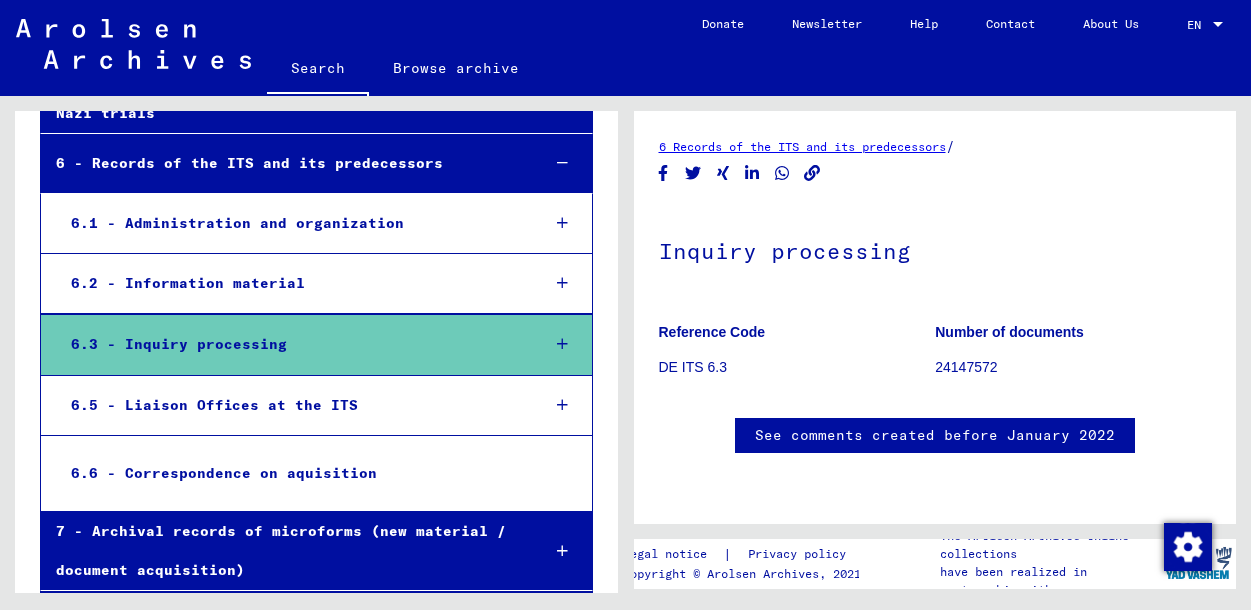 click at bounding box center (562, 344) 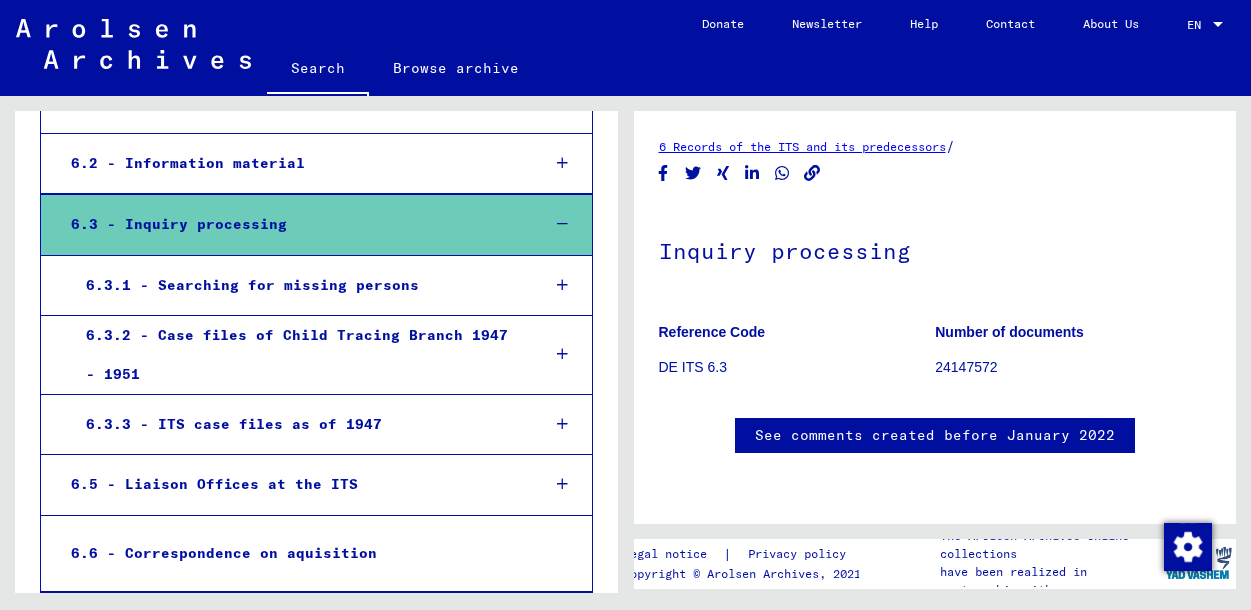 scroll, scrollTop: 706, scrollLeft: 0, axis: vertical 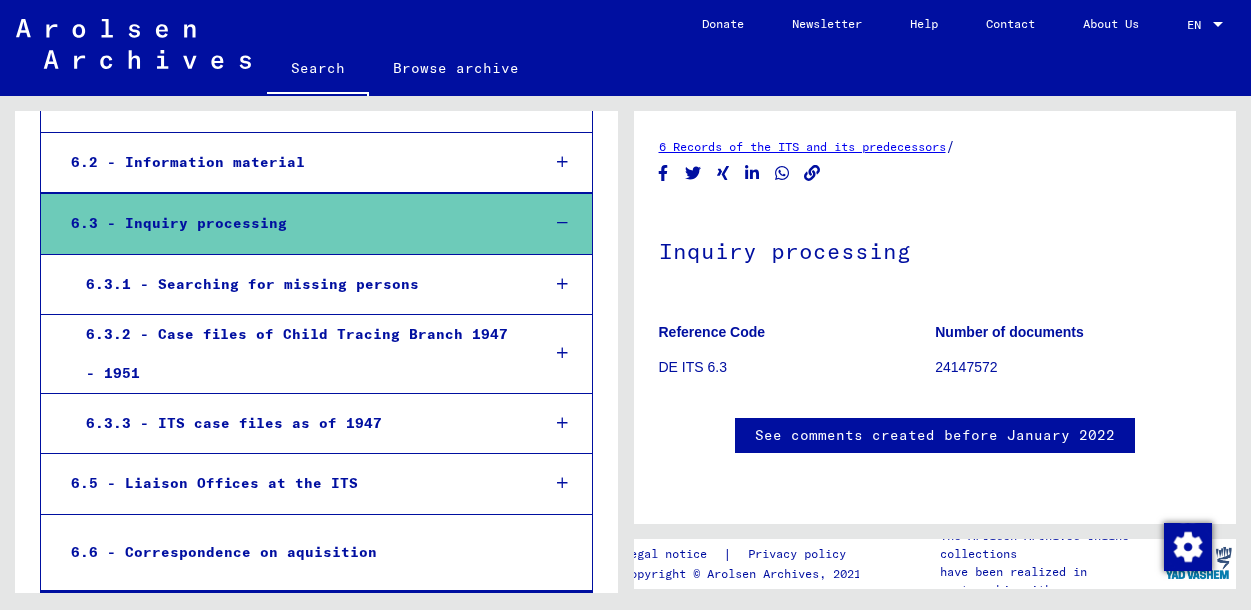click at bounding box center [562, 423] 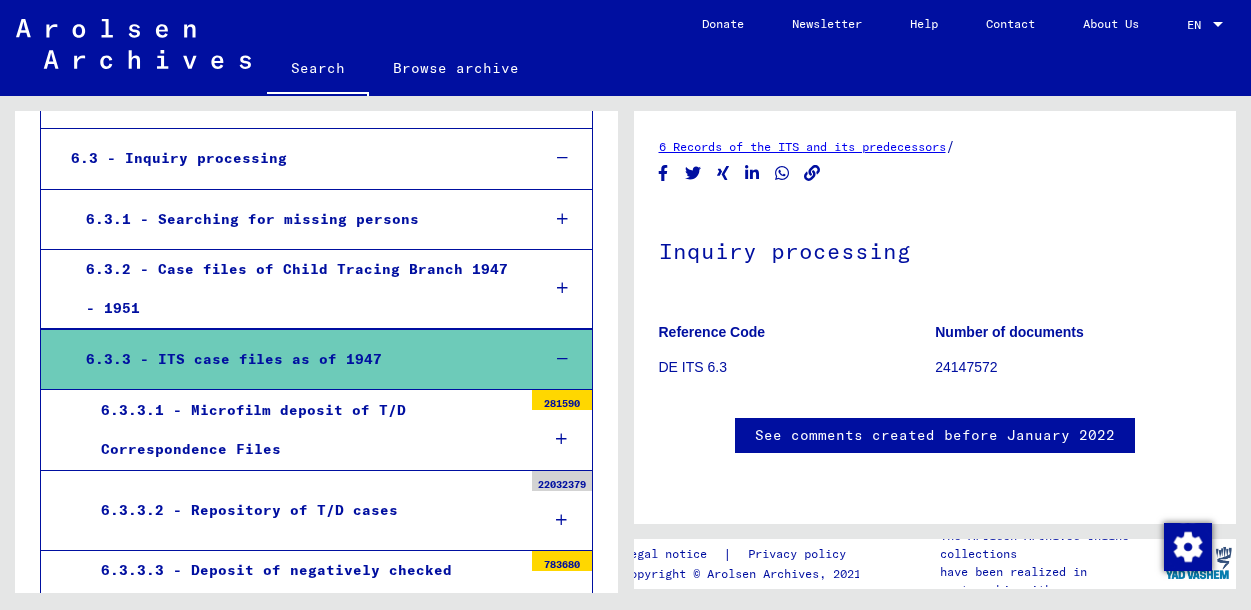 scroll, scrollTop: 776, scrollLeft: 0, axis: vertical 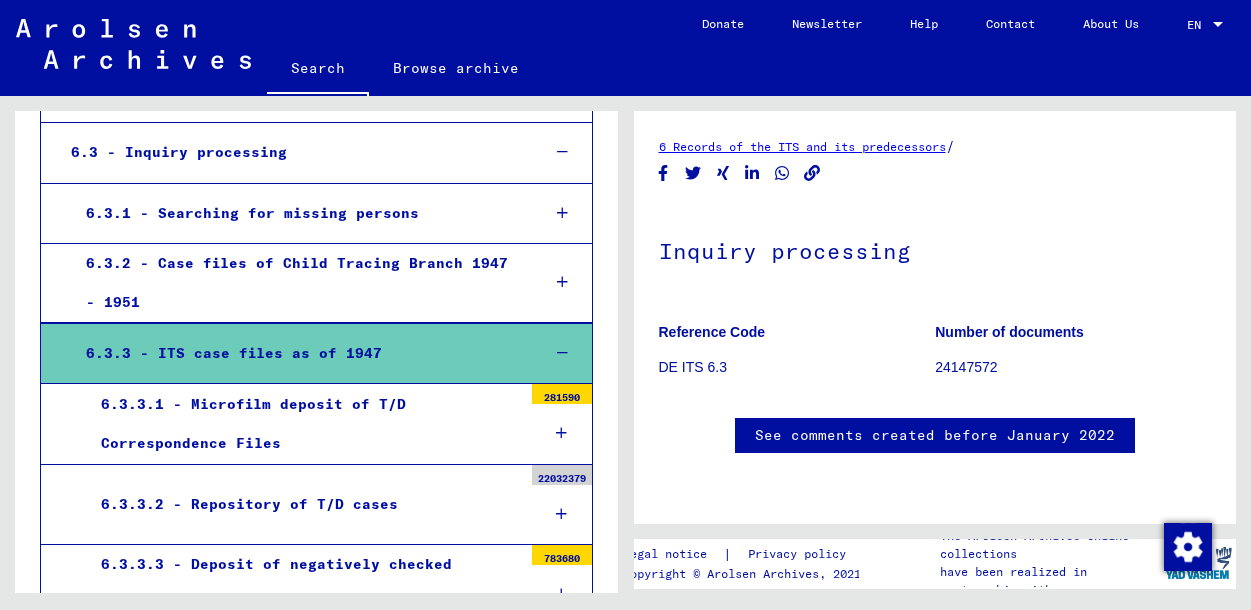 click at bounding box center (561, 433) 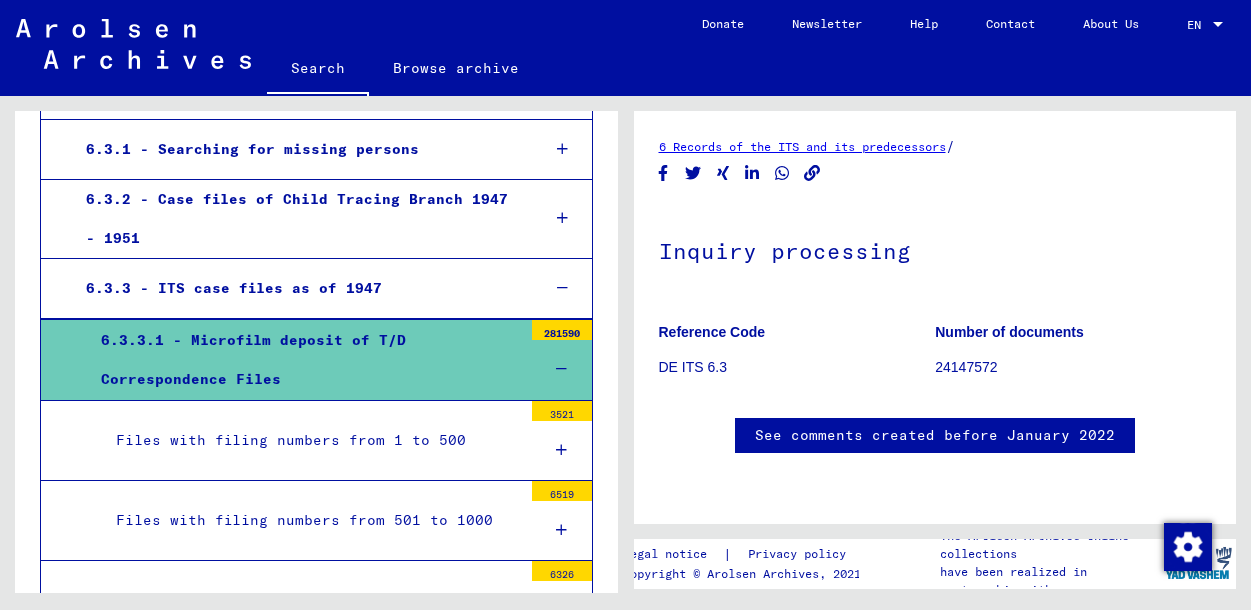 scroll, scrollTop: 839, scrollLeft: 0, axis: vertical 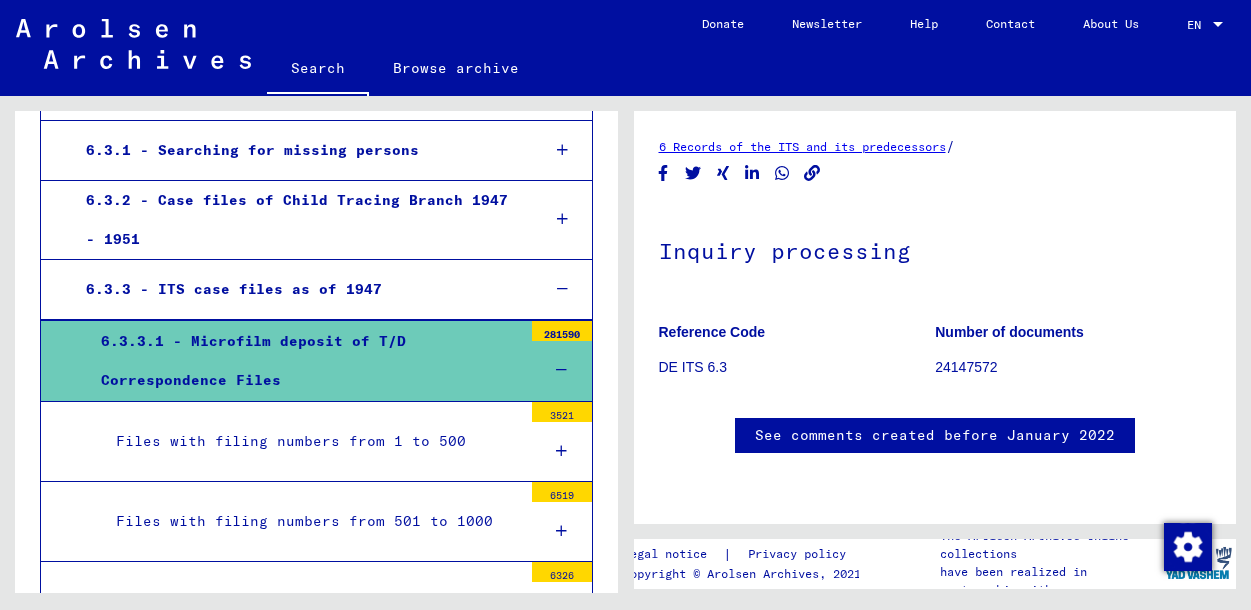 click at bounding box center [561, 370] 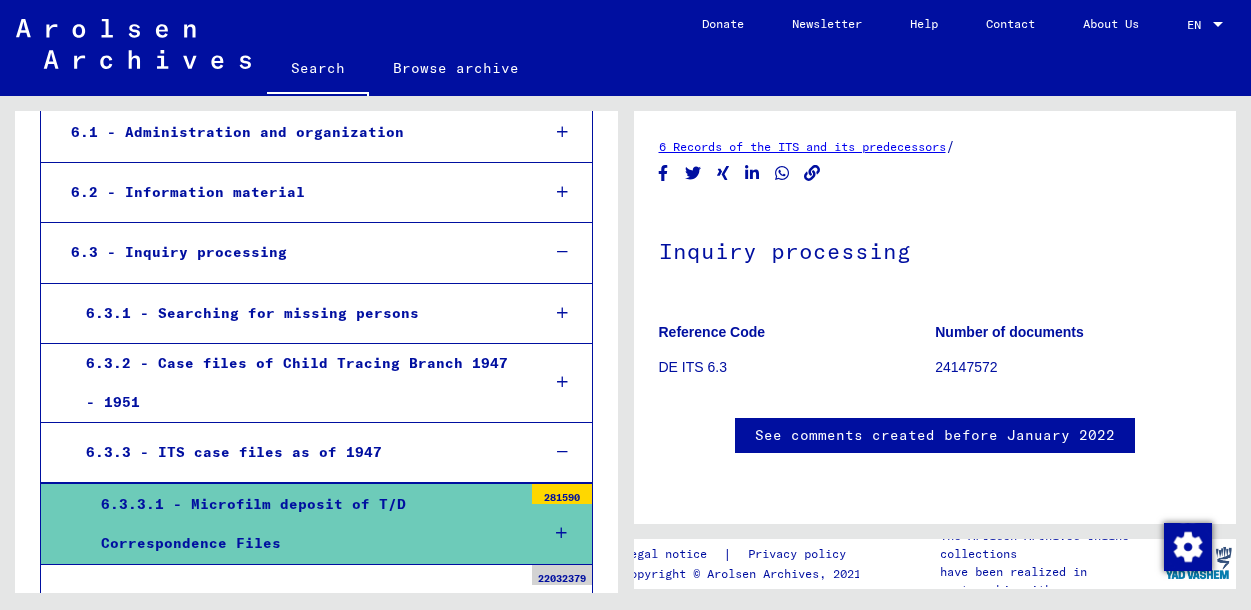 scroll, scrollTop: 651, scrollLeft: 0, axis: vertical 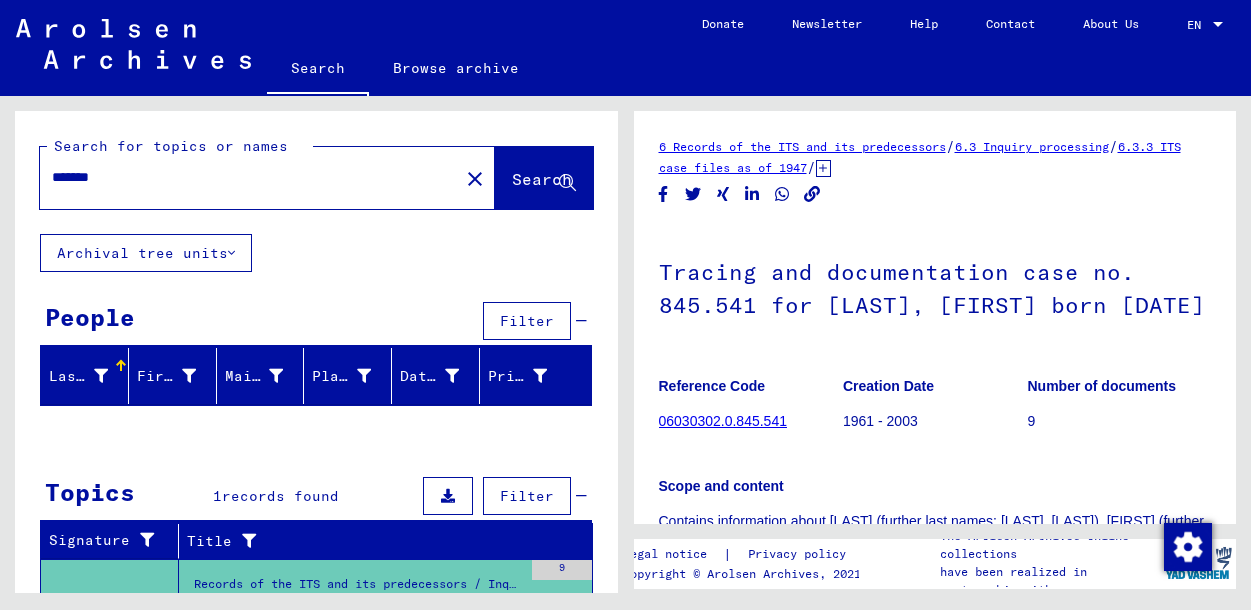 click 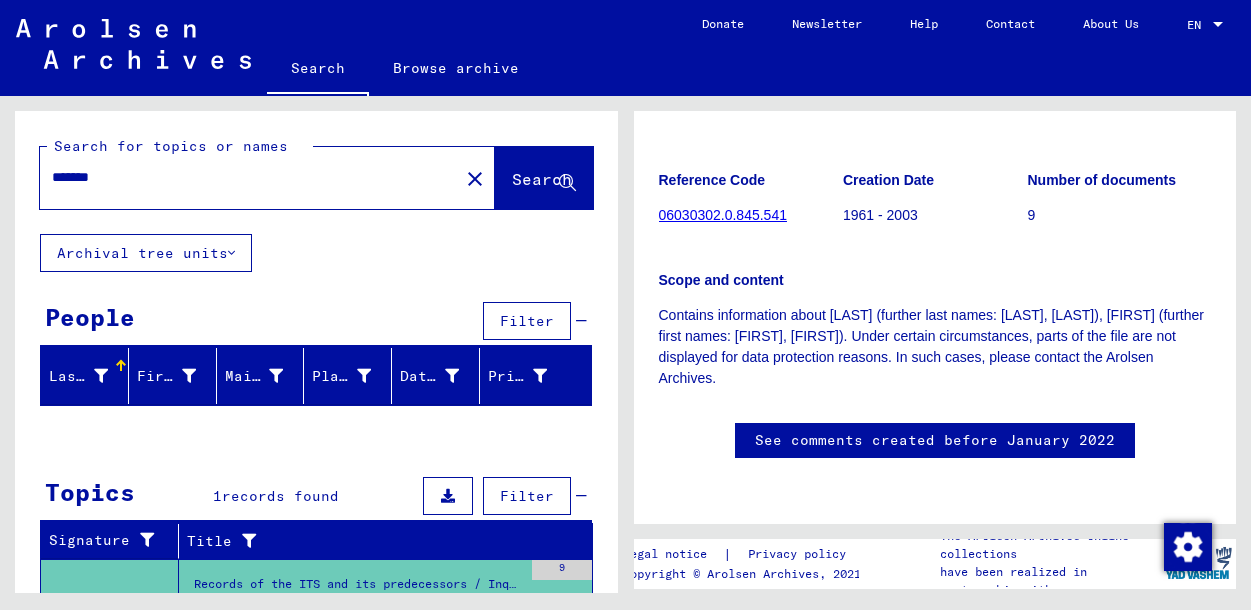 scroll, scrollTop: 0, scrollLeft: 0, axis: both 